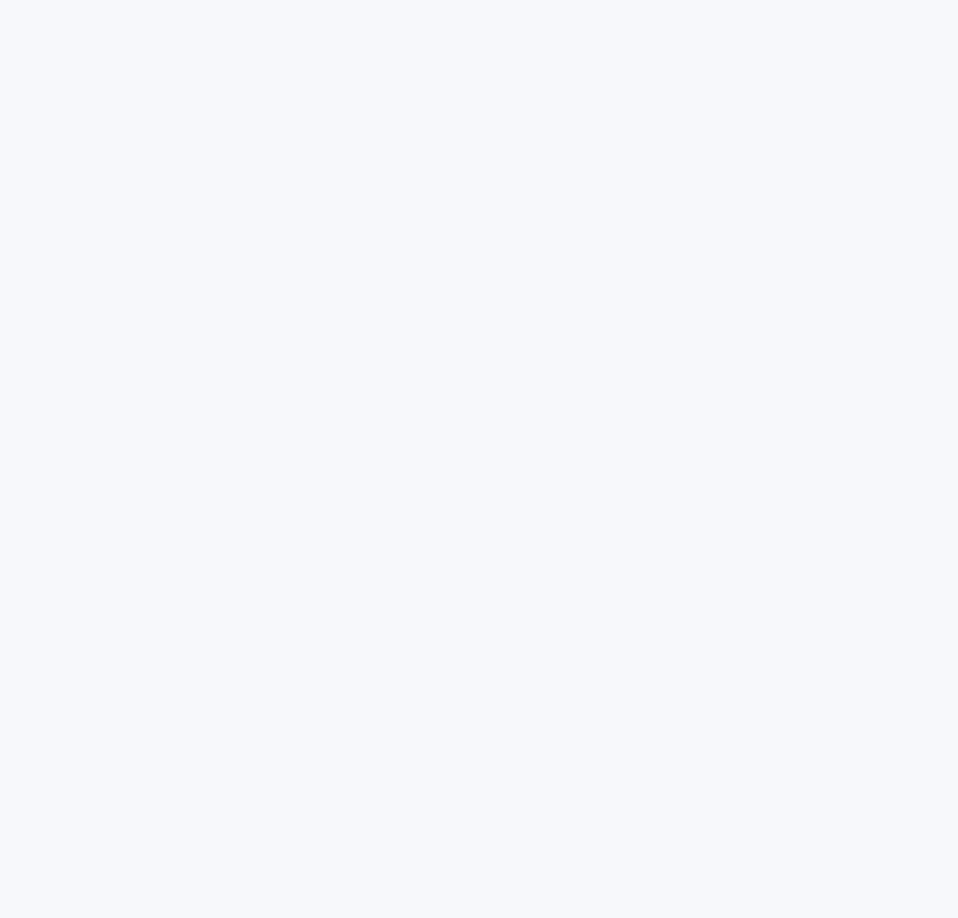 scroll, scrollTop: 0, scrollLeft: 0, axis: both 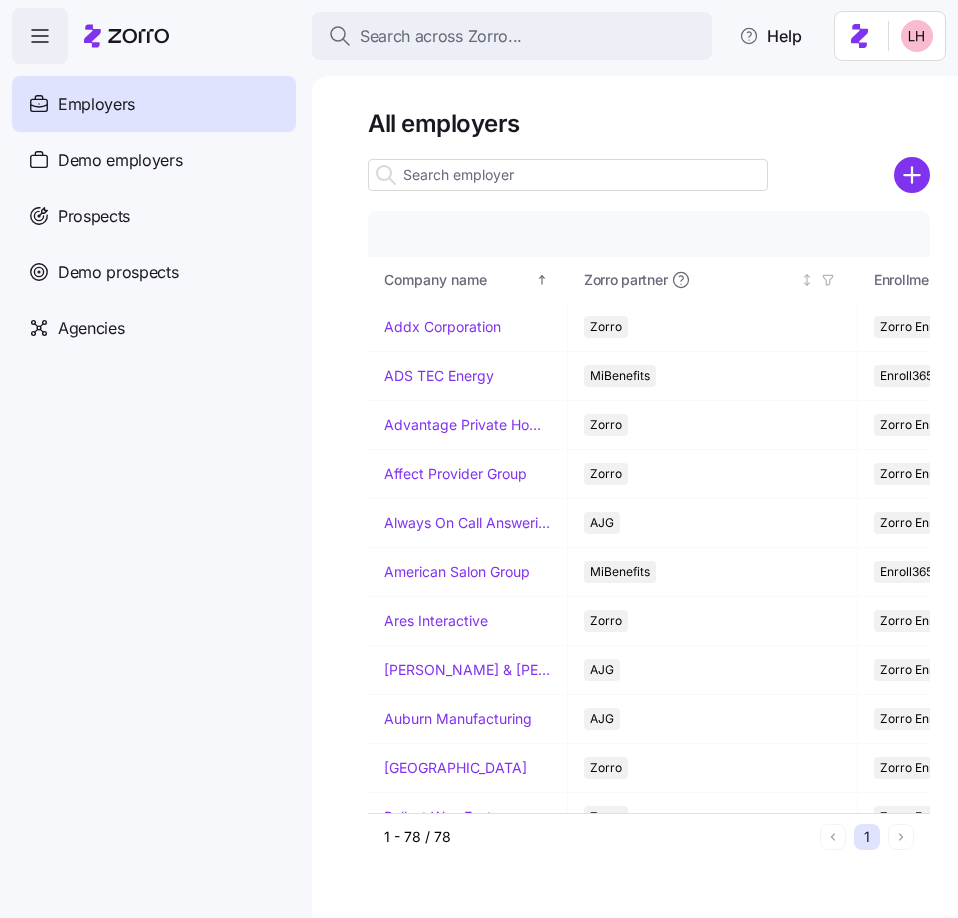 click at bounding box center (568, 175) 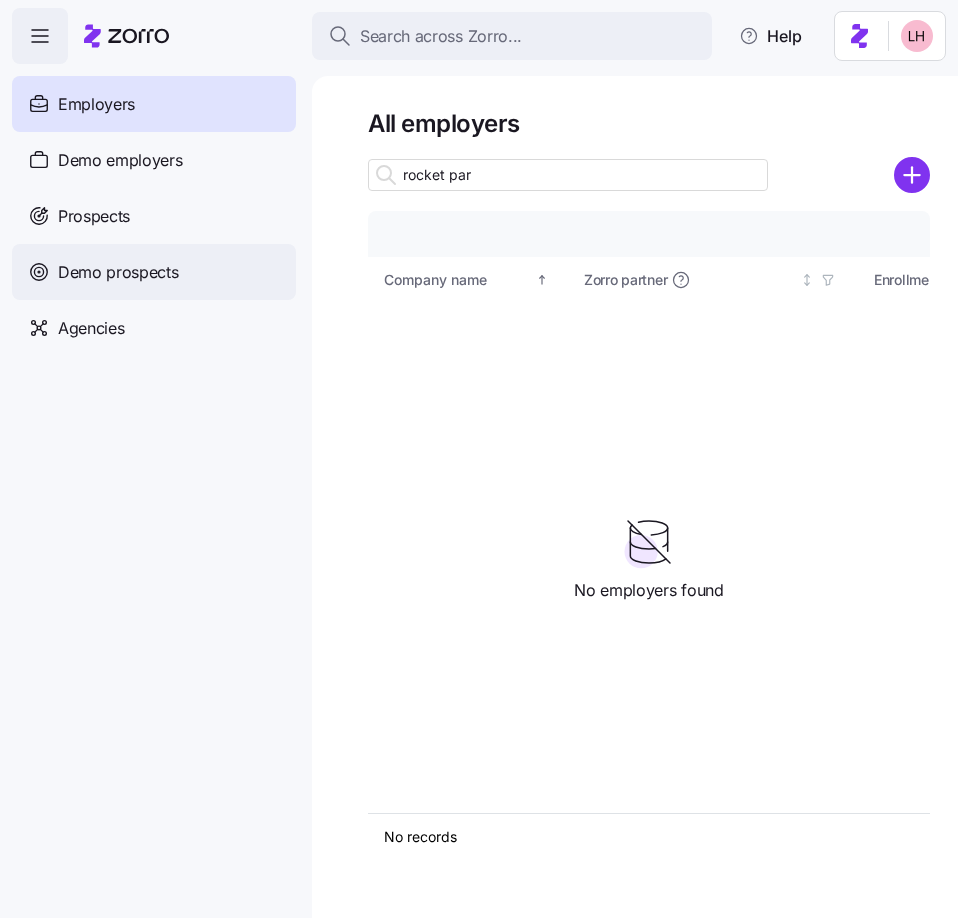 type on "rocket par" 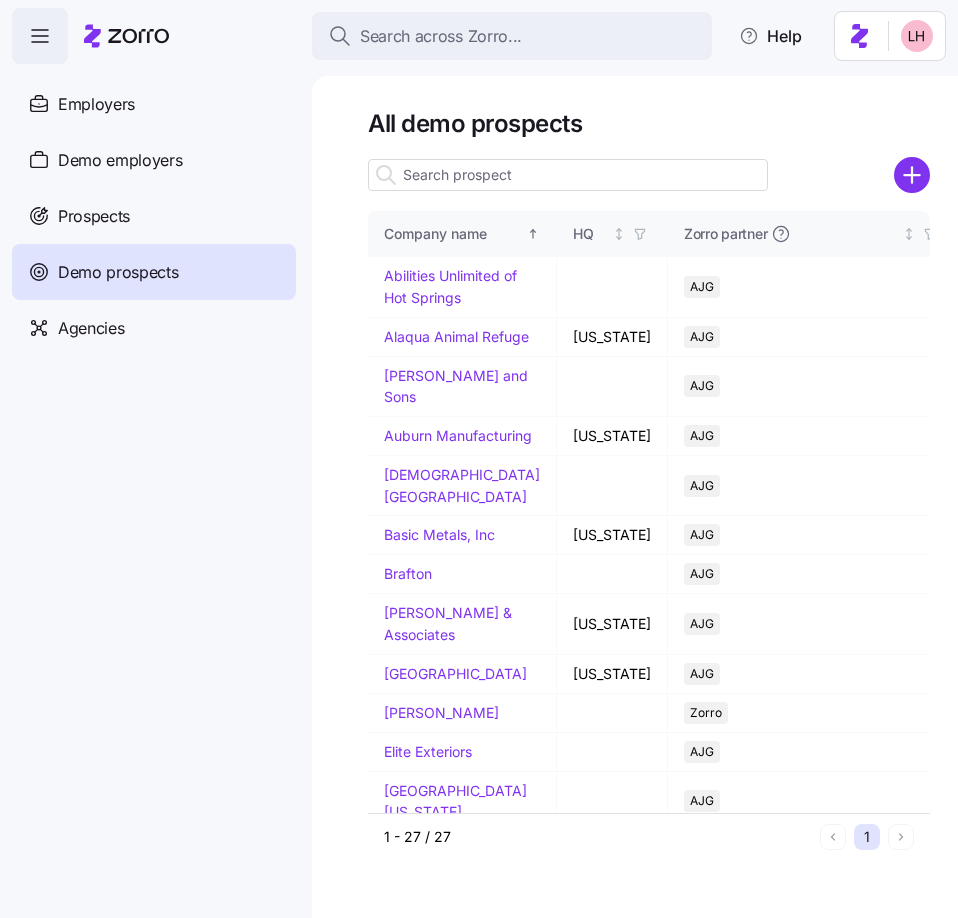 click on "Prospects" at bounding box center (94, 216) 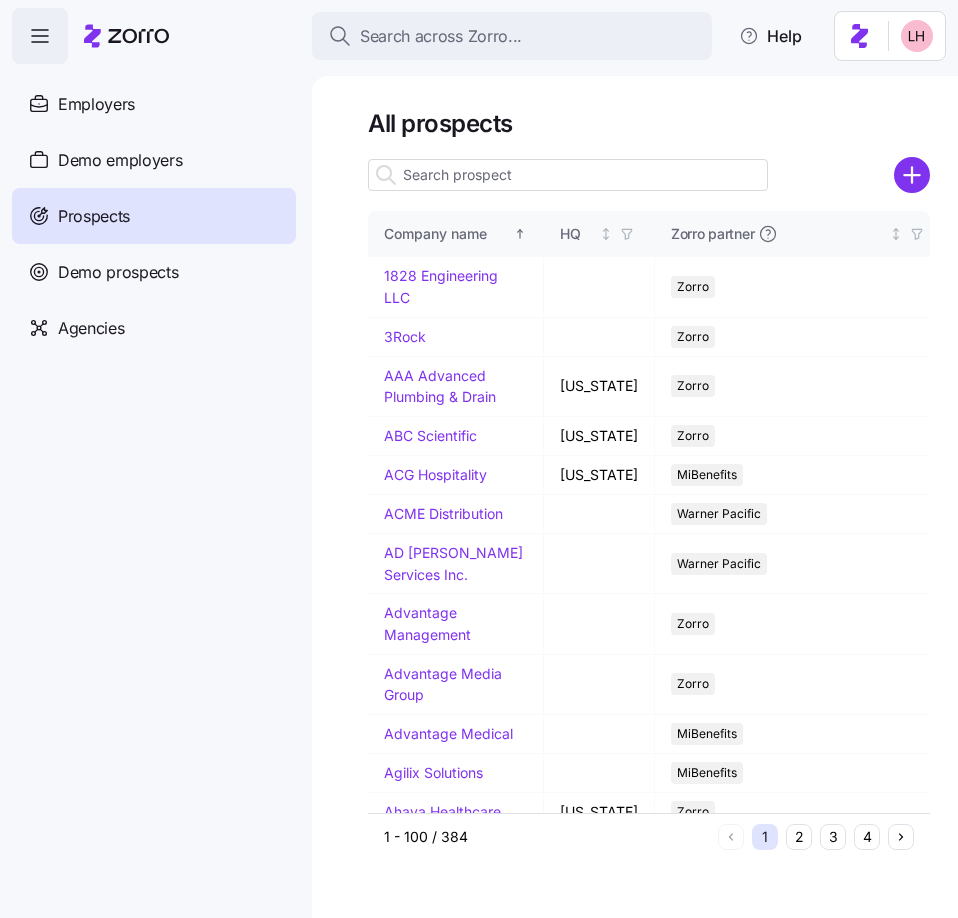 click at bounding box center [568, 175] 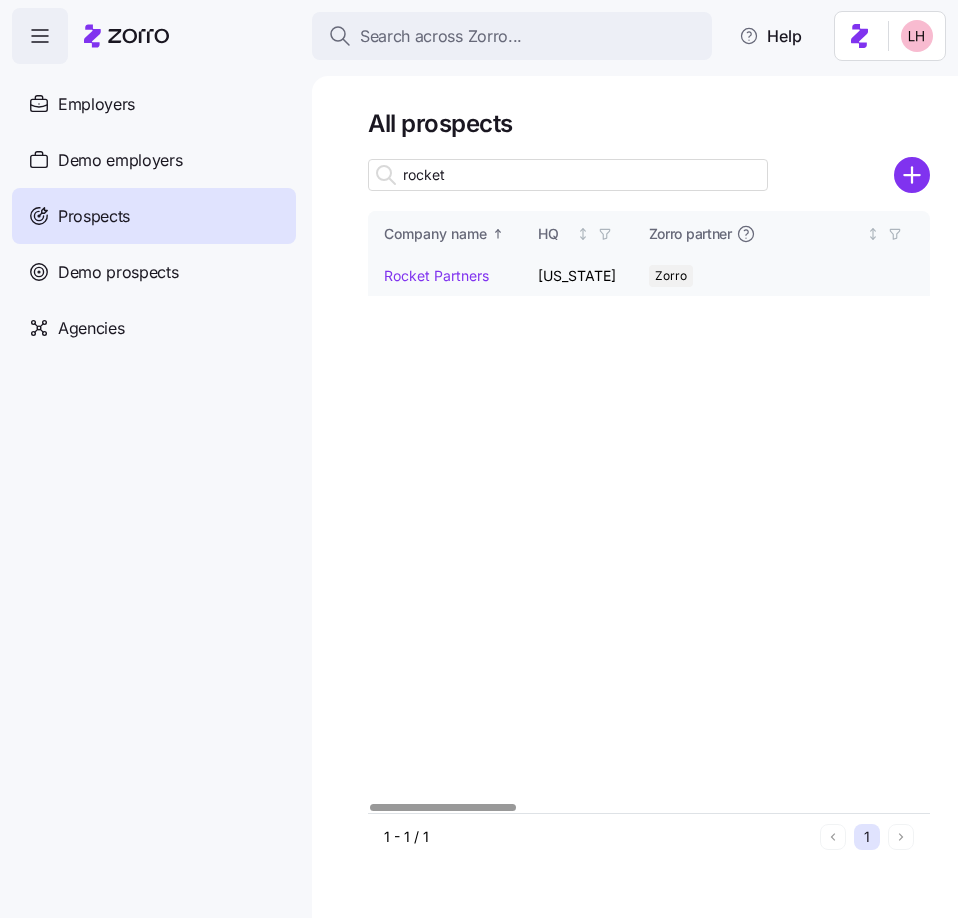 type on "rocket" 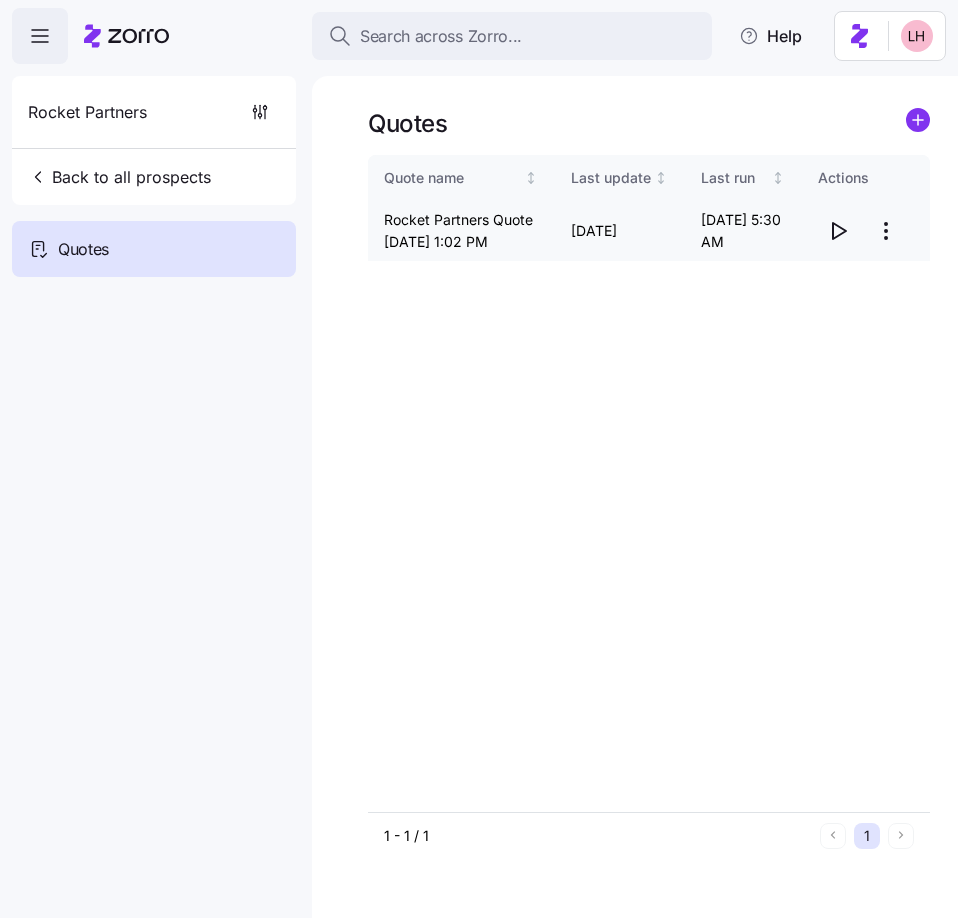click 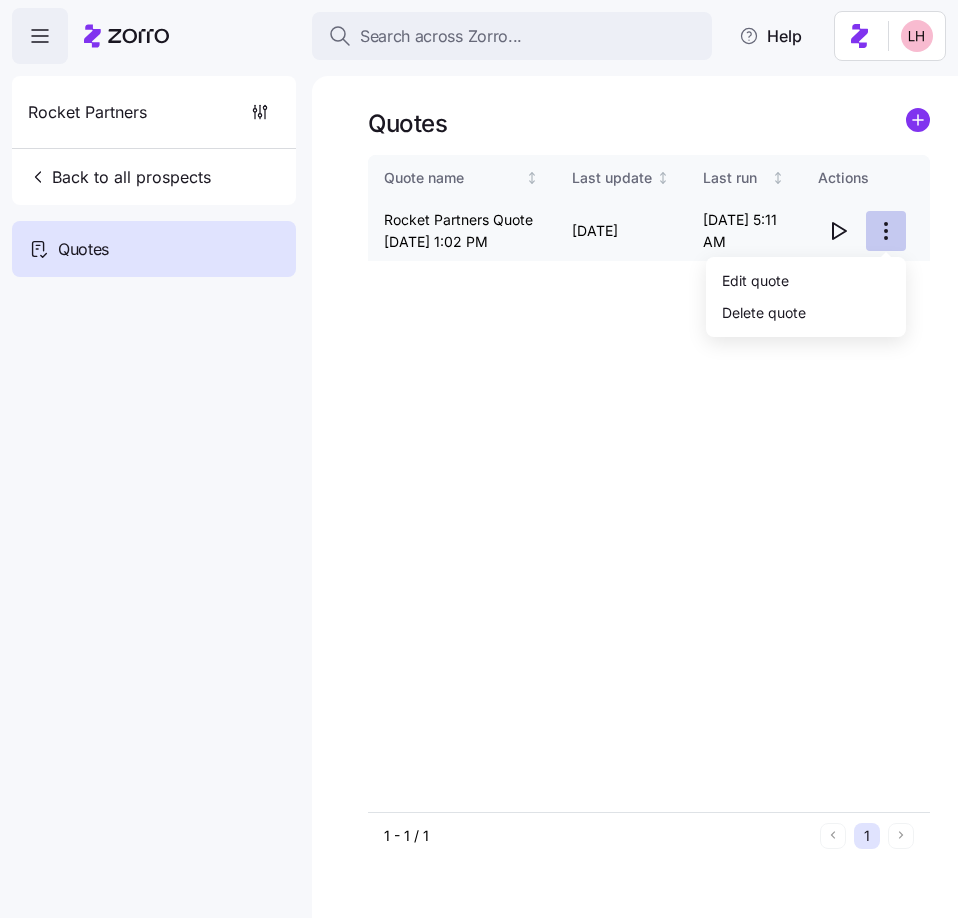 click on "Search across Zorro... Help Rocket Partners Back to all prospects Quotes Quotes Quote name Last update Last run Actions Rocket Partners Quote 07/03/2025 1:02 PM 07/10/2025 07/10/2025 5:11 AM 1 - 1 / 1 1 Quotes Edit quote Delete quote" at bounding box center [479, 453] 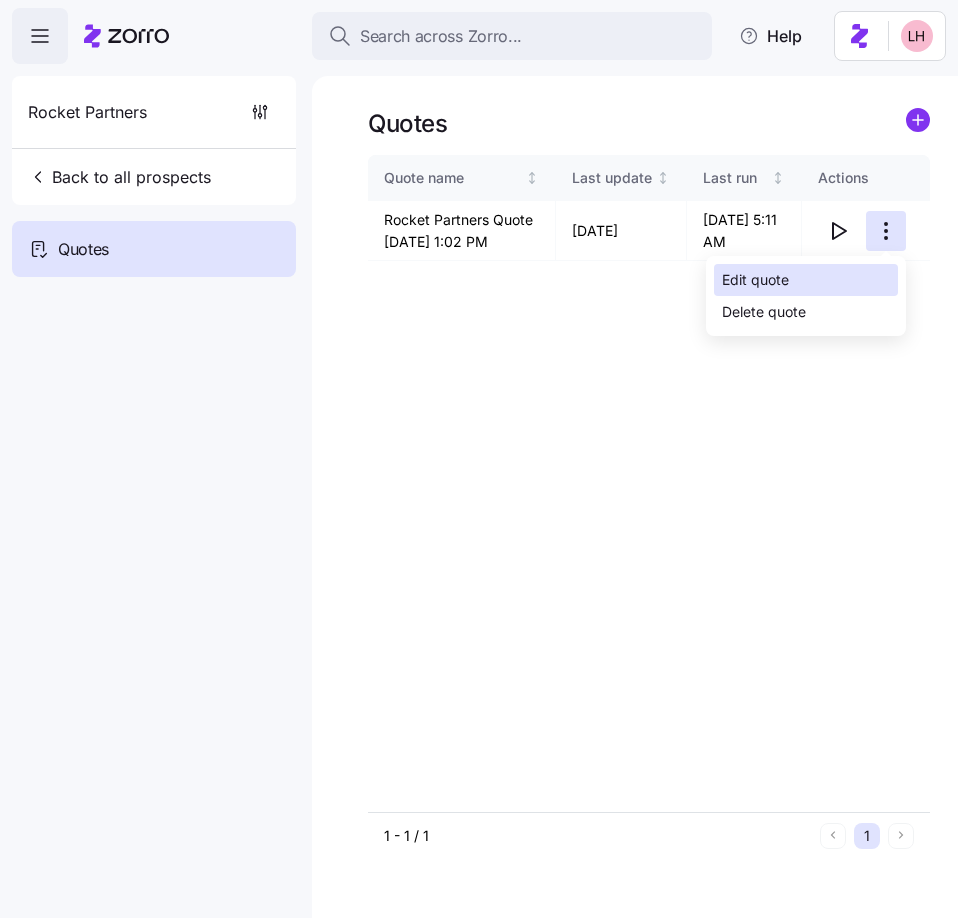 click on "Edit quote" at bounding box center (806, 280) 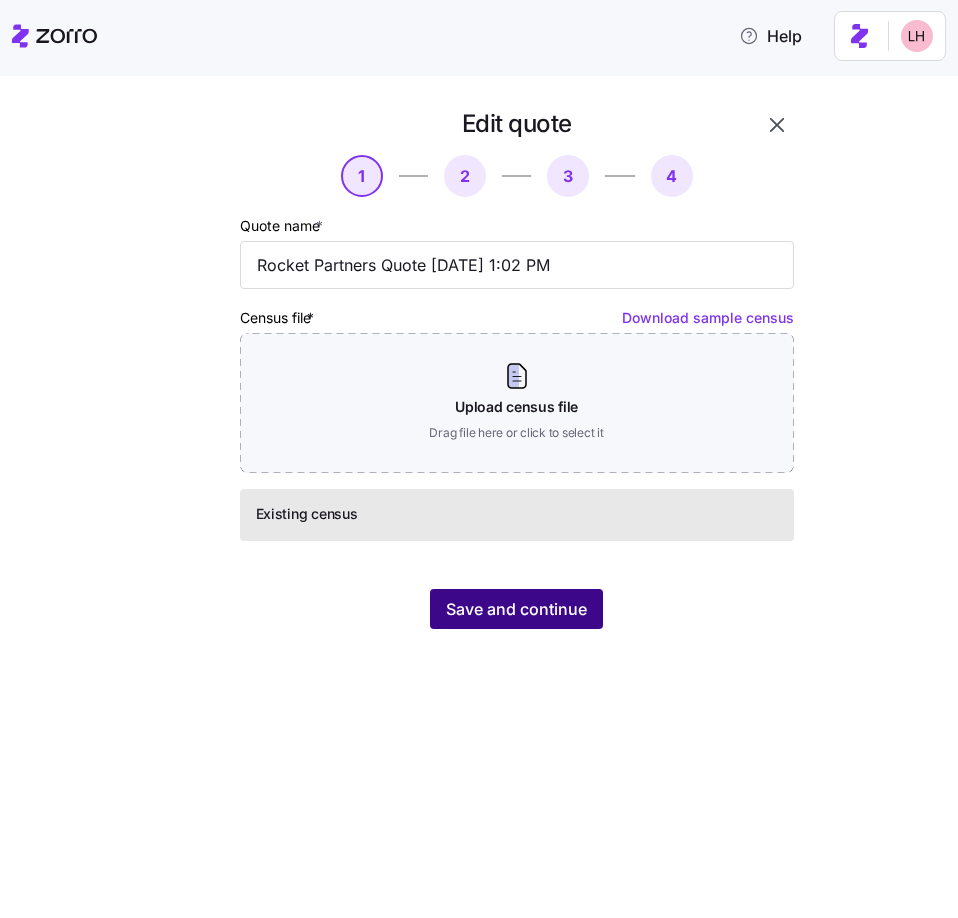 click on "Save and continue" at bounding box center (516, 609) 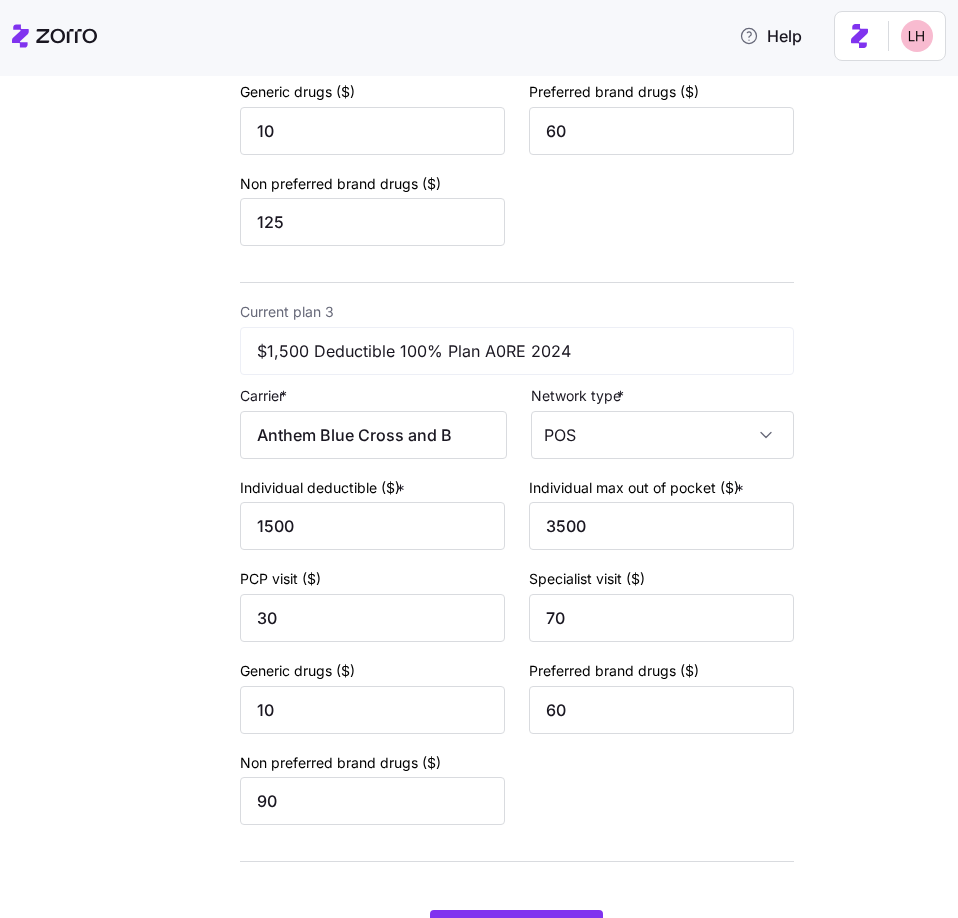 scroll, scrollTop: 1013, scrollLeft: 0, axis: vertical 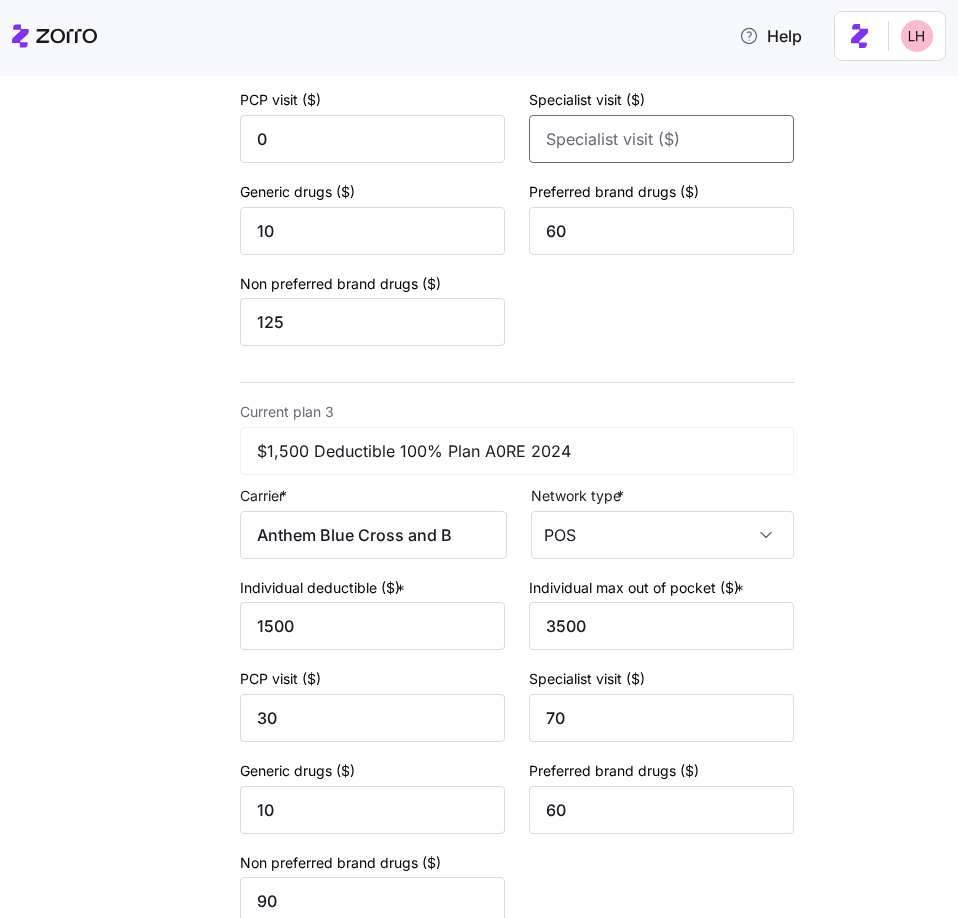 click on "Specialist visit ($)" at bounding box center (661, 139) 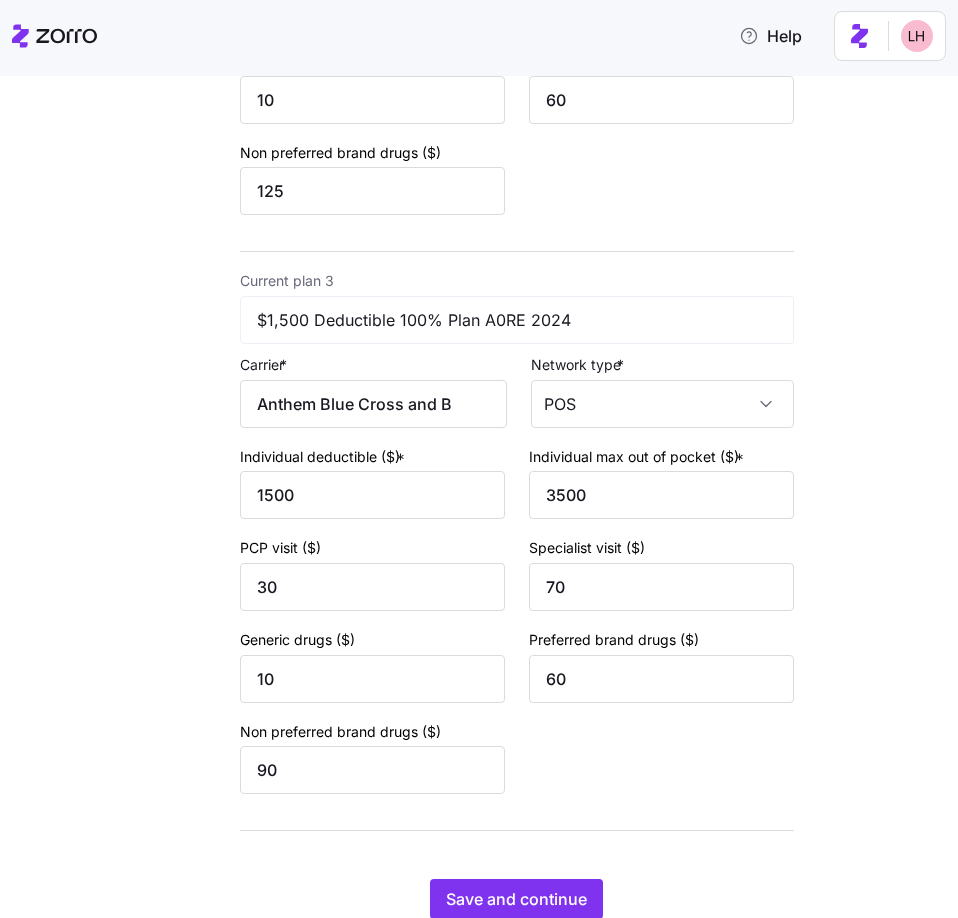 scroll, scrollTop: 1217, scrollLeft: 0, axis: vertical 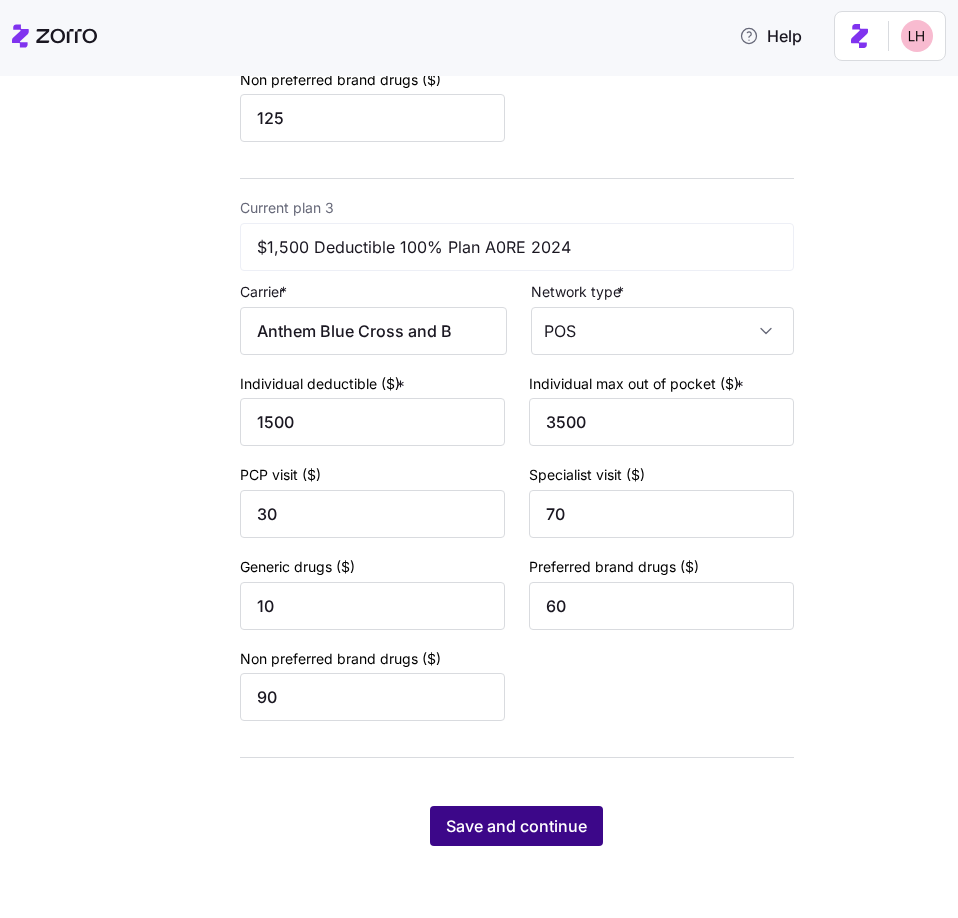type on "70" 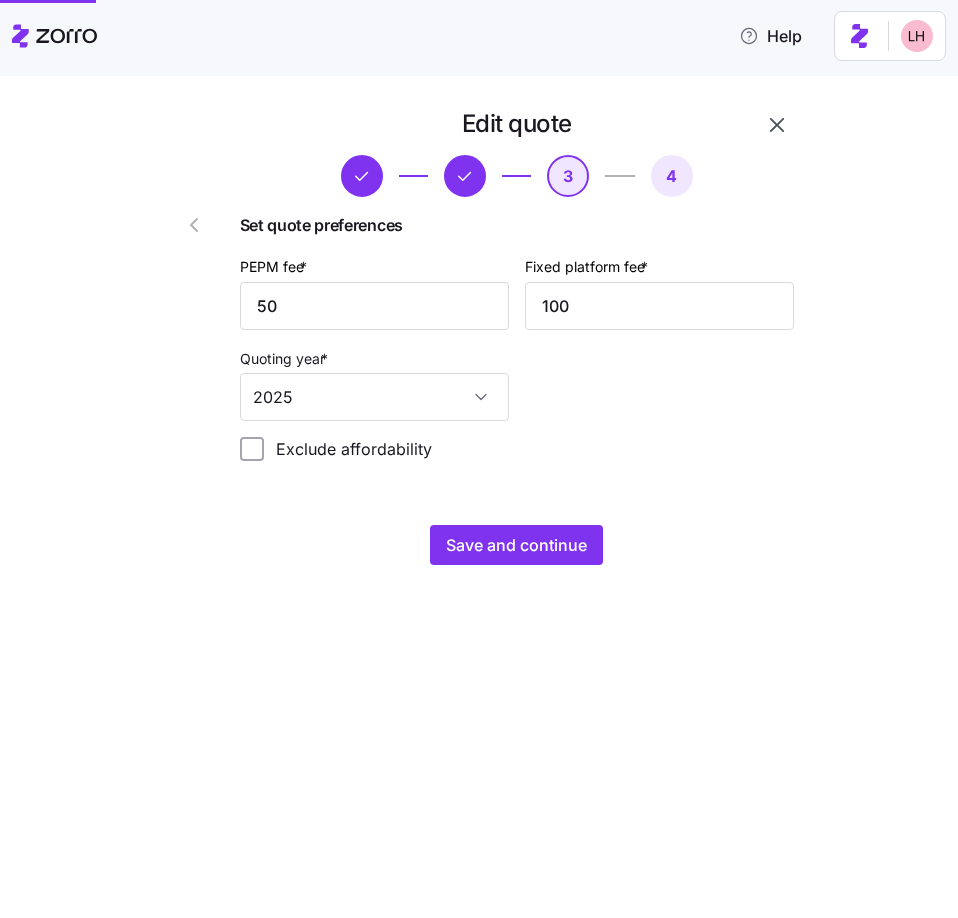 scroll, scrollTop: 0, scrollLeft: 0, axis: both 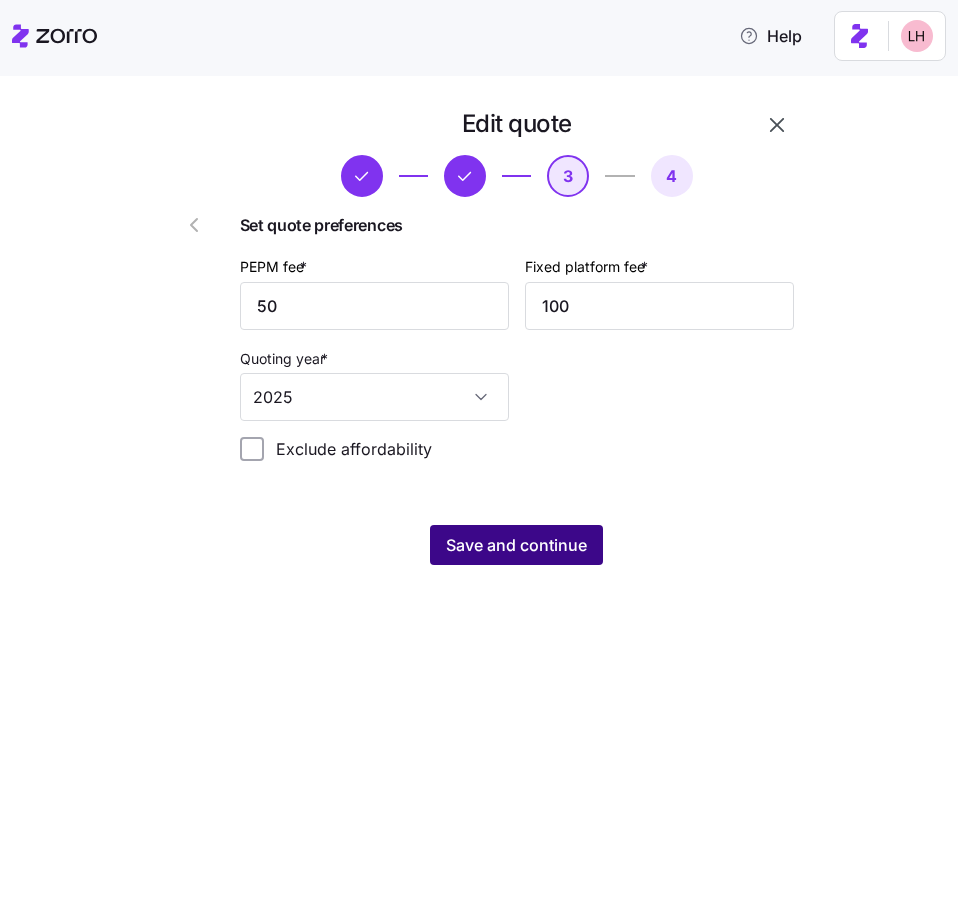 click on "Save and continue" at bounding box center (516, 545) 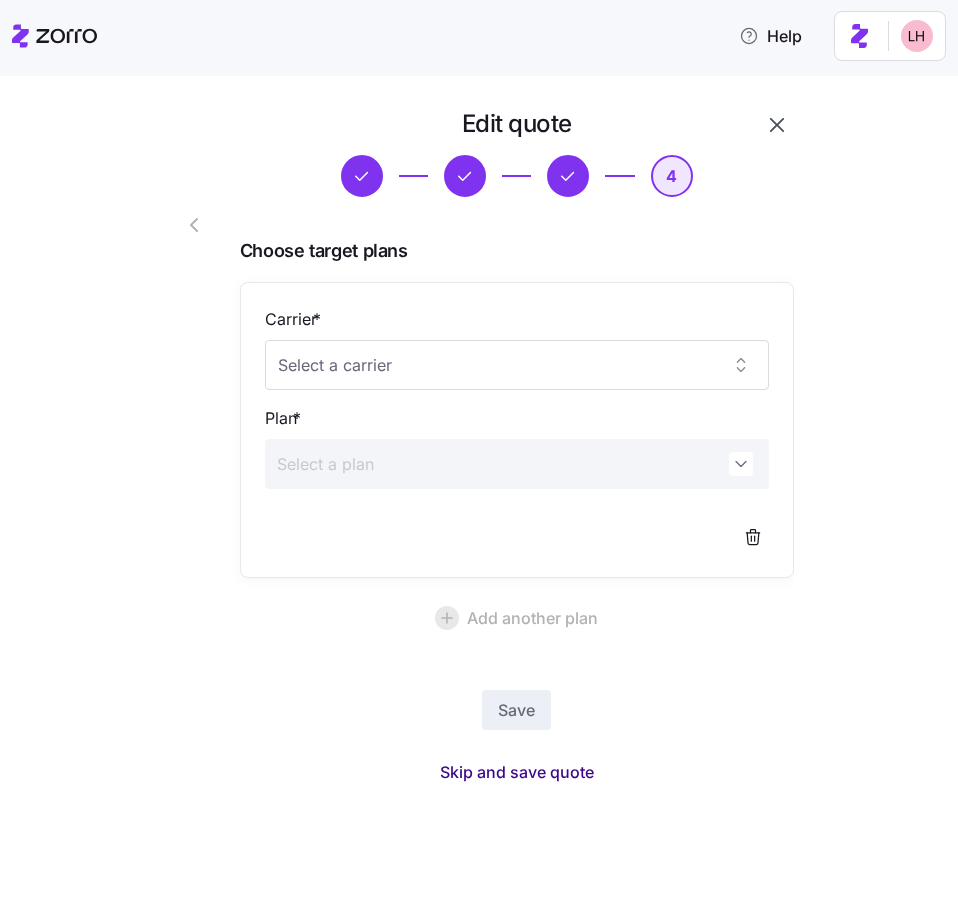 click on "Skip and save quote" at bounding box center [517, 772] 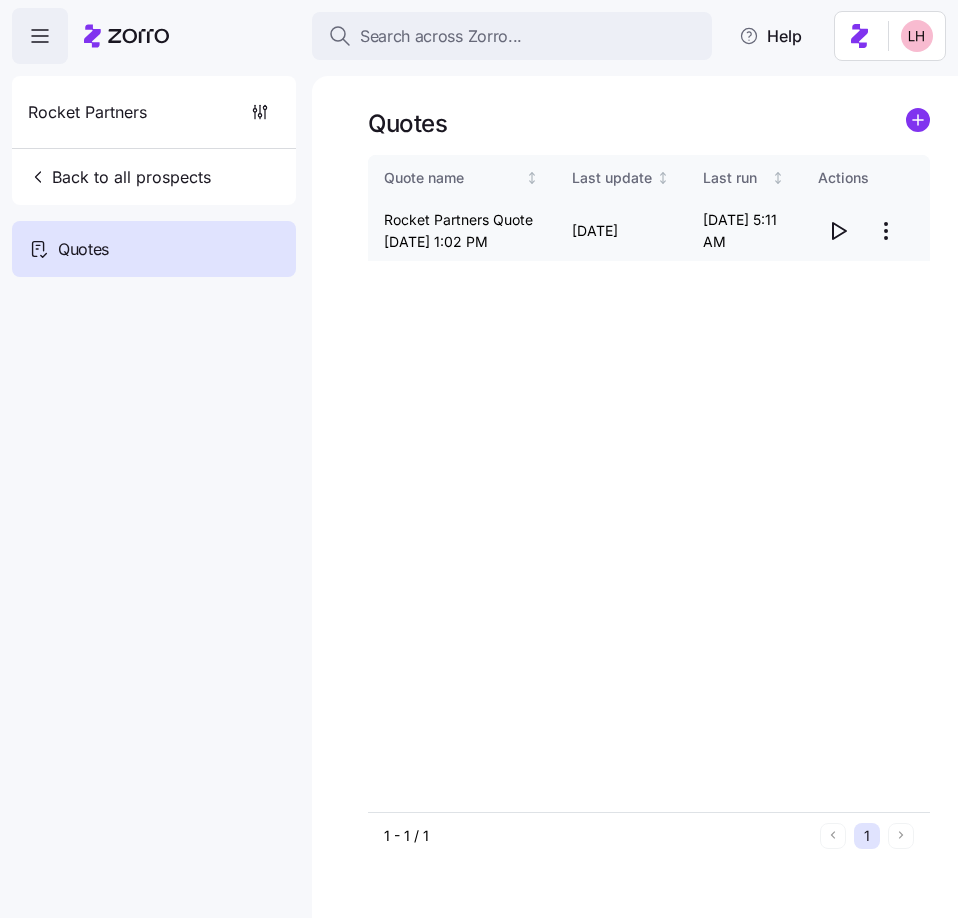 click 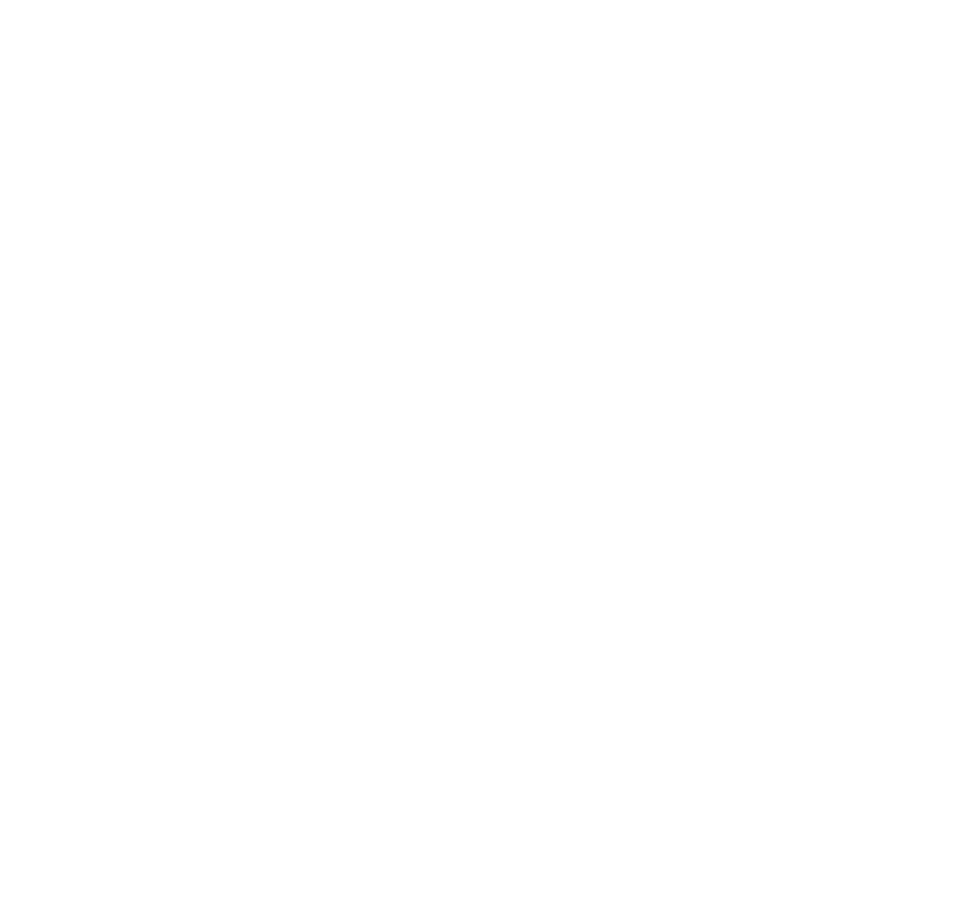 scroll, scrollTop: 0, scrollLeft: 0, axis: both 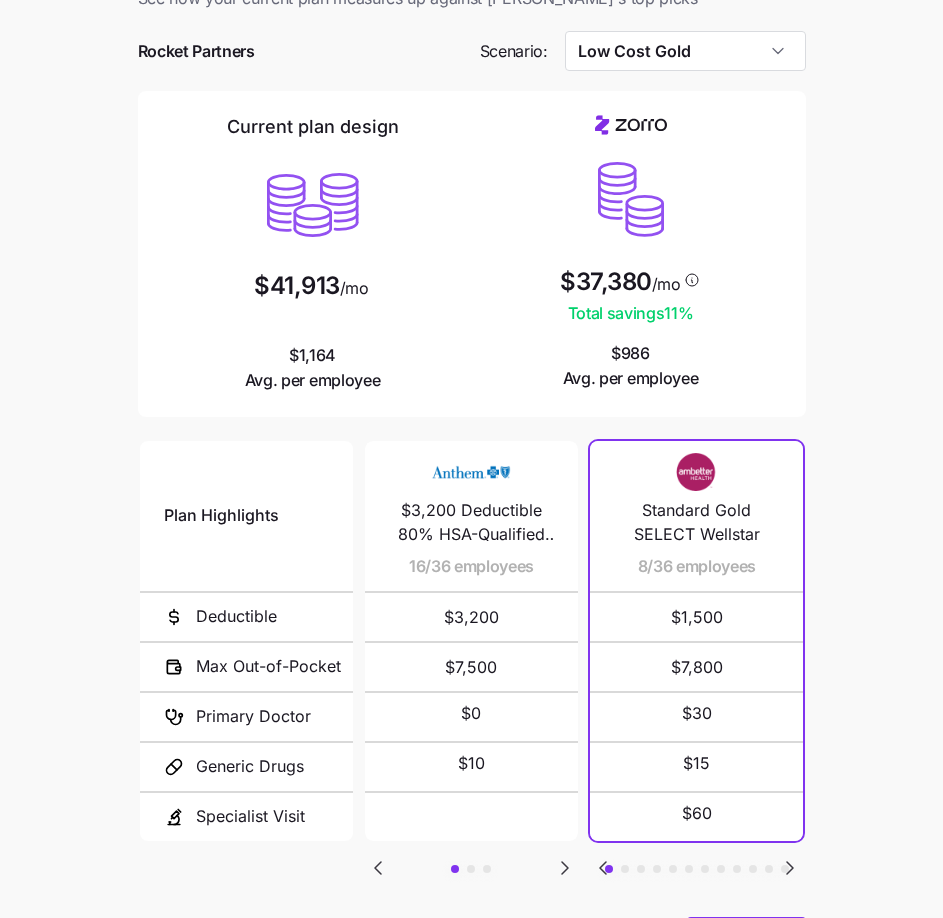 click 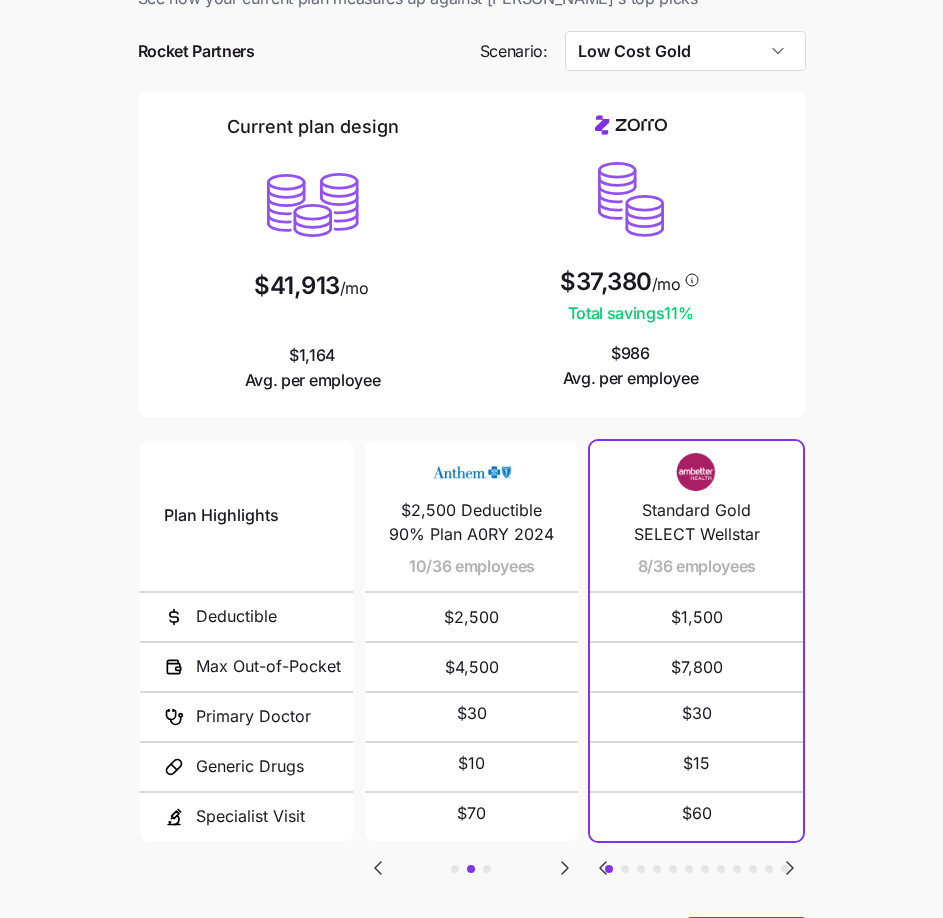 click 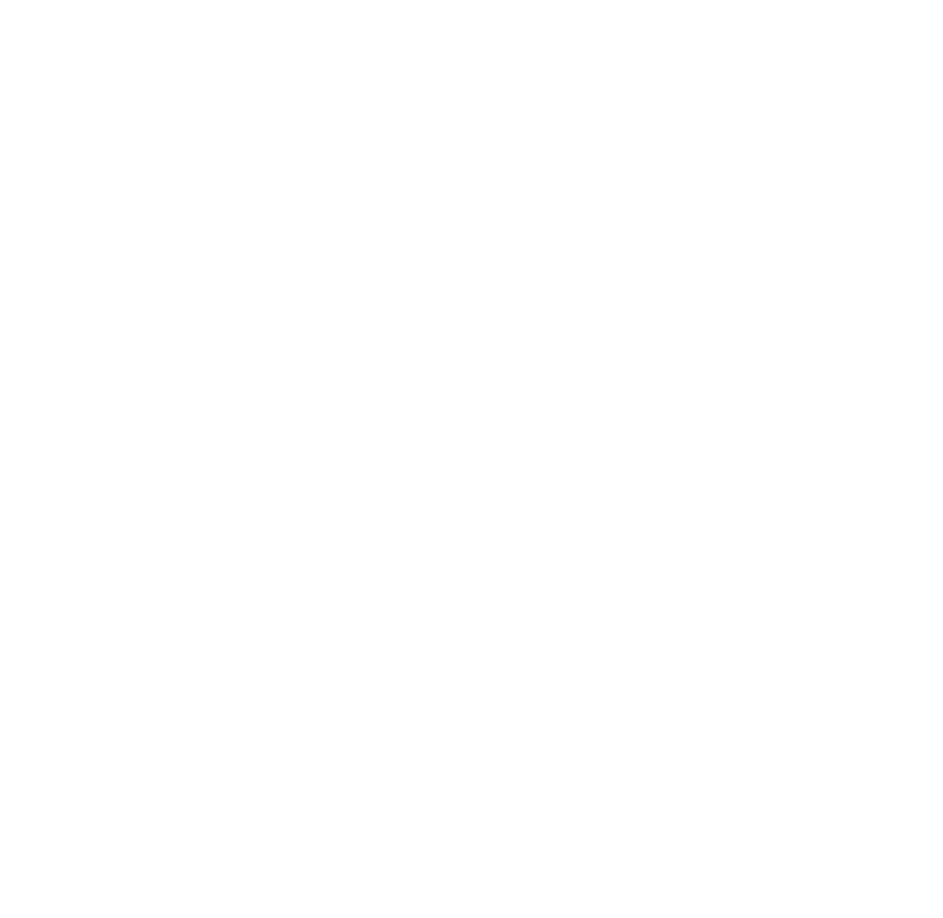 scroll, scrollTop: 0, scrollLeft: 0, axis: both 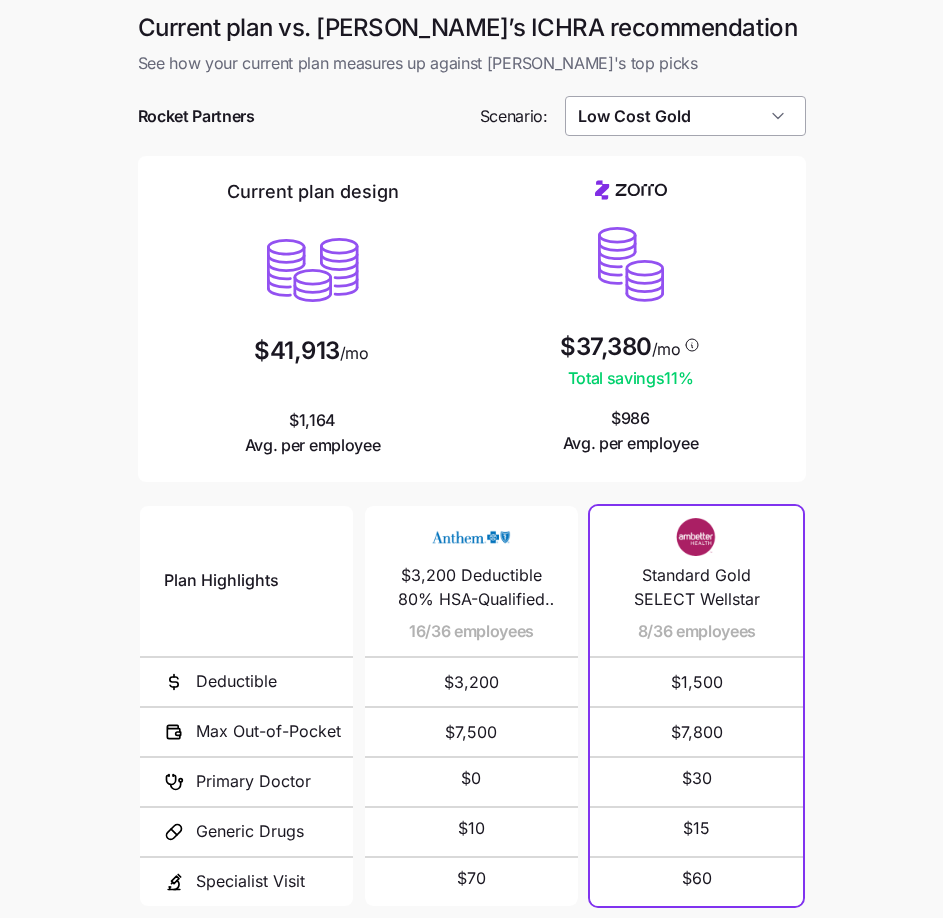 click on "Low Cost Gold" at bounding box center [685, 116] 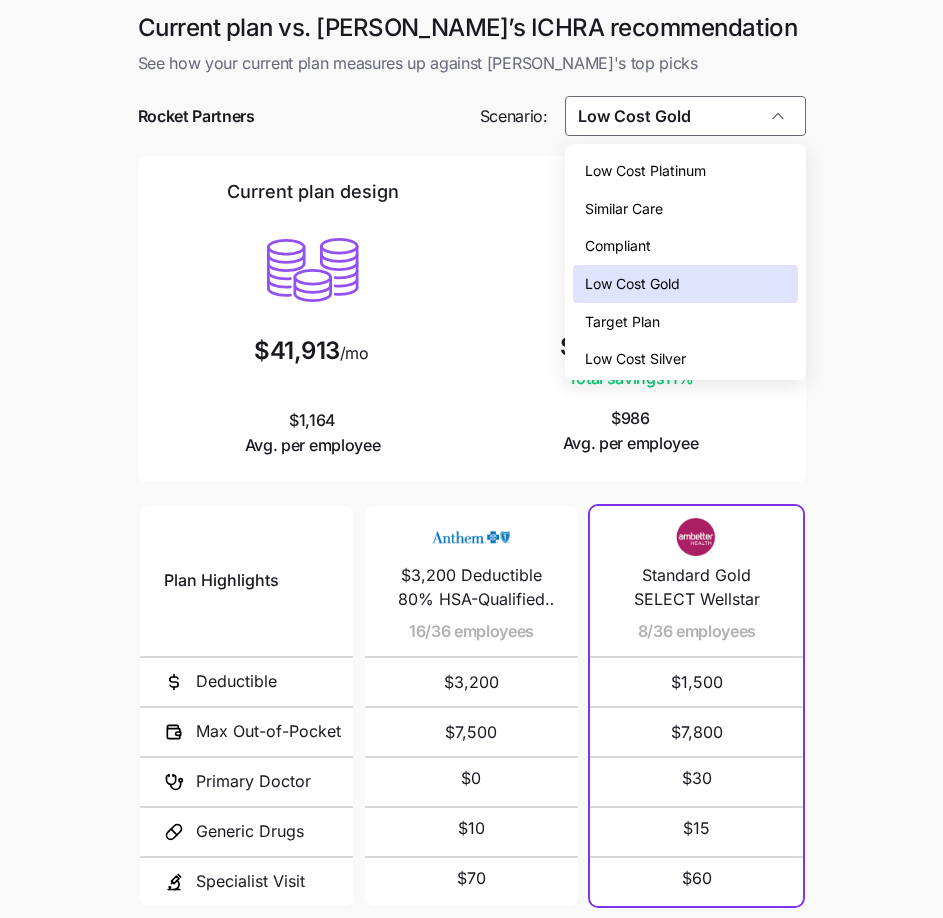 click on "Compliant" at bounding box center [685, 246] 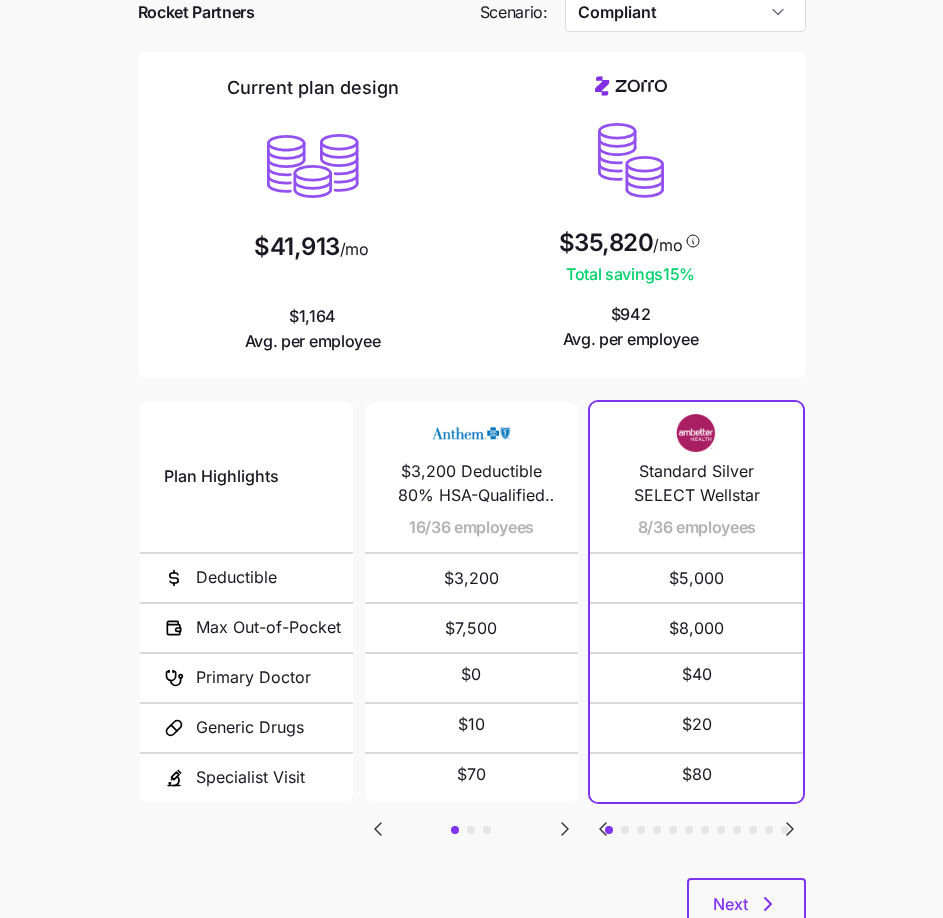 scroll, scrollTop: 174, scrollLeft: 0, axis: vertical 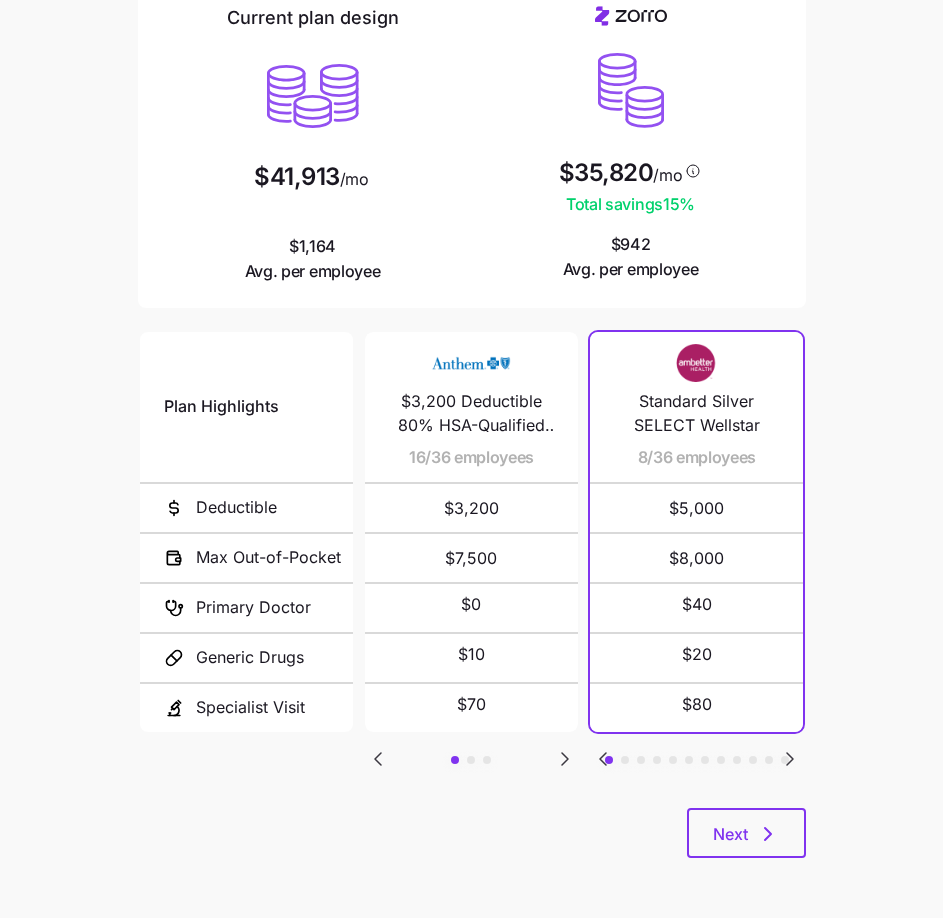 click 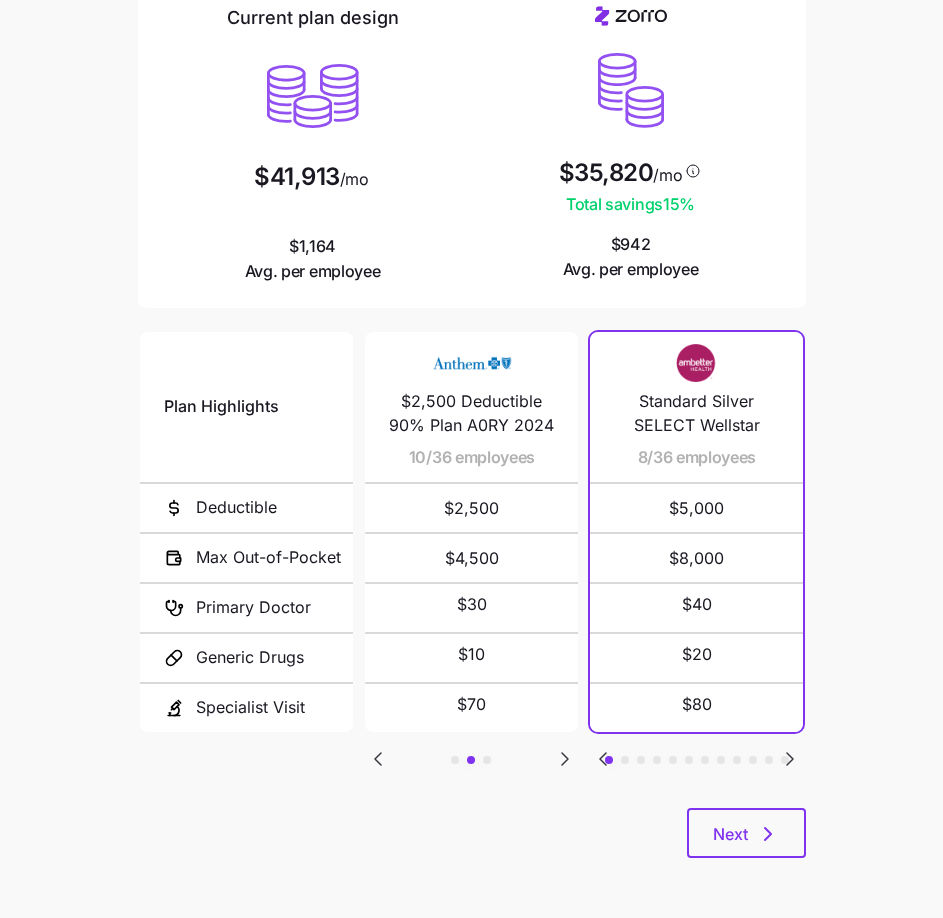 click 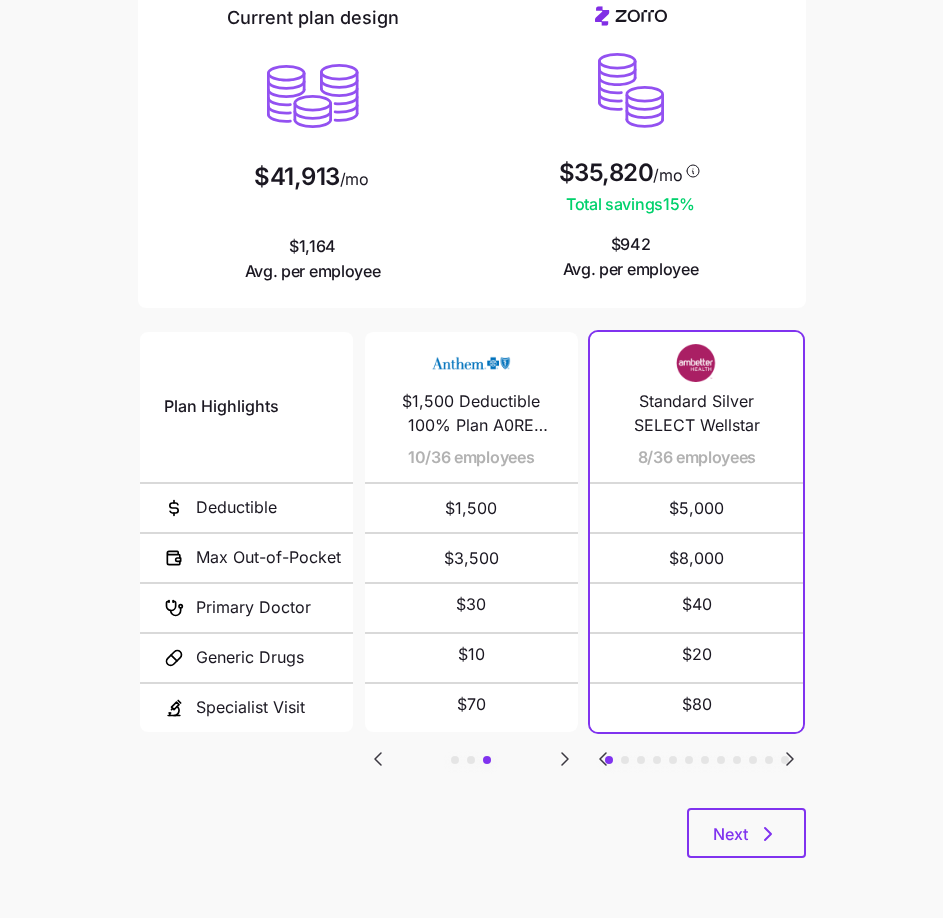 click 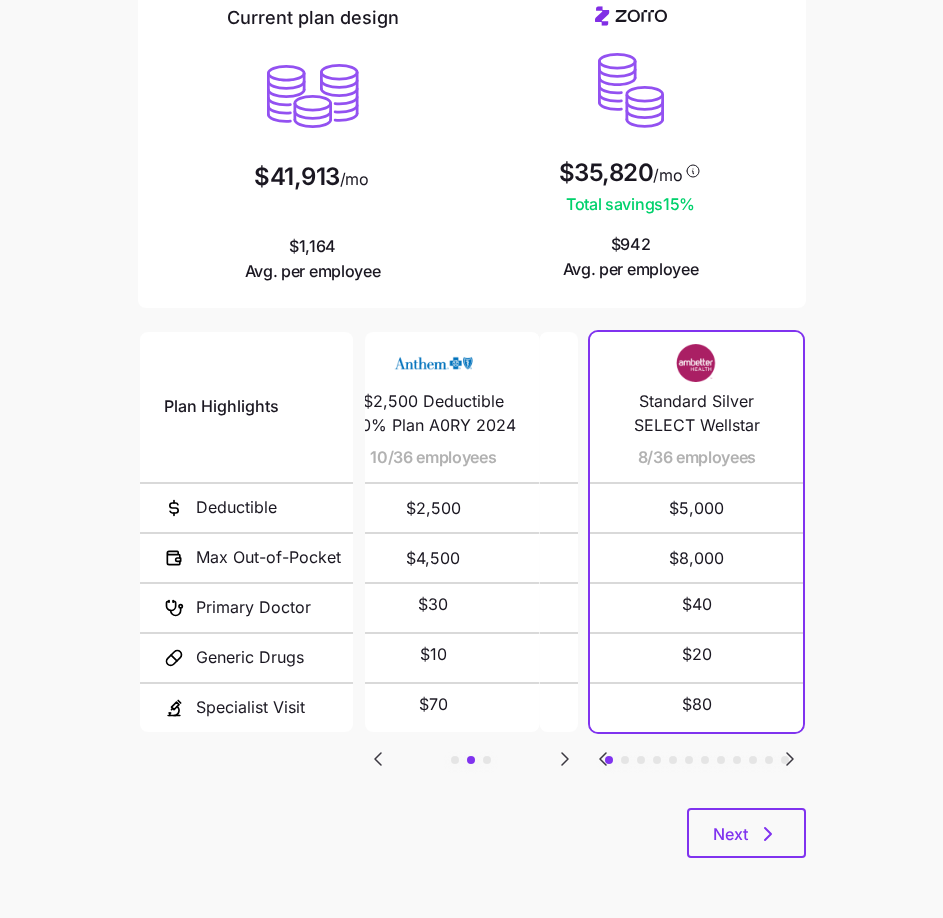 click 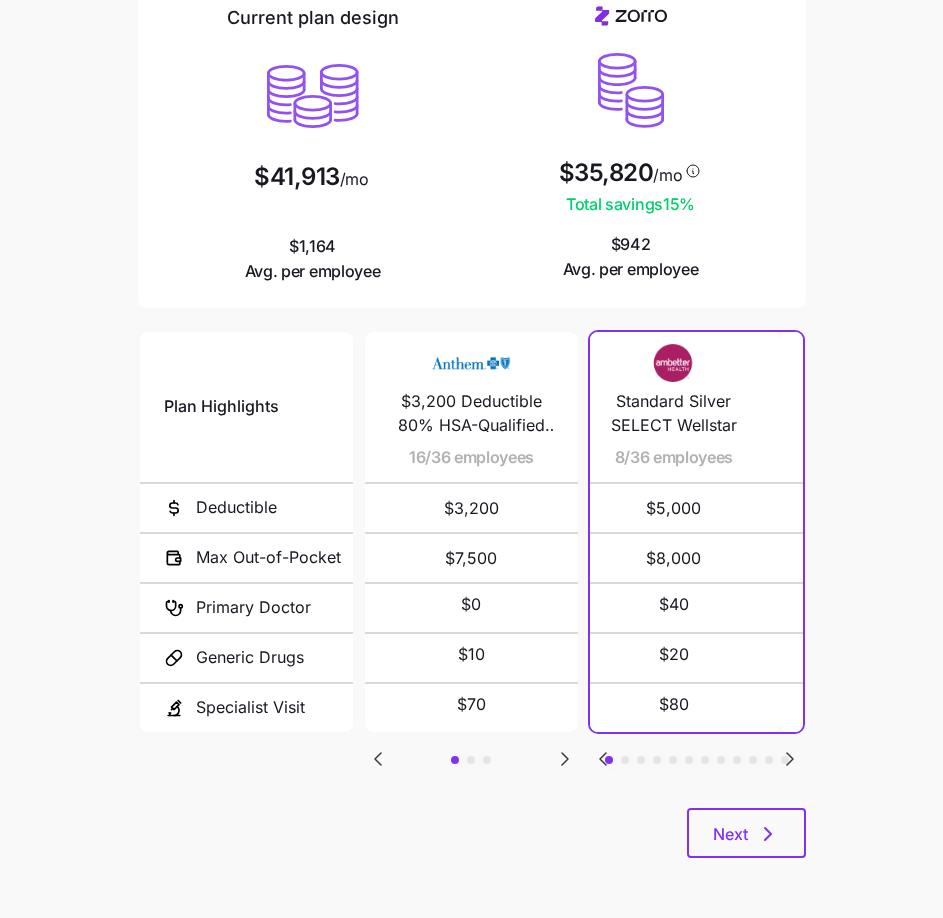 drag, startPoint x: 759, startPoint y: 460, endPoint x: 740, endPoint y: 461, distance: 19.026299 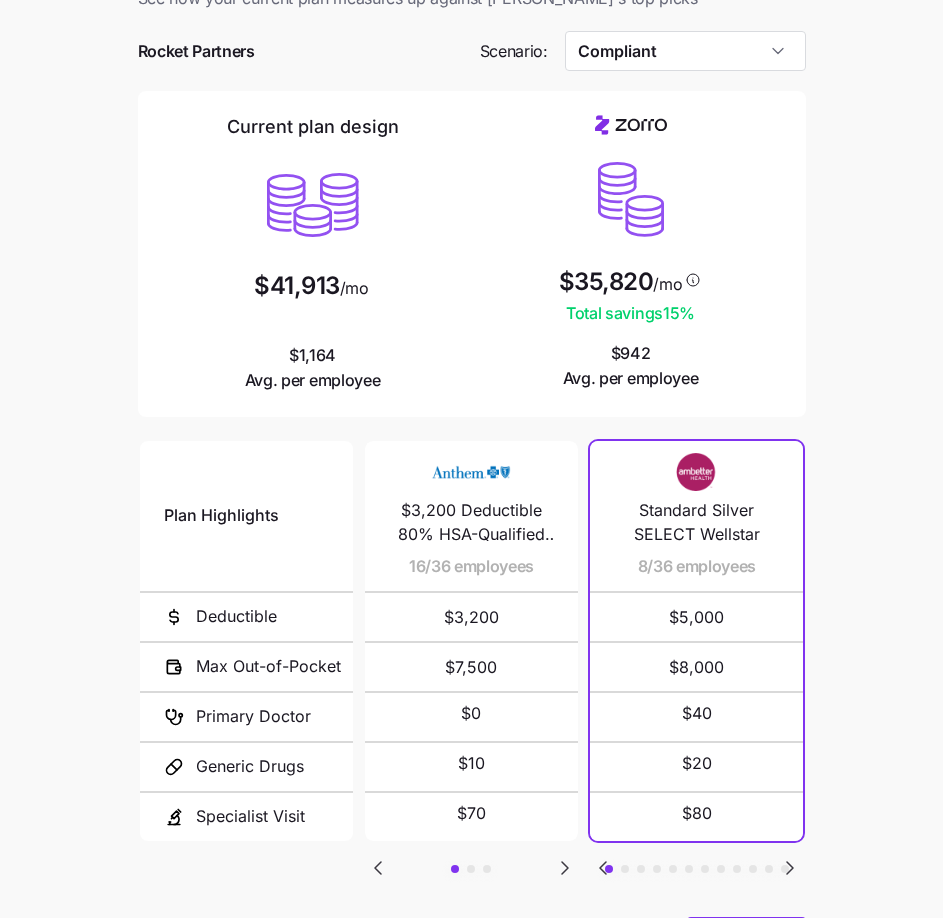 scroll, scrollTop: 174, scrollLeft: 0, axis: vertical 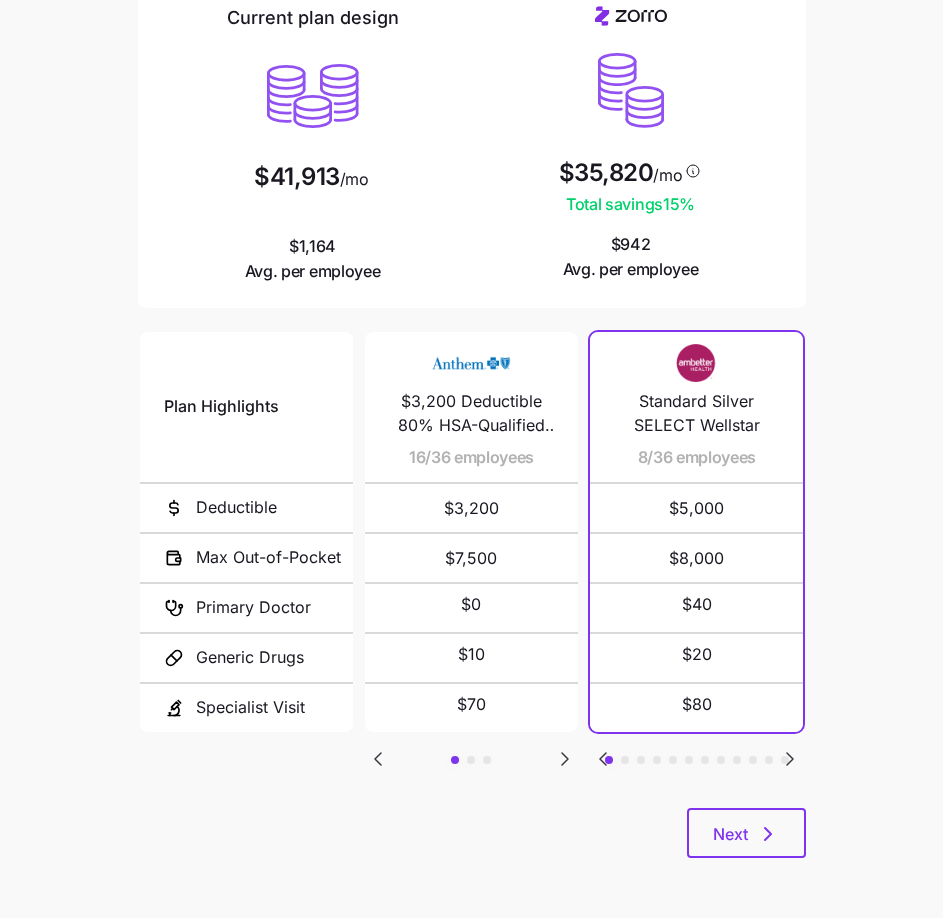 click 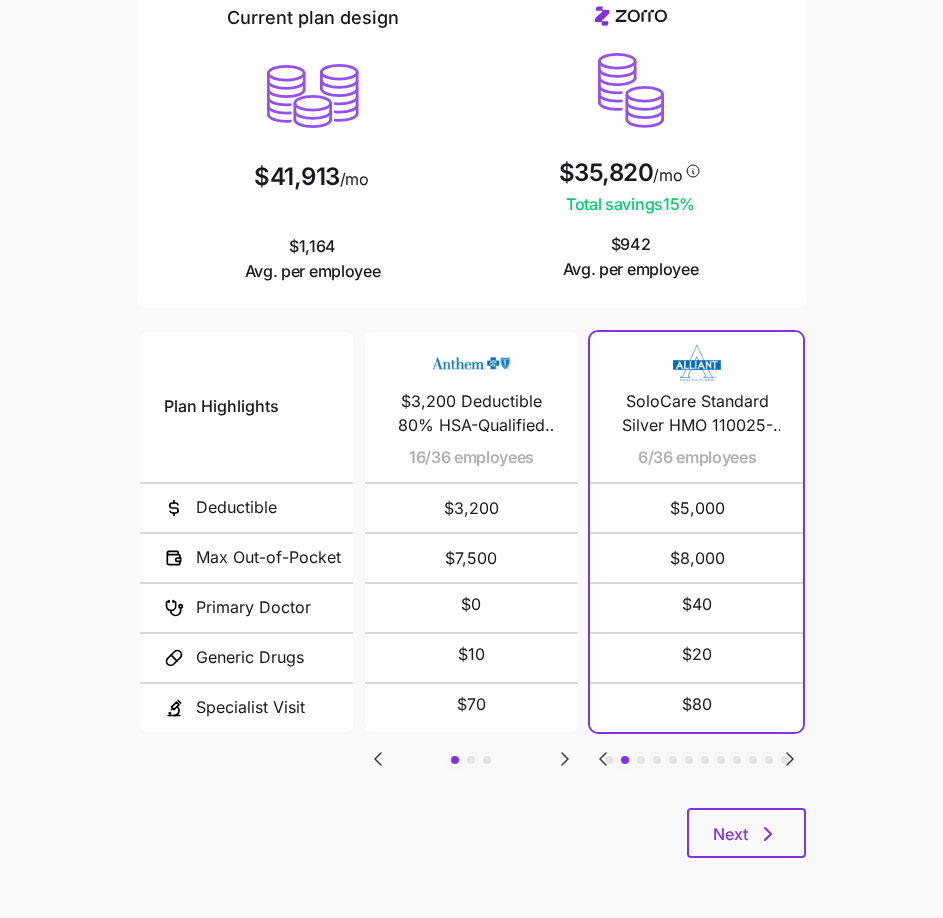 click 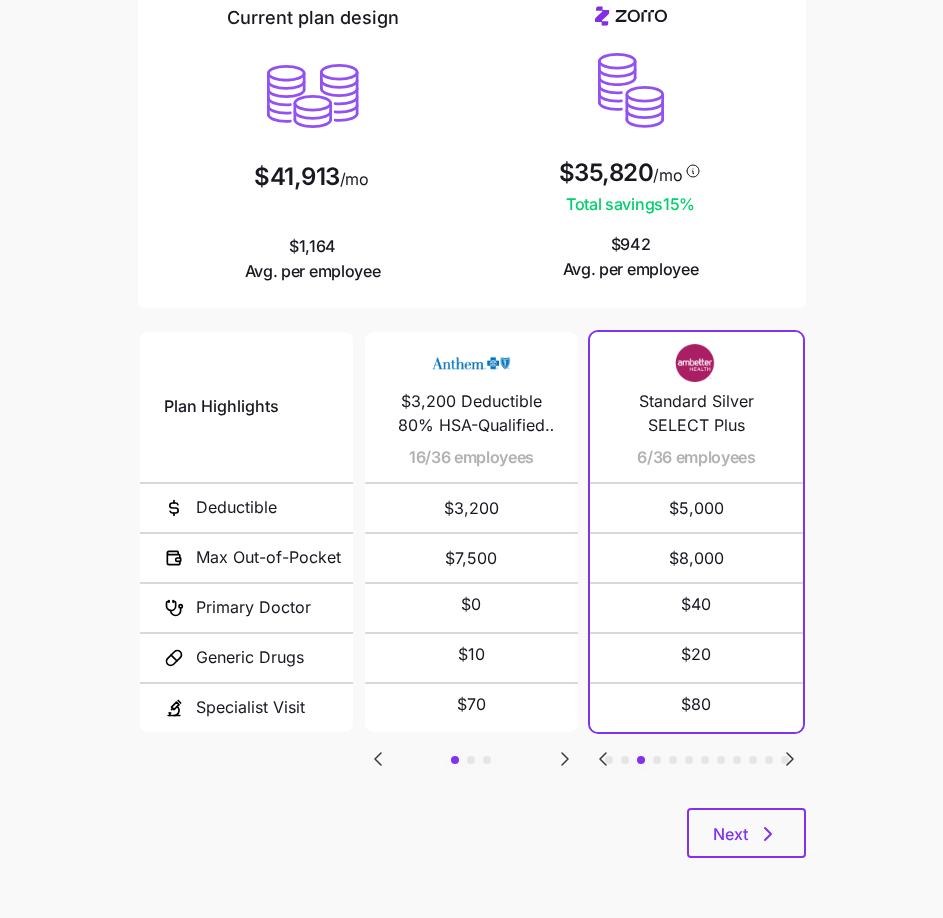 click 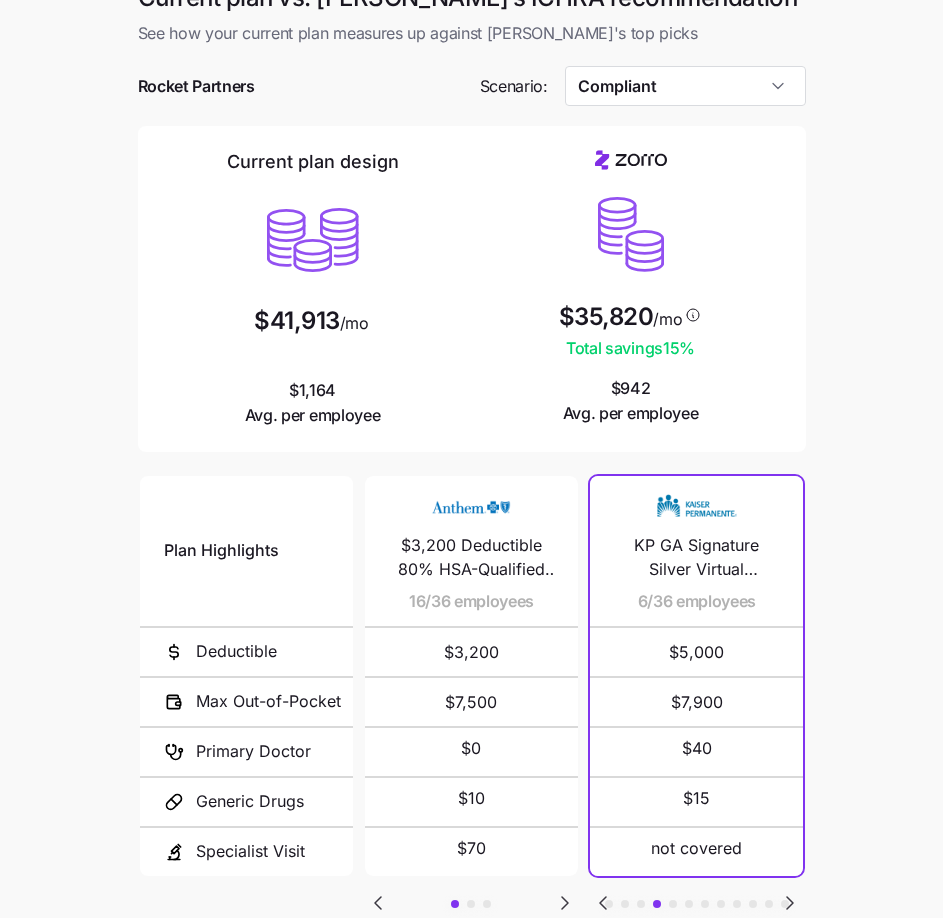 scroll, scrollTop: 0, scrollLeft: 0, axis: both 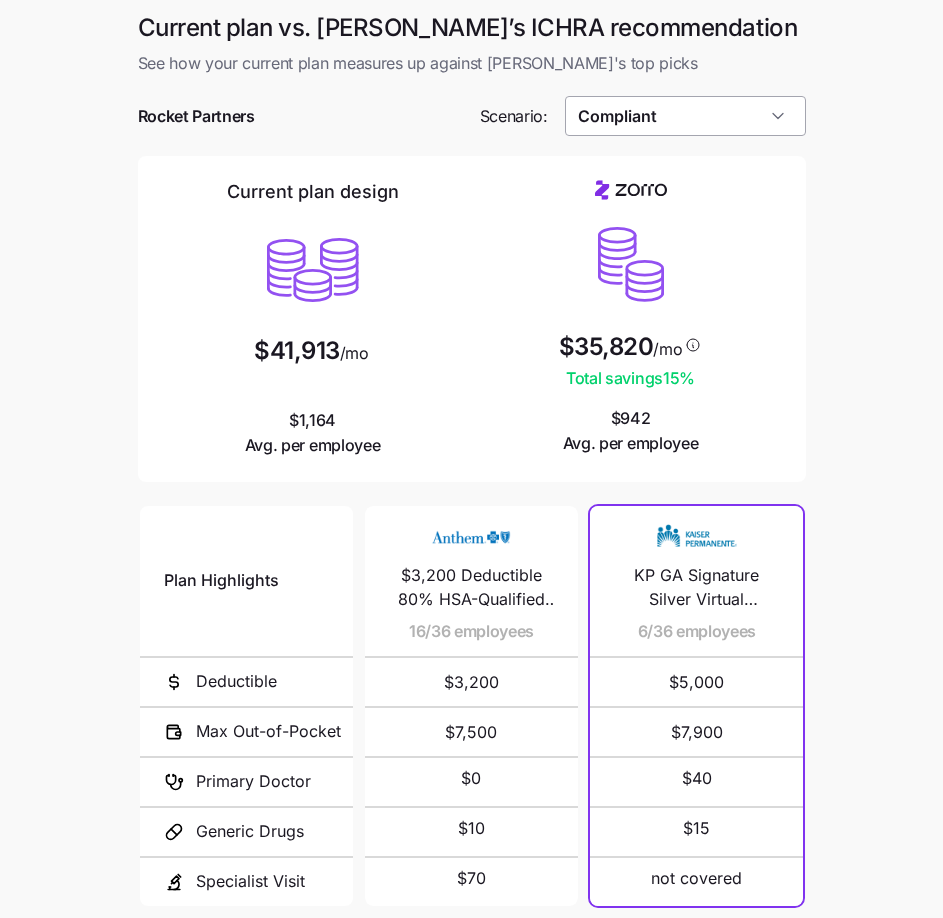 click on "Compliant" at bounding box center [685, 116] 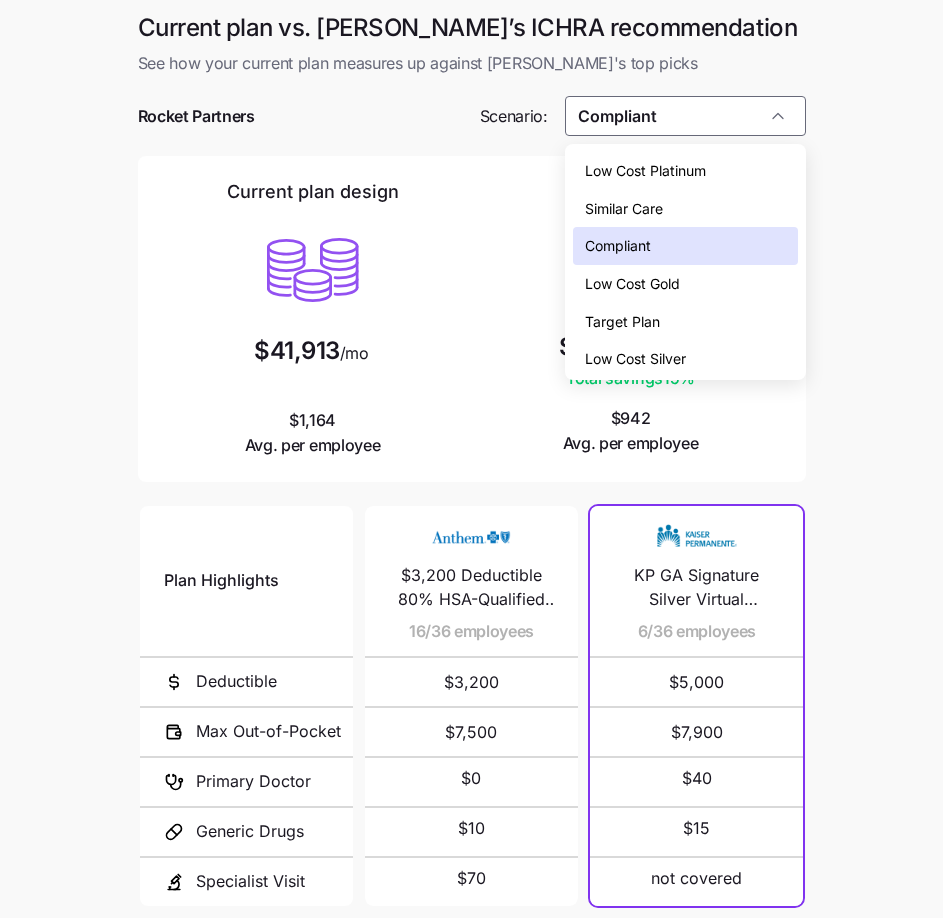 click on "Low Cost Gold" at bounding box center (632, 284) 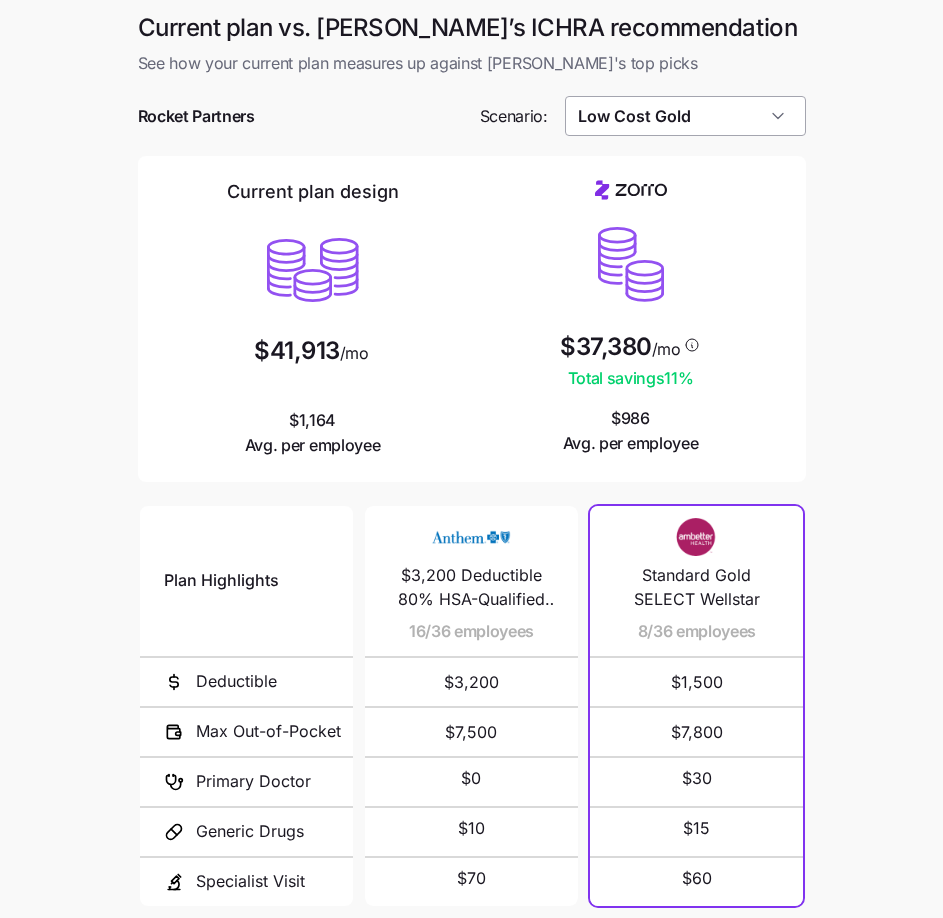 click on "Low Cost Gold" at bounding box center [685, 116] 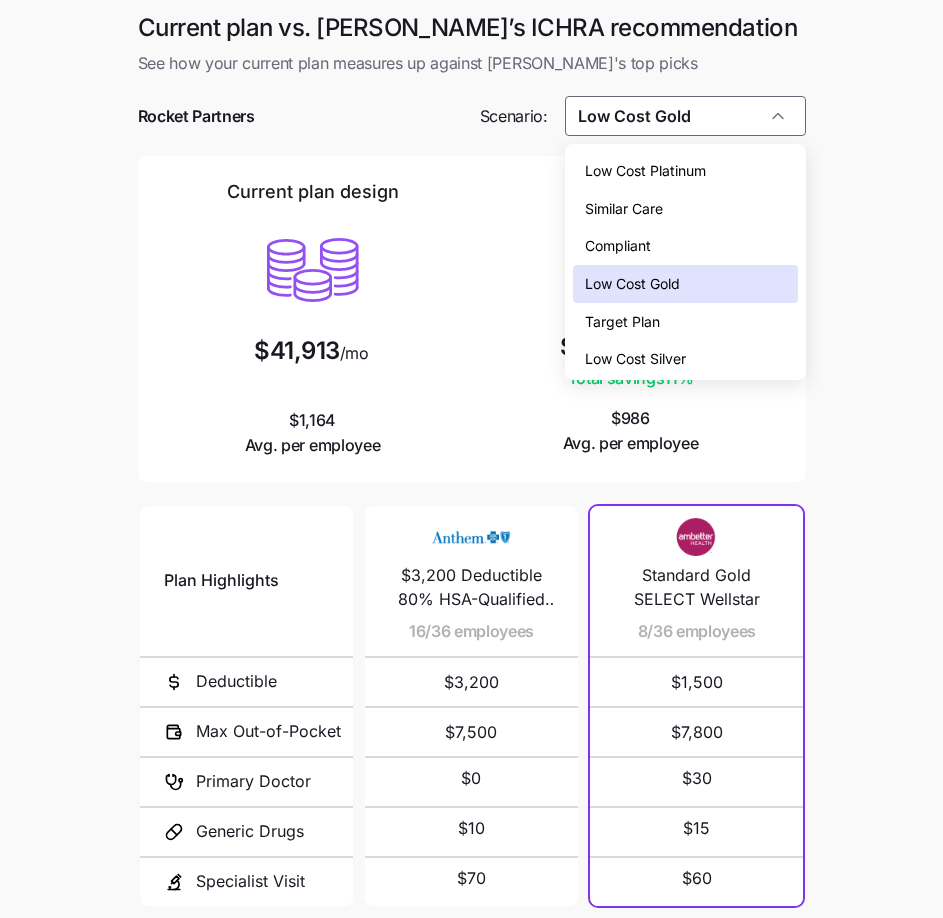 click on "Low Cost Platinum" at bounding box center [645, 171] 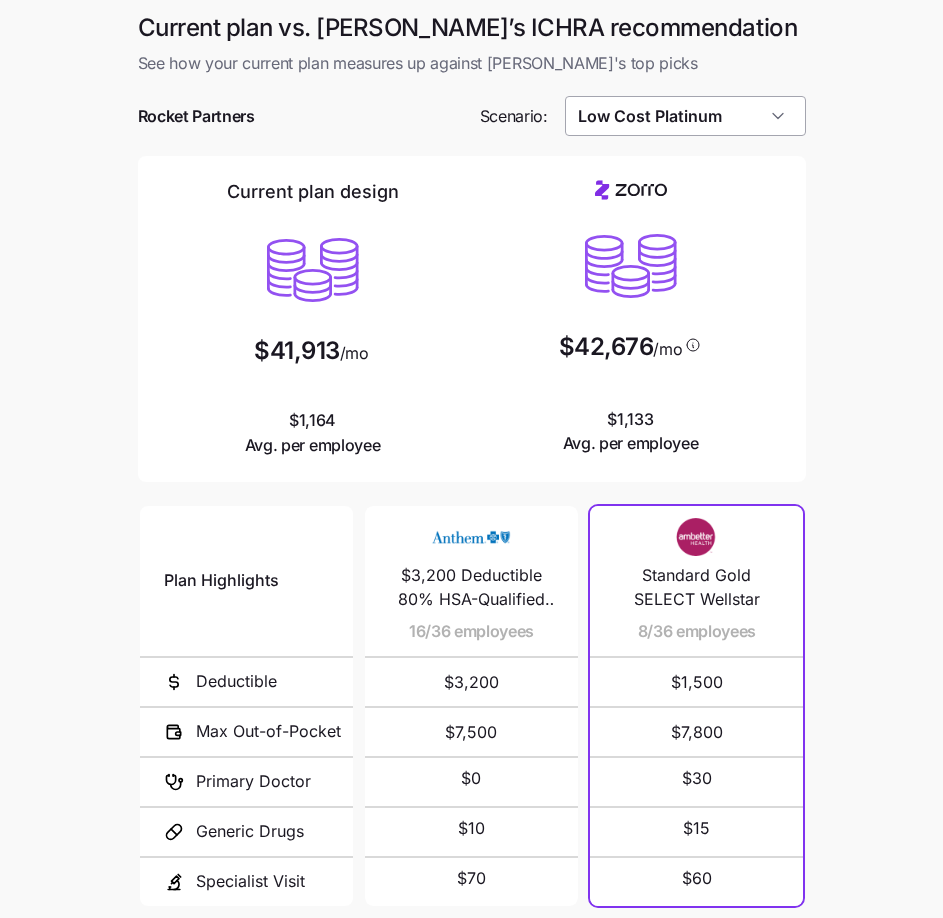 click on "Low Cost Platinum" at bounding box center (685, 116) 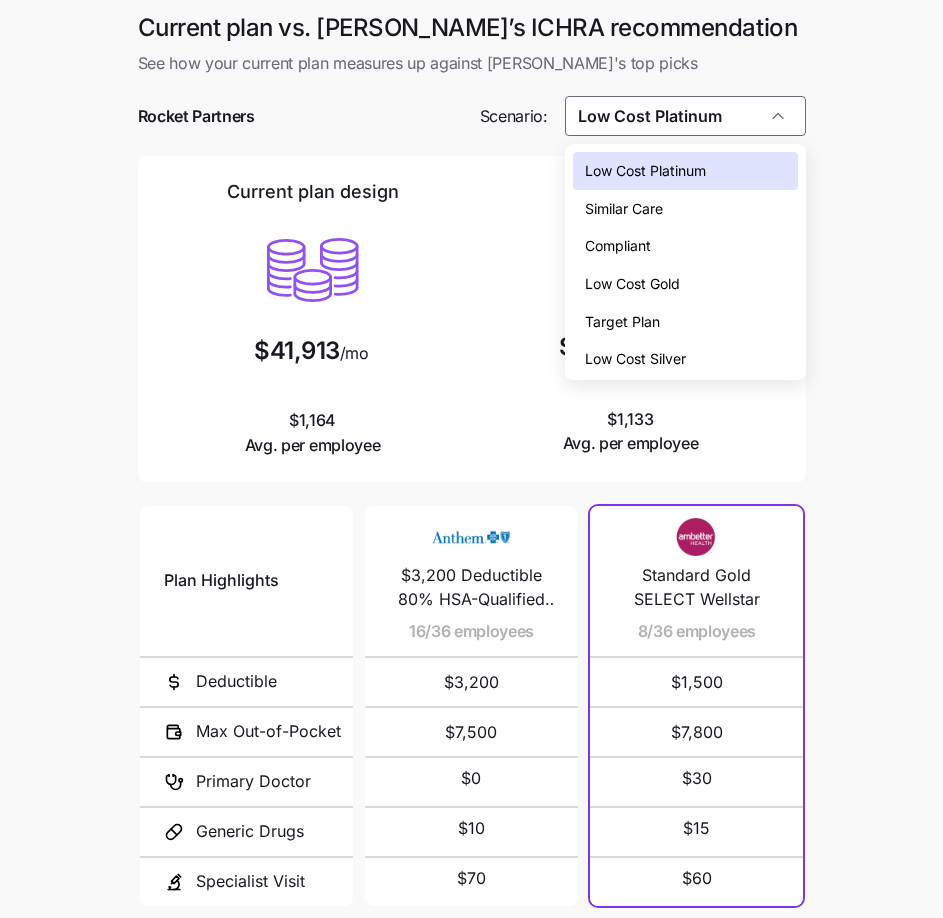 click on "Similar Care" at bounding box center [685, 209] 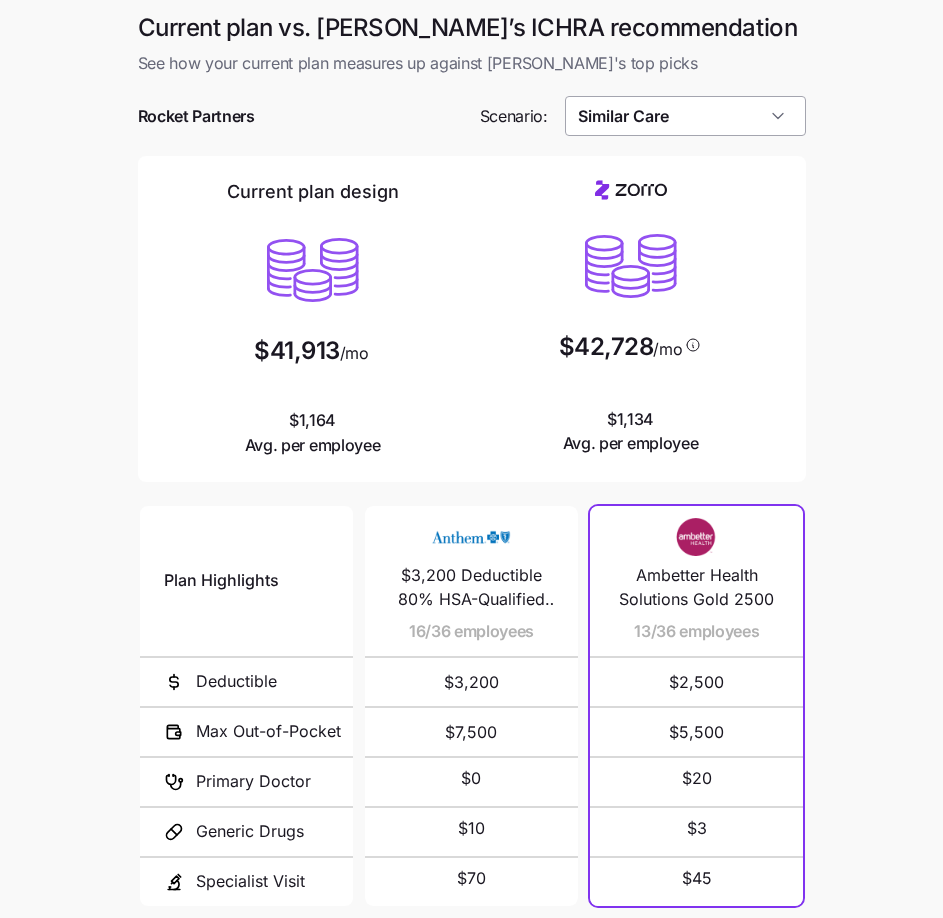 click on "Similar Care" at bounding box center [685, 116] 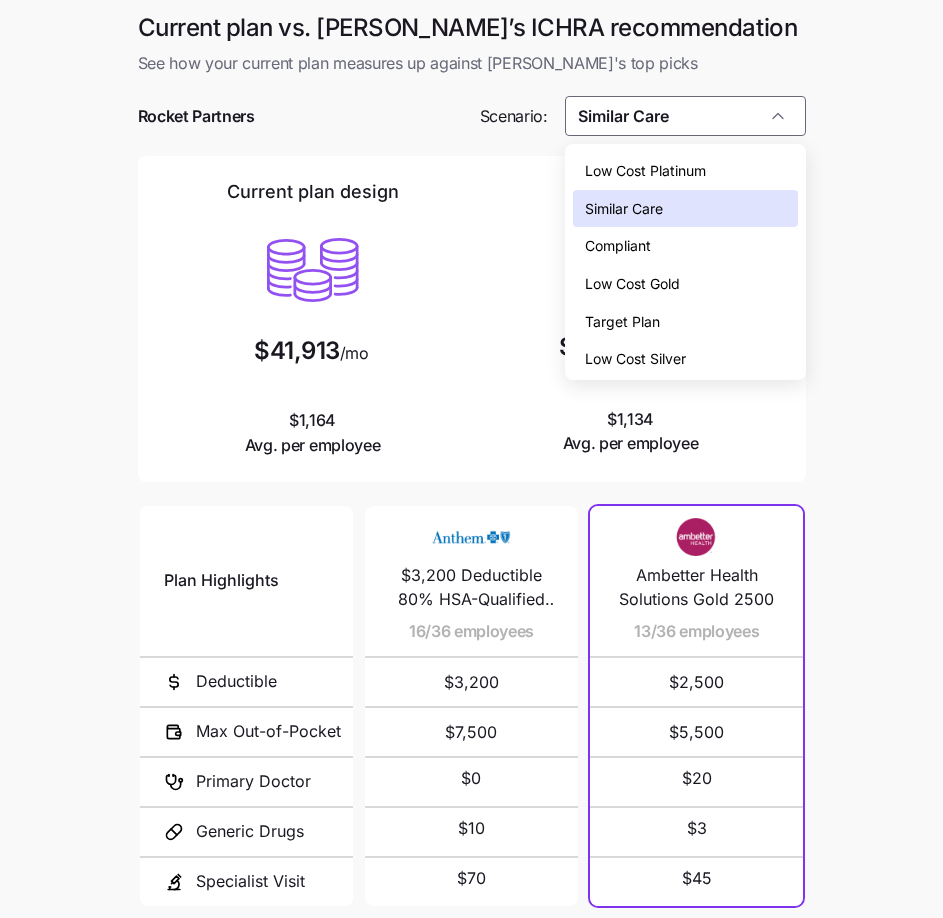 click on "Low Cost Silver" at bounding box center [685, 359] 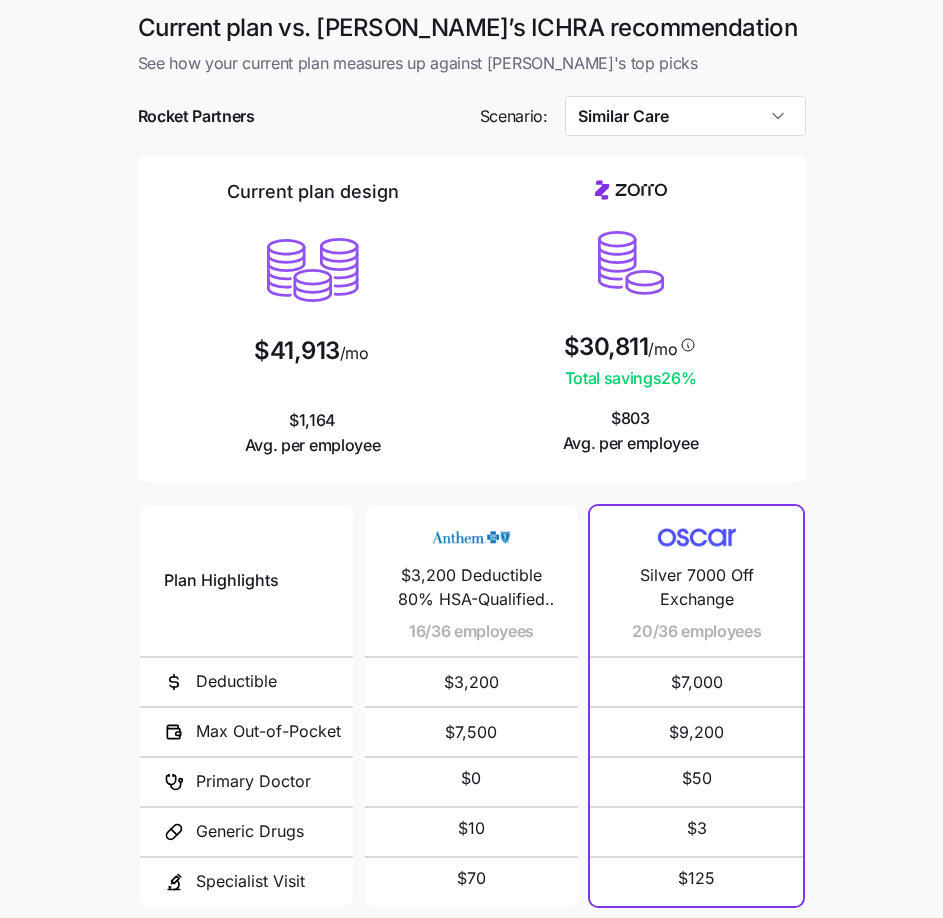 type on "Low Cost Silver" 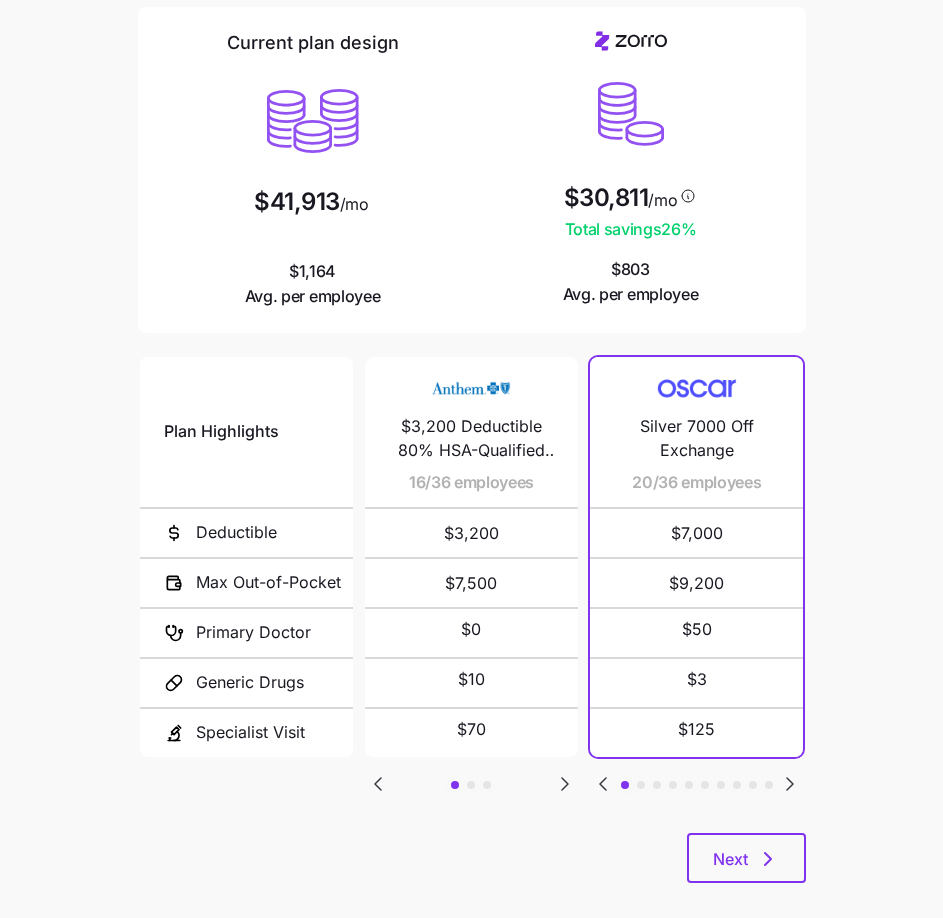 scroll, scrollTop: 174, scrollLeft: 0, axis: vertical 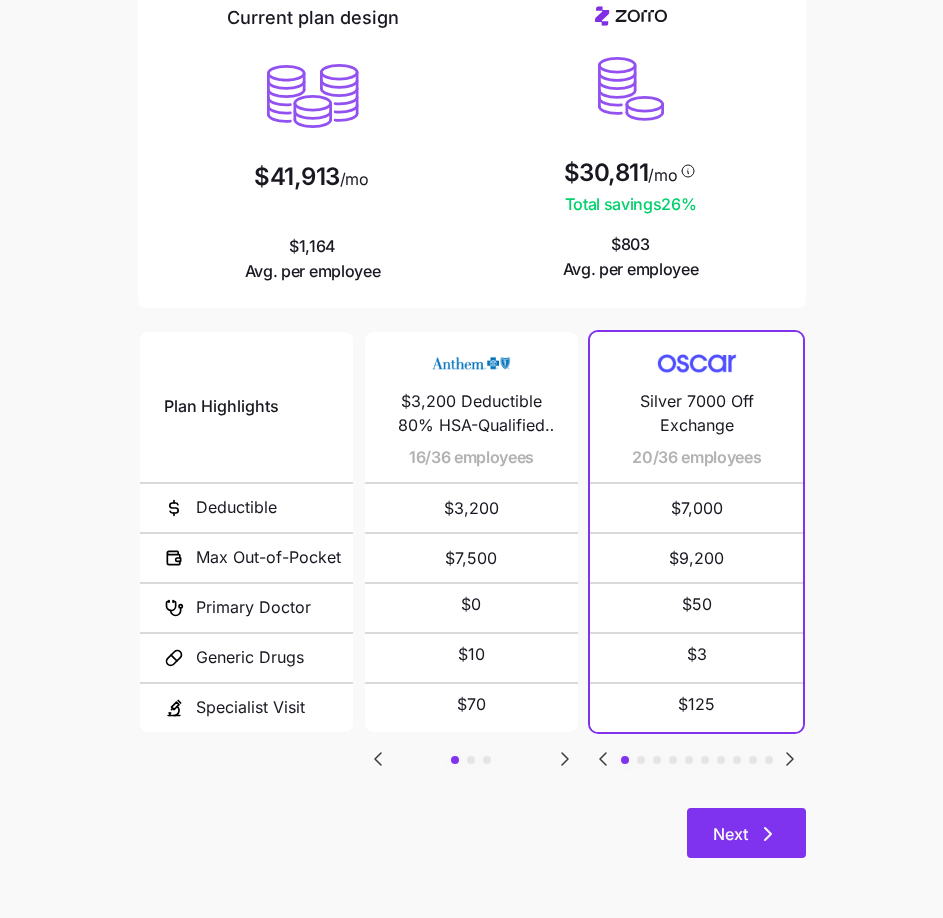 click 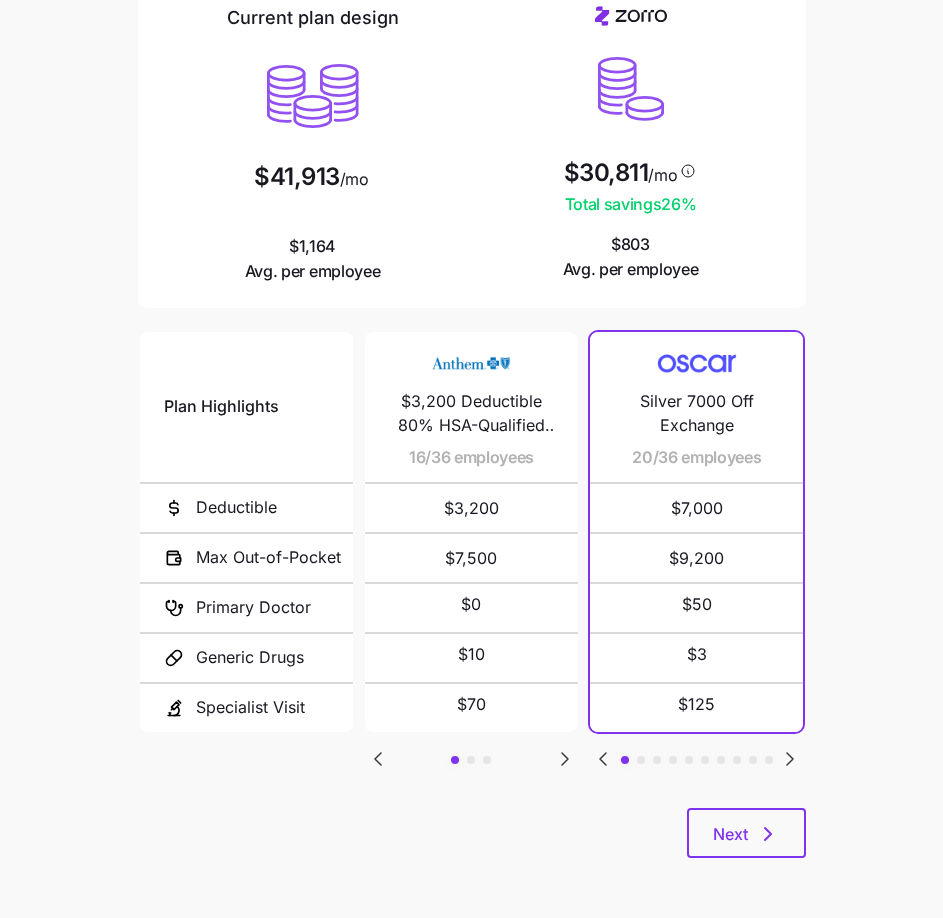 scroll, scrollTop: 0, scrollLeft: 0, axis: both 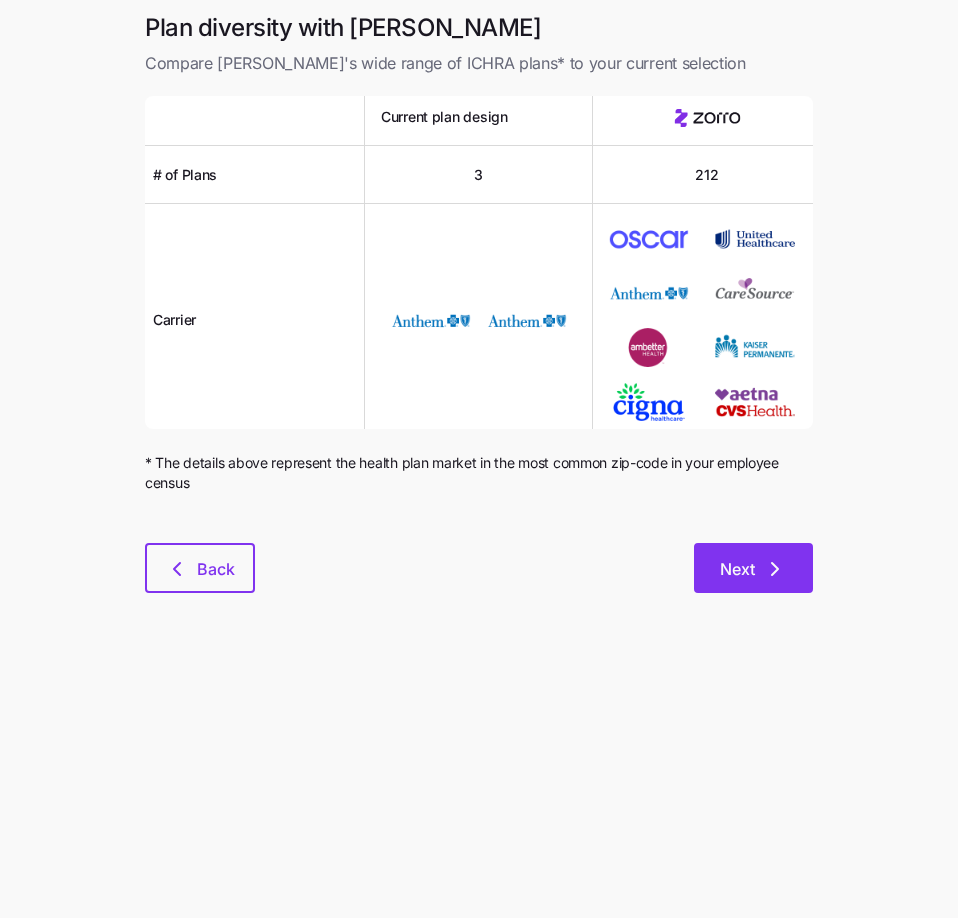click 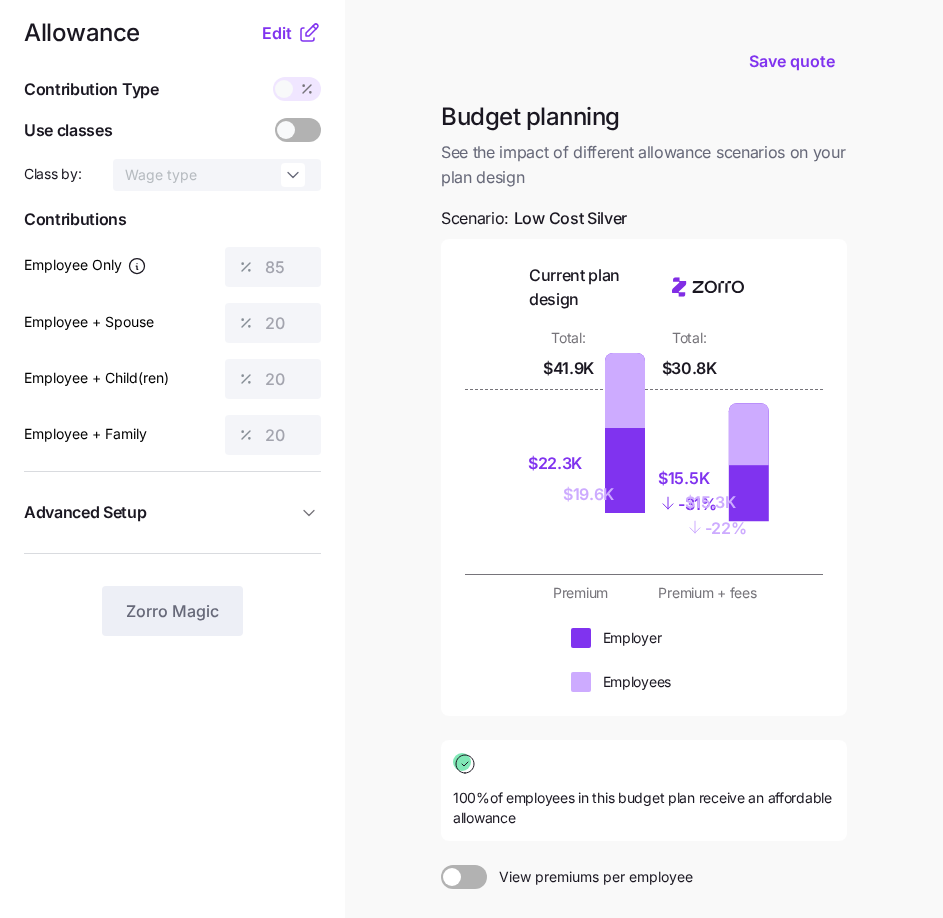 scroll, scrollTop: 0, scrollLeft: 0, axis: both 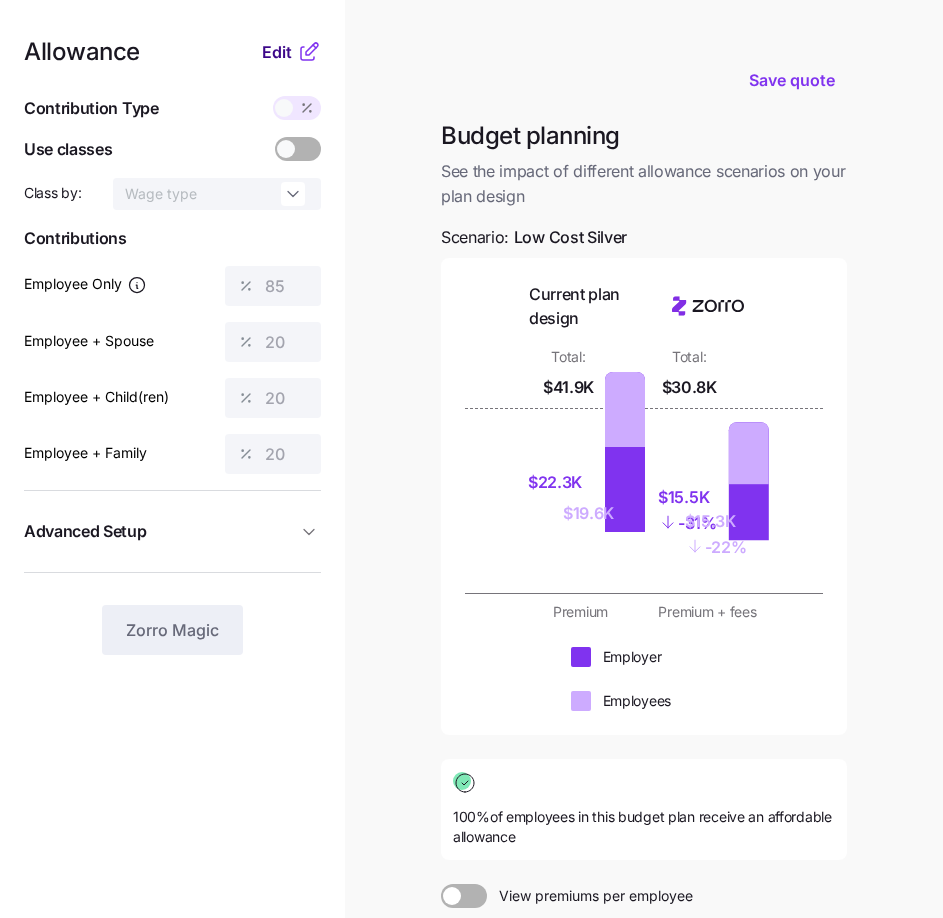 click on "Edit" at bounding box center [277, 52] 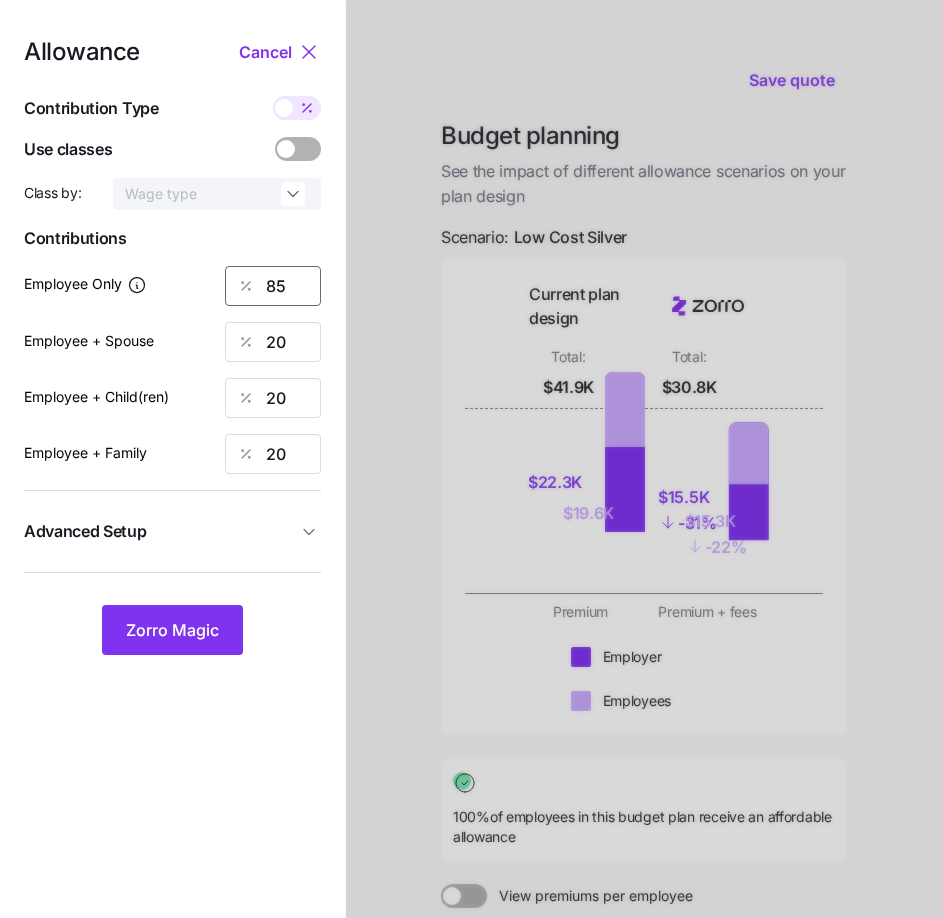 click on "85" at bounding box center (273, 286) 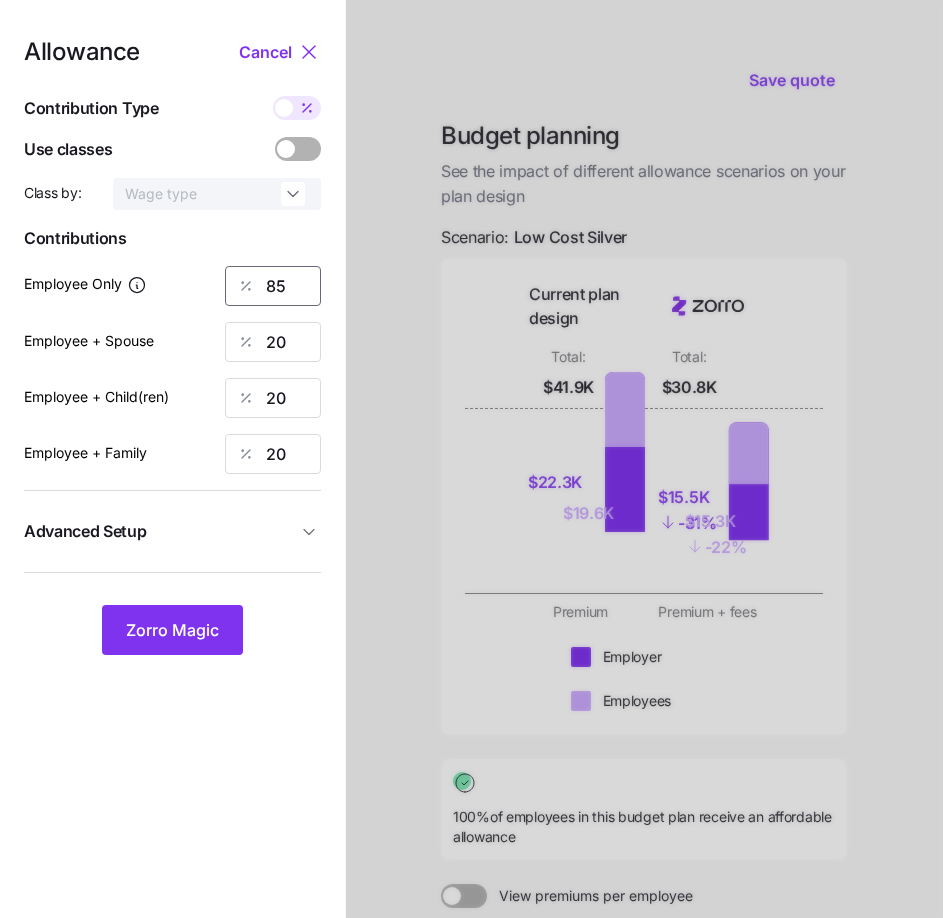 type on "8" 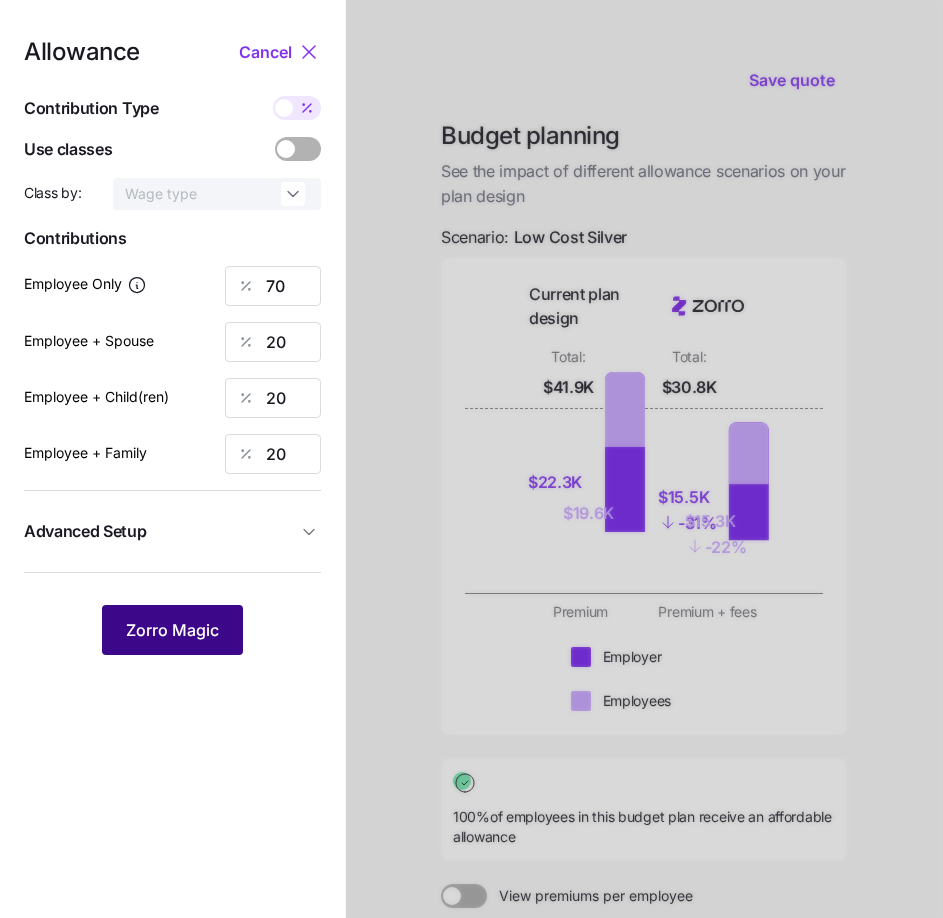 click on "Zorro Magic" at bounding box center [172, 630] 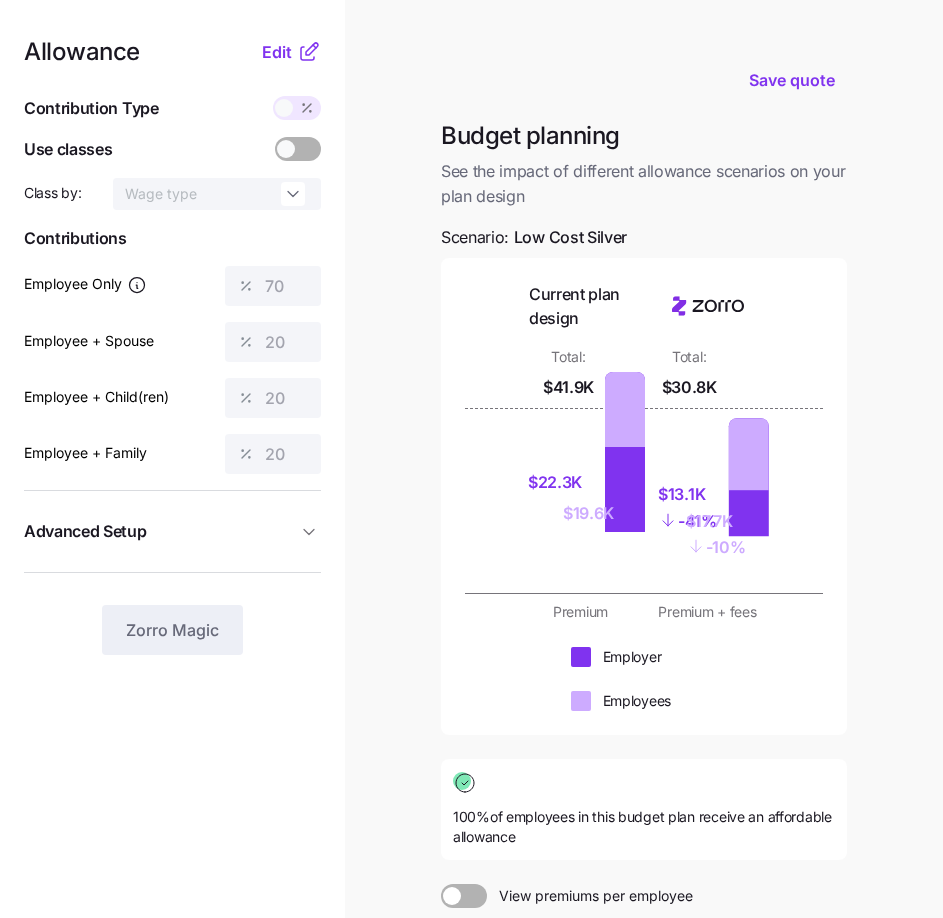 click at bounding box center (284, 108) 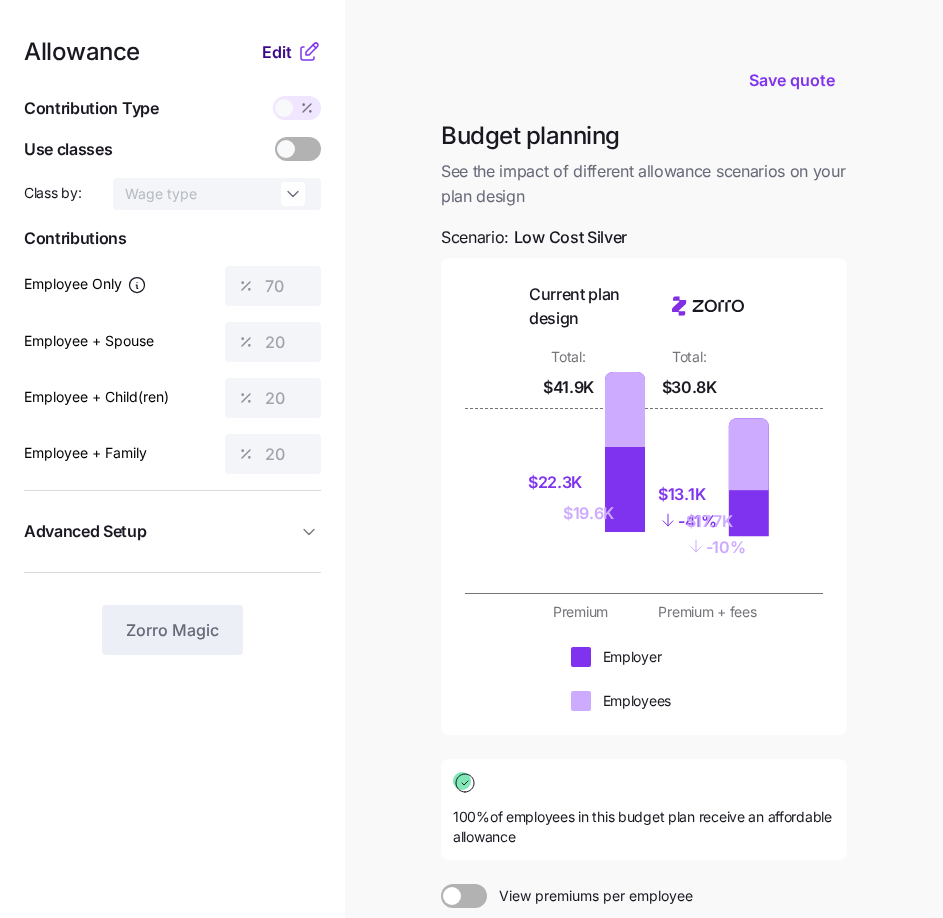 click on "Edit" at bounding box center (277, 52) 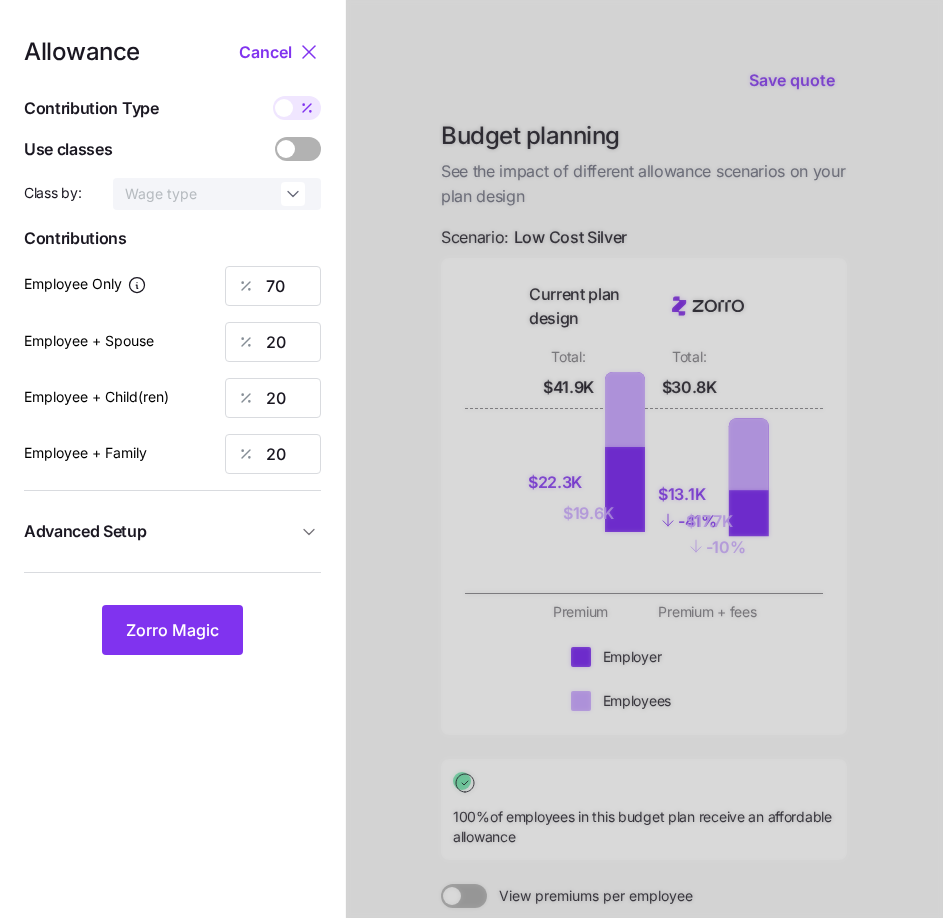 click at bounding box center (284, 108) 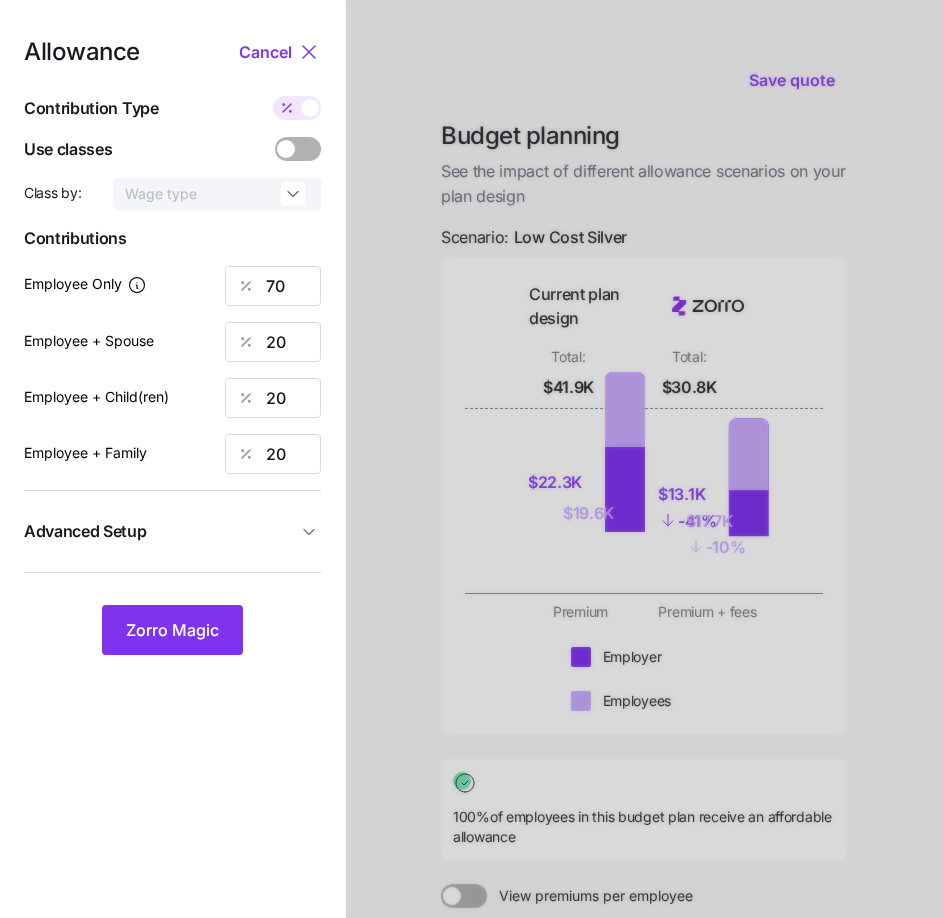 type on "315" 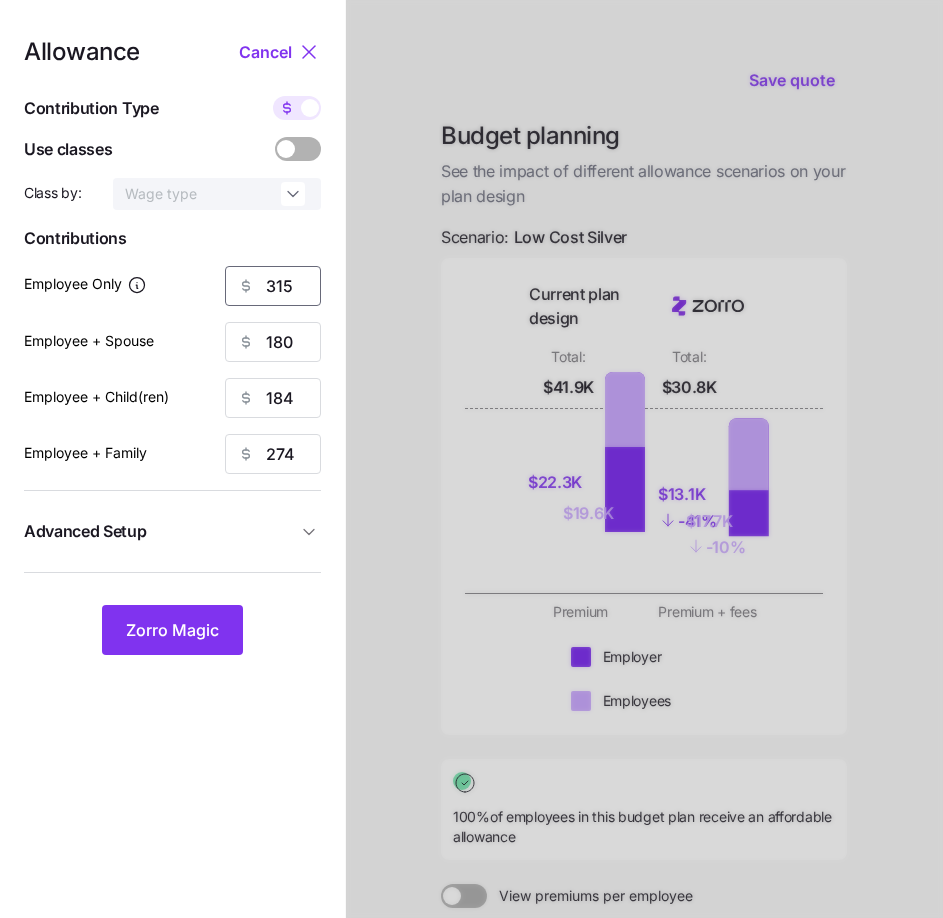drag, startPoint x: 303, startPoint y: 284, endPoint x: 193, endPoint y: 278, distance: 110.16351 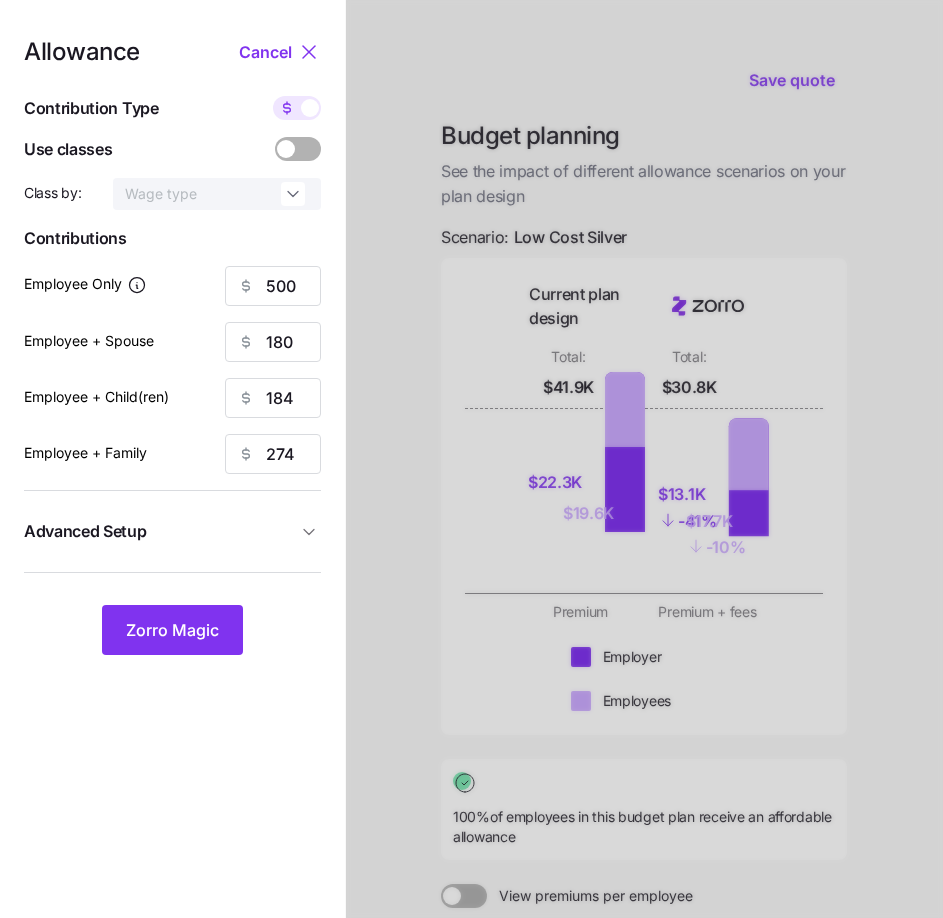 click on "Allowance Cancel Contribution Type Use classes Class by: Wage type Contributions Employee Only 500 Employee + Spouse 180 Employee + Child(ren) 184 Employee + Family 274 Advanced Setup Geo distribution By state (7) Family Units 4 units Zorro Magic" at bounding box center [172, 591] 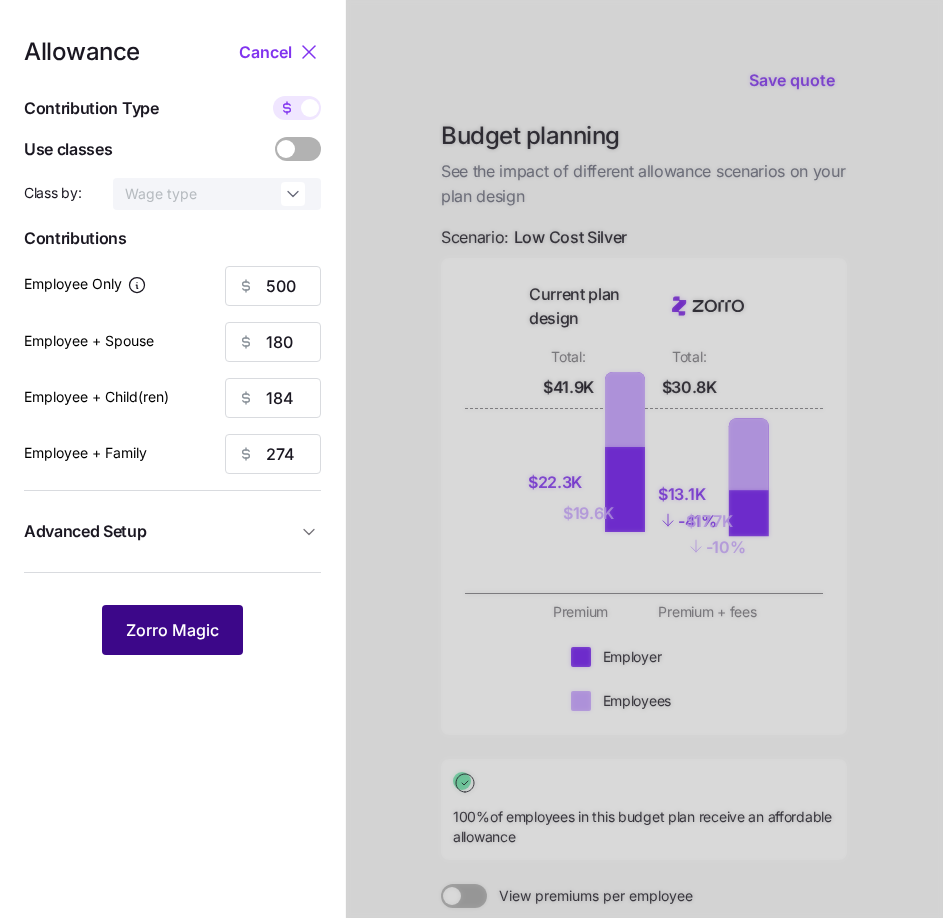 click on "Zorro Magic" at bounding box center [172, 630] 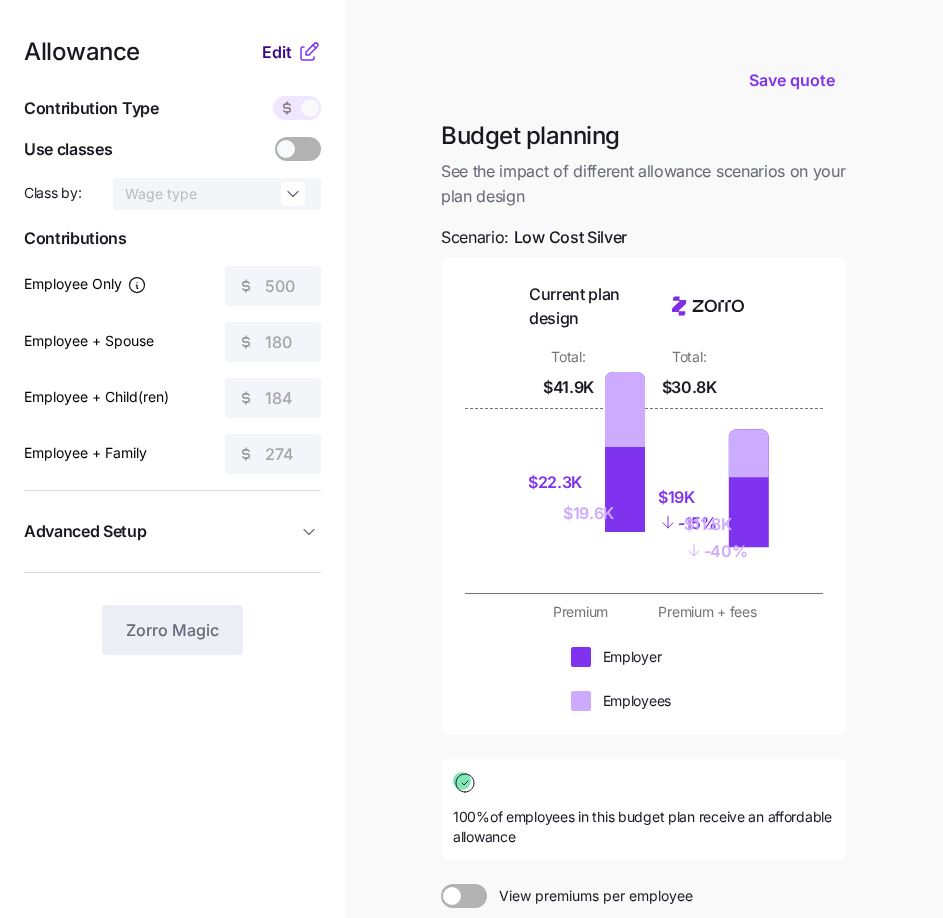 click on "Edit" at bounding box center [277, 52] 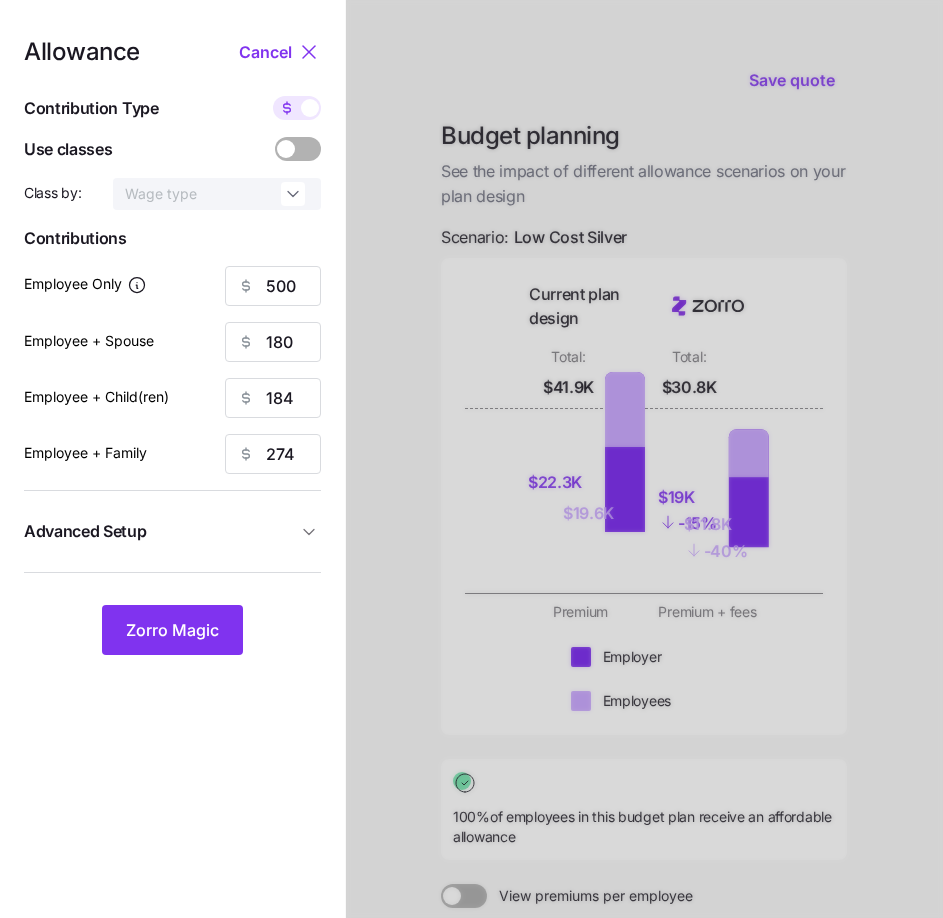 click at bounding box center [297, 108] 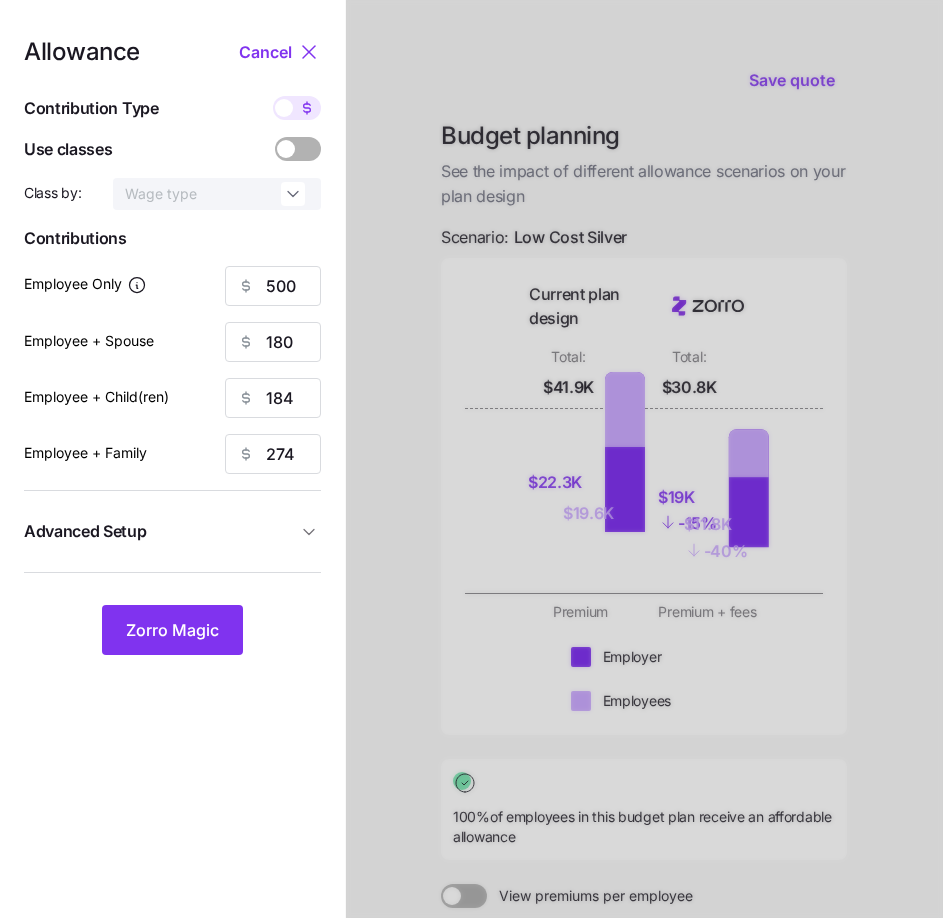 type on "111" 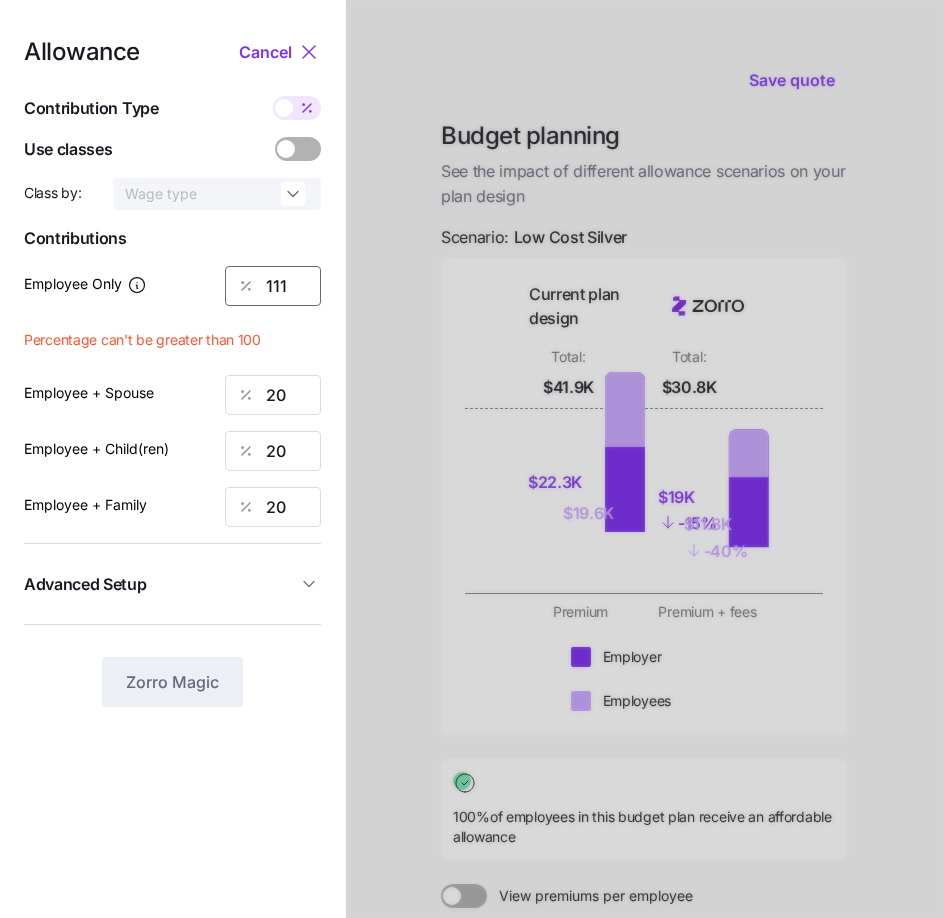 drag, startPoint x: 300, startPoint y: 290, endPoint x: 199, endPoint y: 281, distance: 101.4002 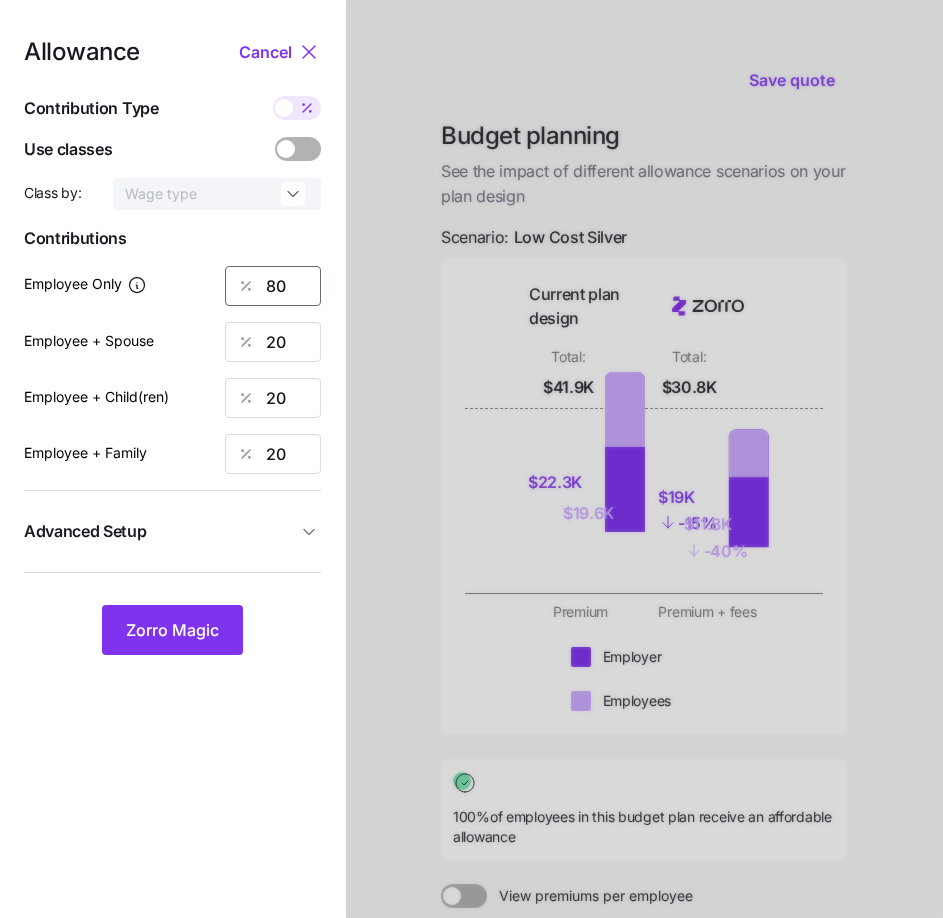 type on "8" 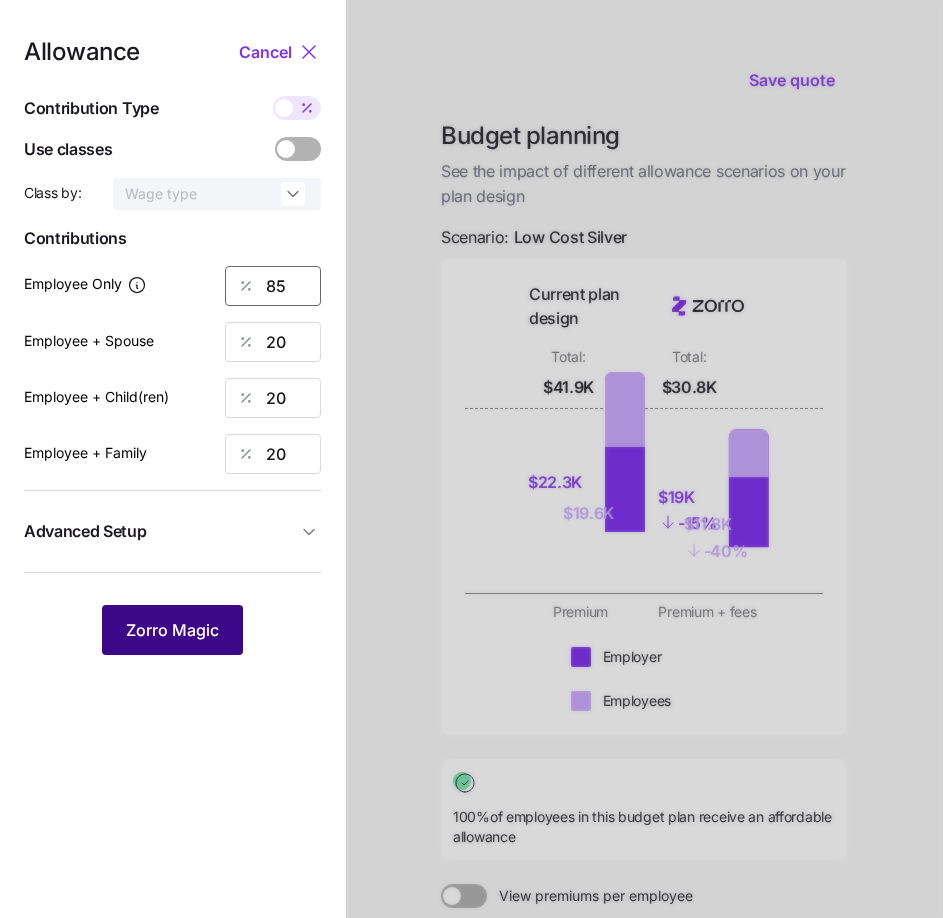 type on "85" 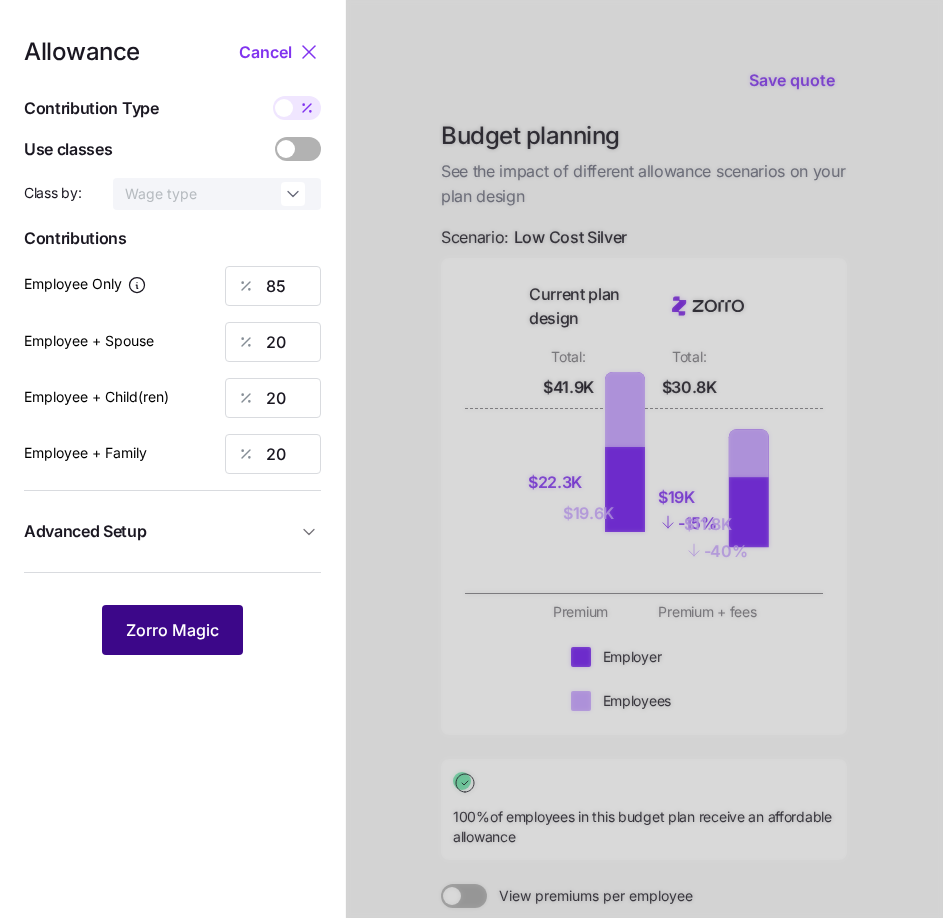 click on "Zorro Magic" at bounding box center (172, 630) 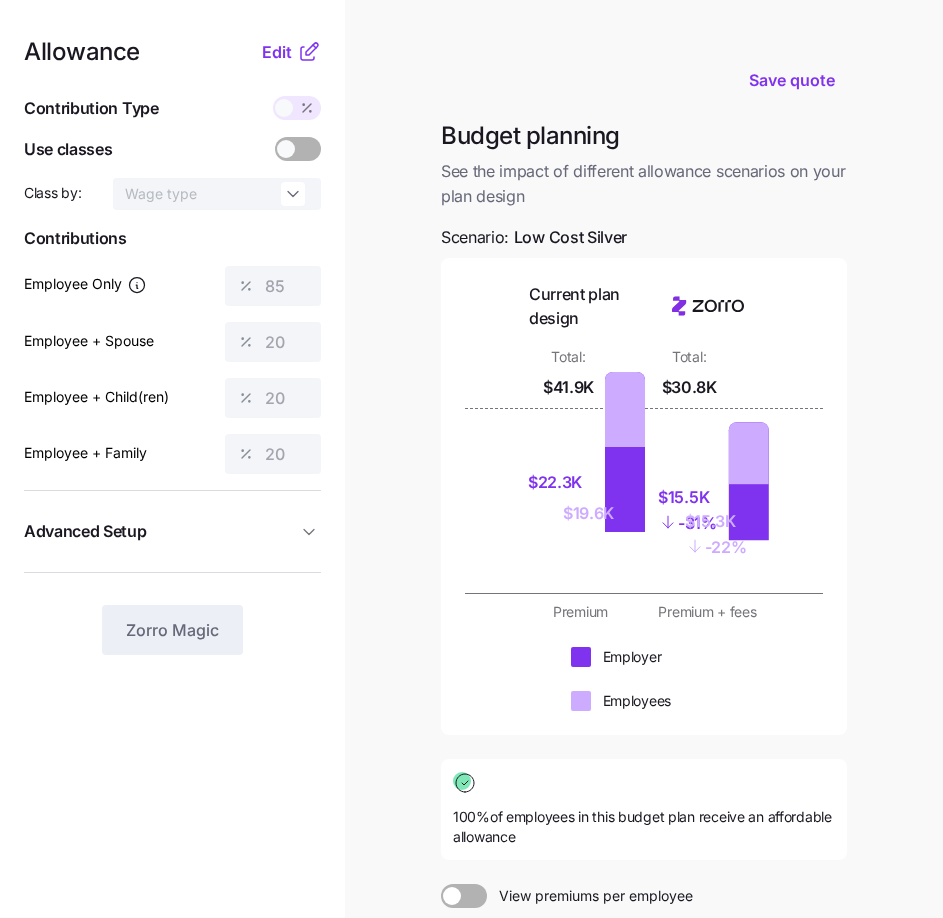click on "Advanced Setup" at bounding box center (172, 531) 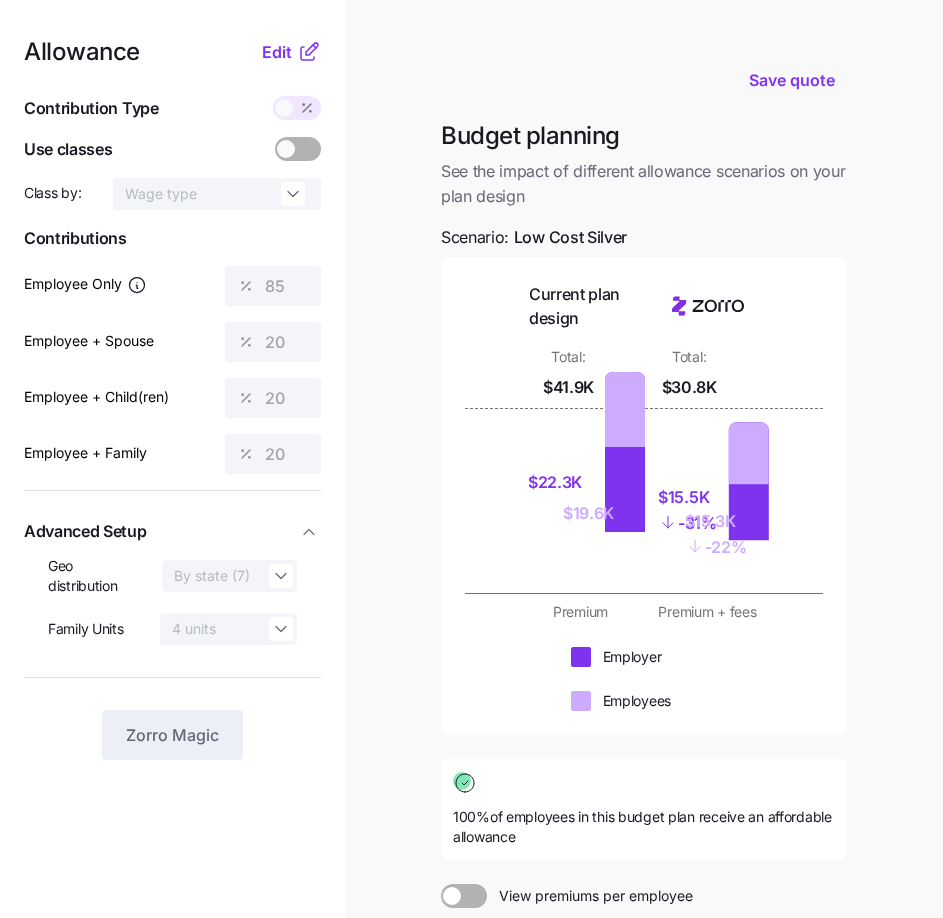 click on "Save quote" at bounding box center (644, 80) 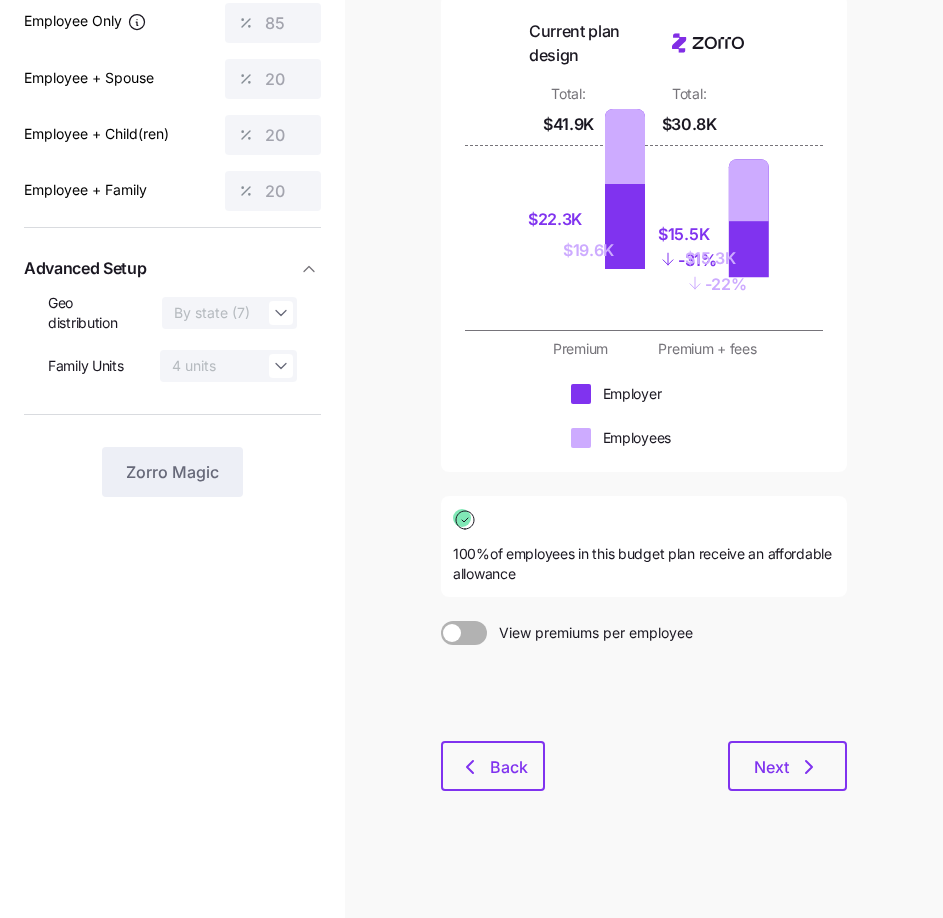 scroll, scrollTop: 264, scrollLeft: 0, axis: vertical 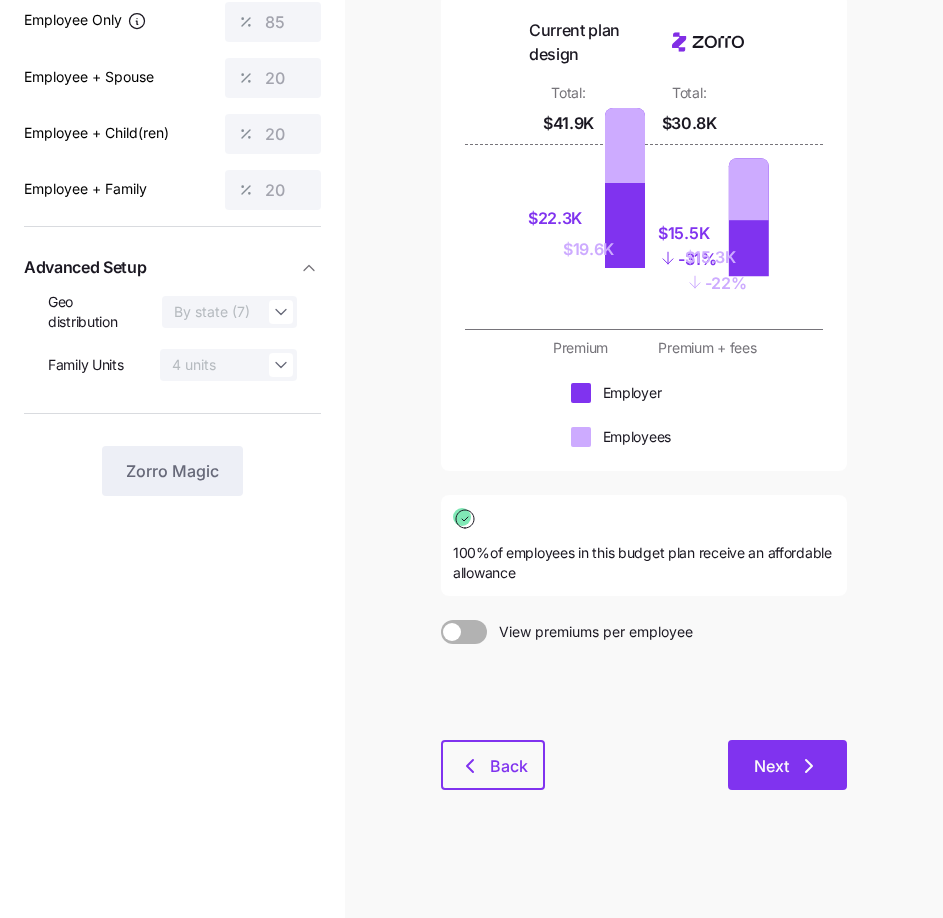 click on "Next" at bounding box center (771, 766) 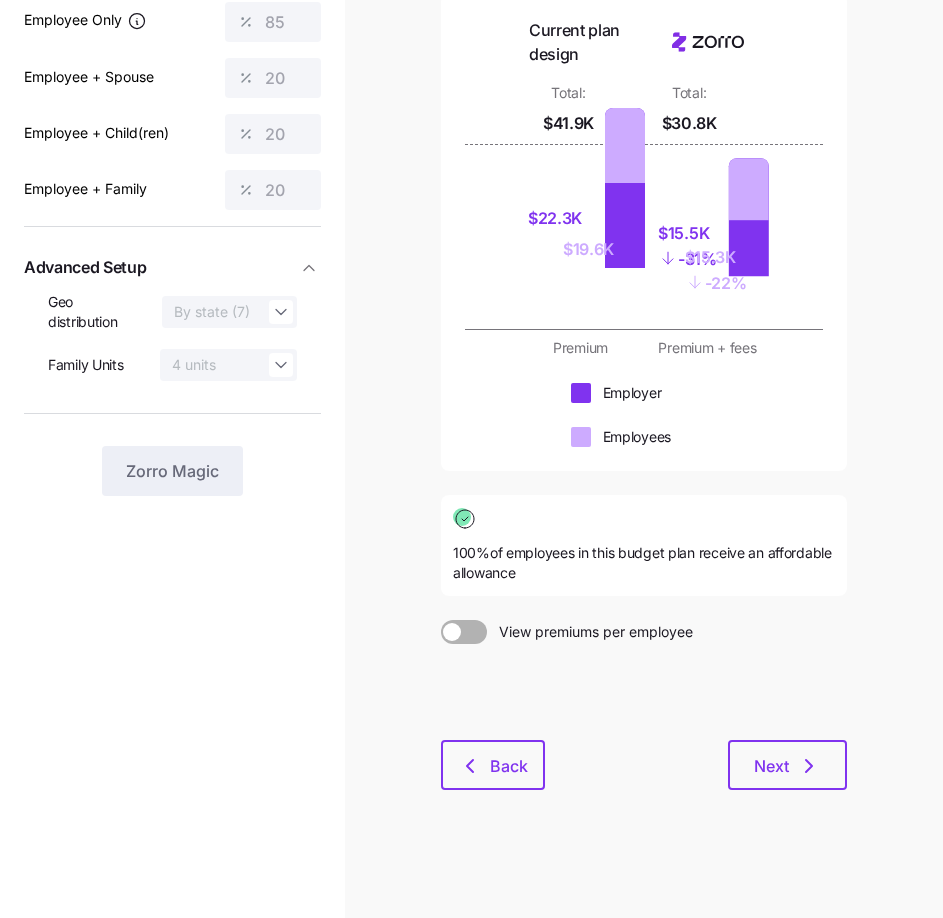 scroll, scrollTop: 0, scrollLeft: 0, axis: both 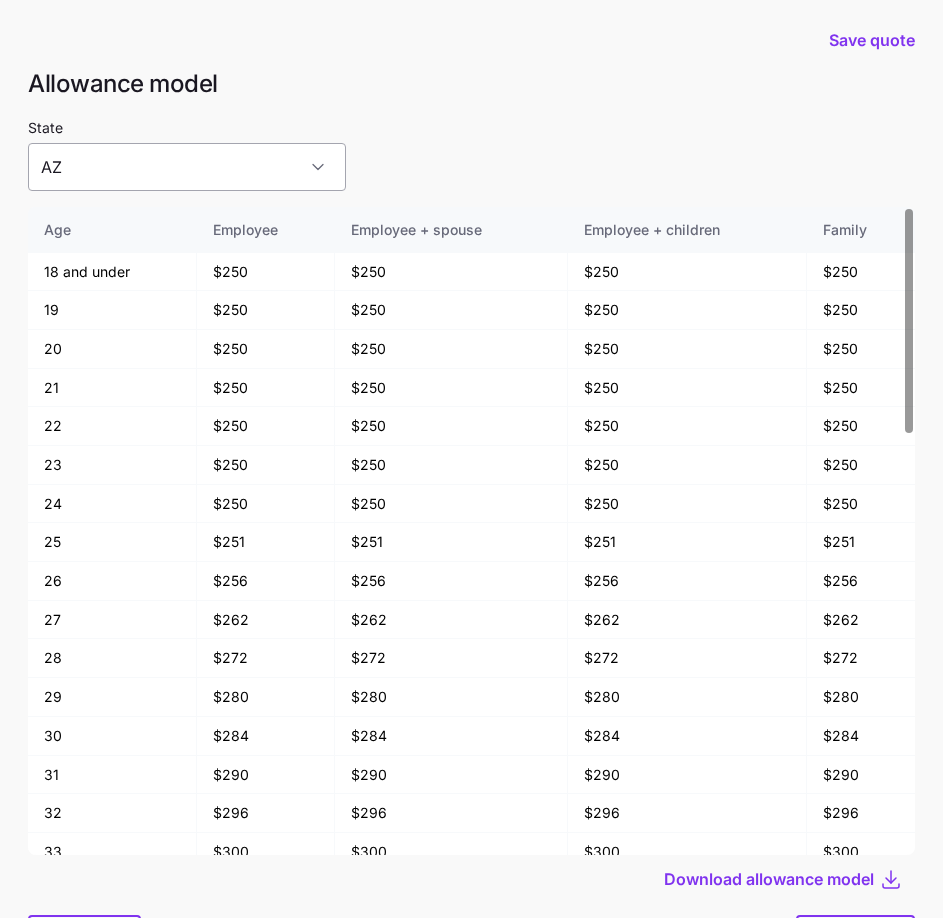 click on "AZ" at bounding box center (187, 167) 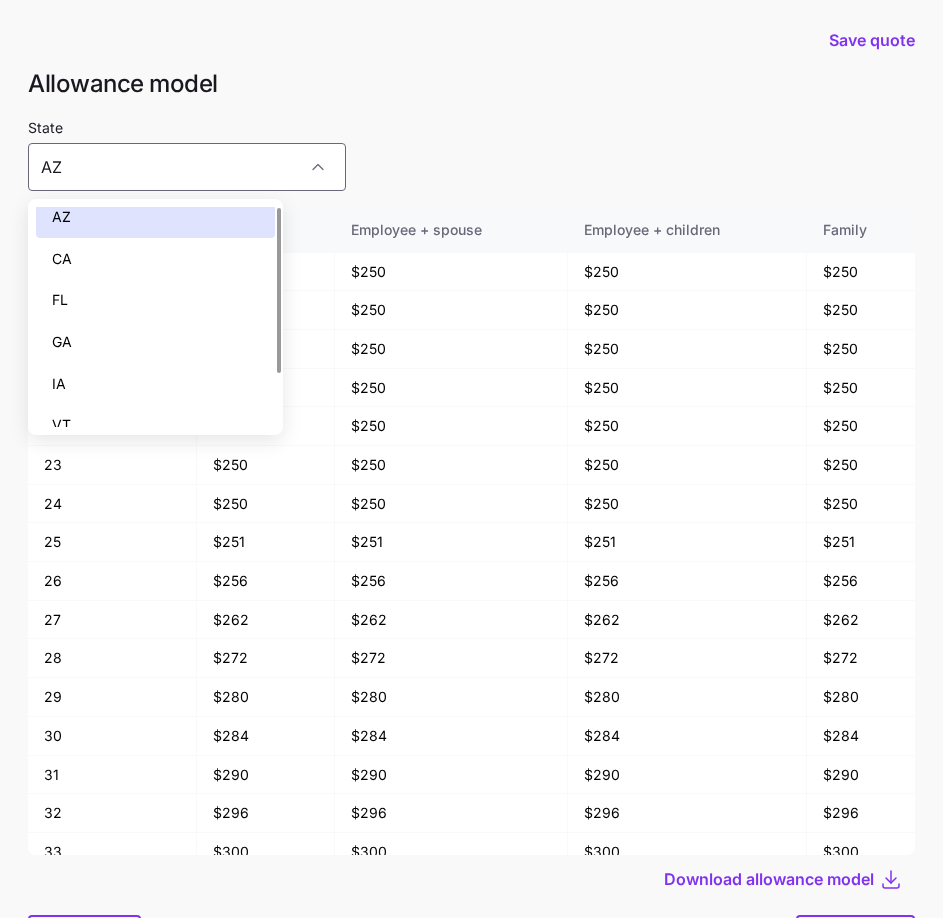 scroll, scrollTop: 0, scrollLeft: 0, axis: both 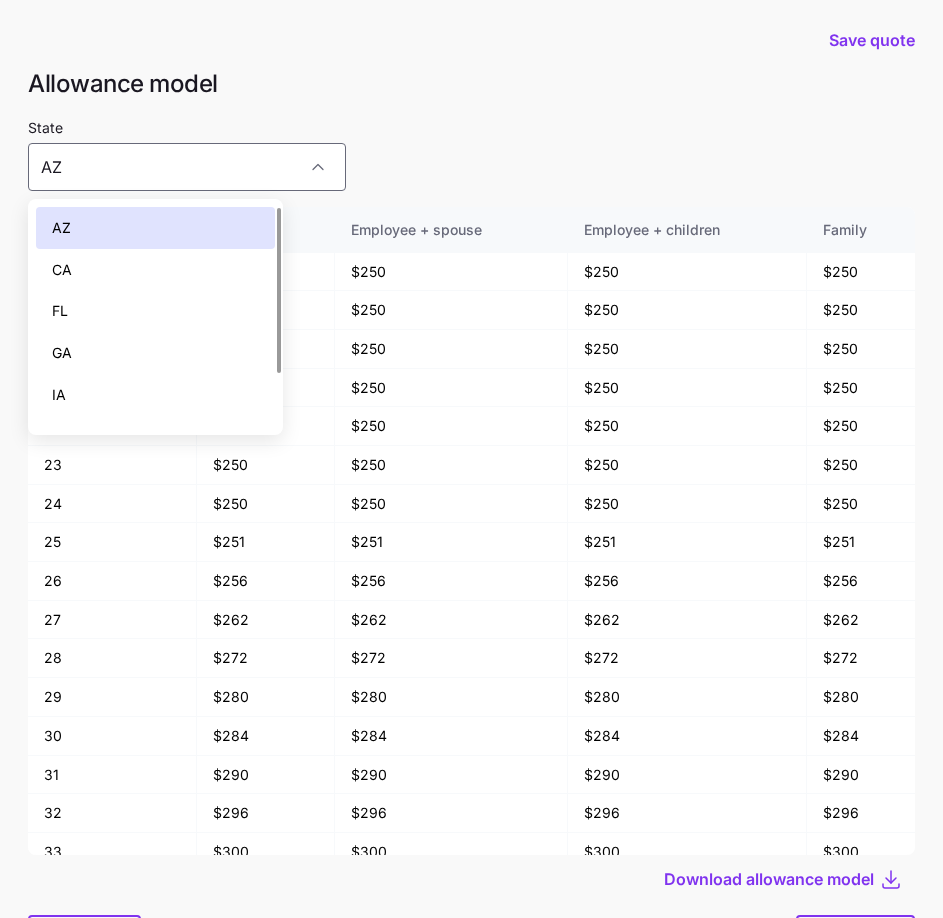 click on "FL" at bounding box center [155, 311] 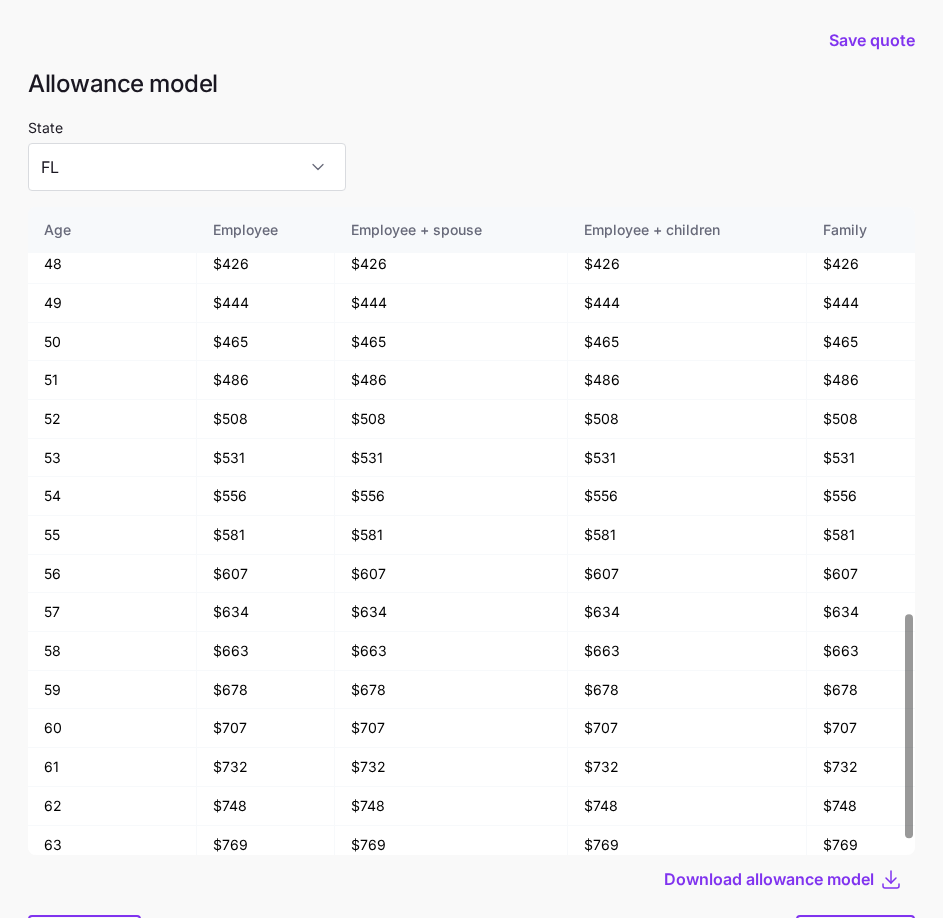 scroll, scrollTop: 1215, scrollLeft: 0, axis: vertical 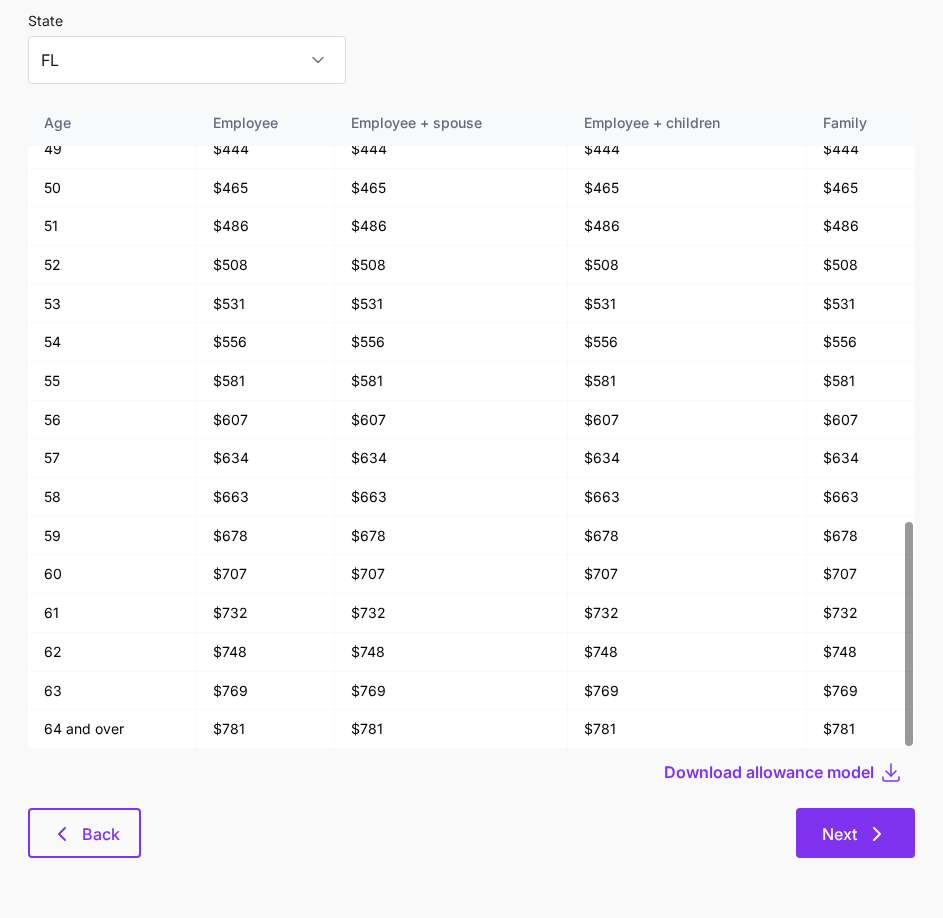 click on "Next" at bounding box center (855, 833) 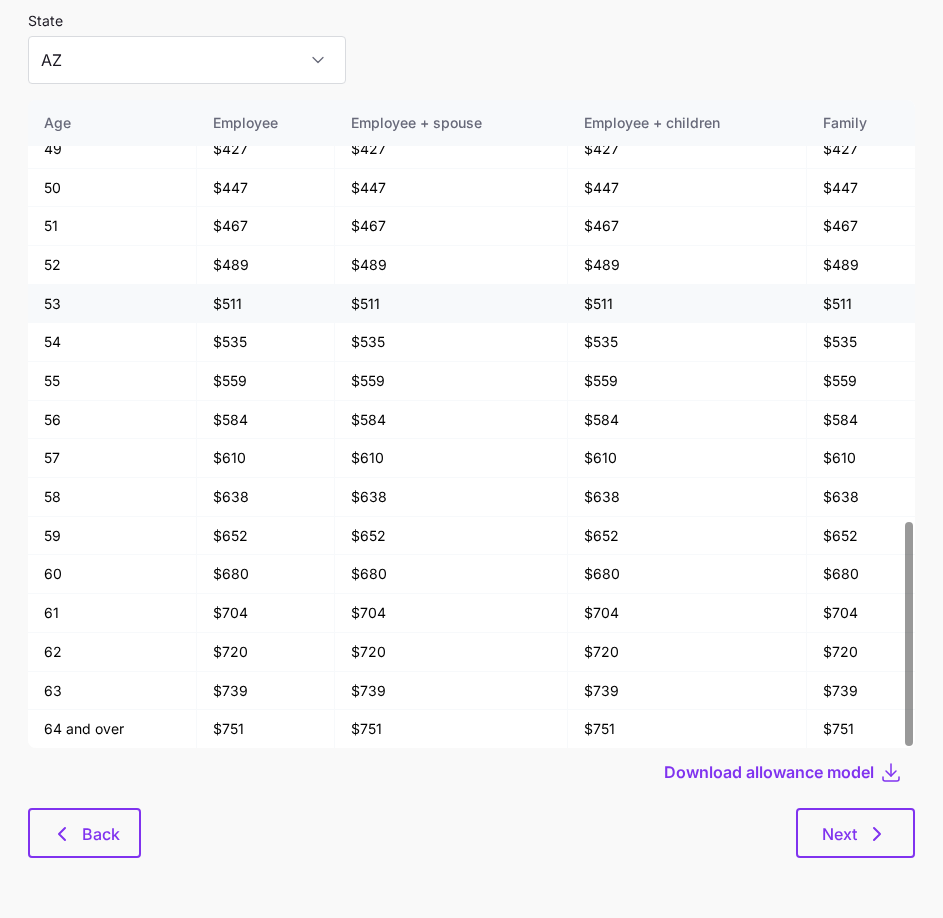 scroll, scrollTop: 0, scrollLeft: 0, axis: both 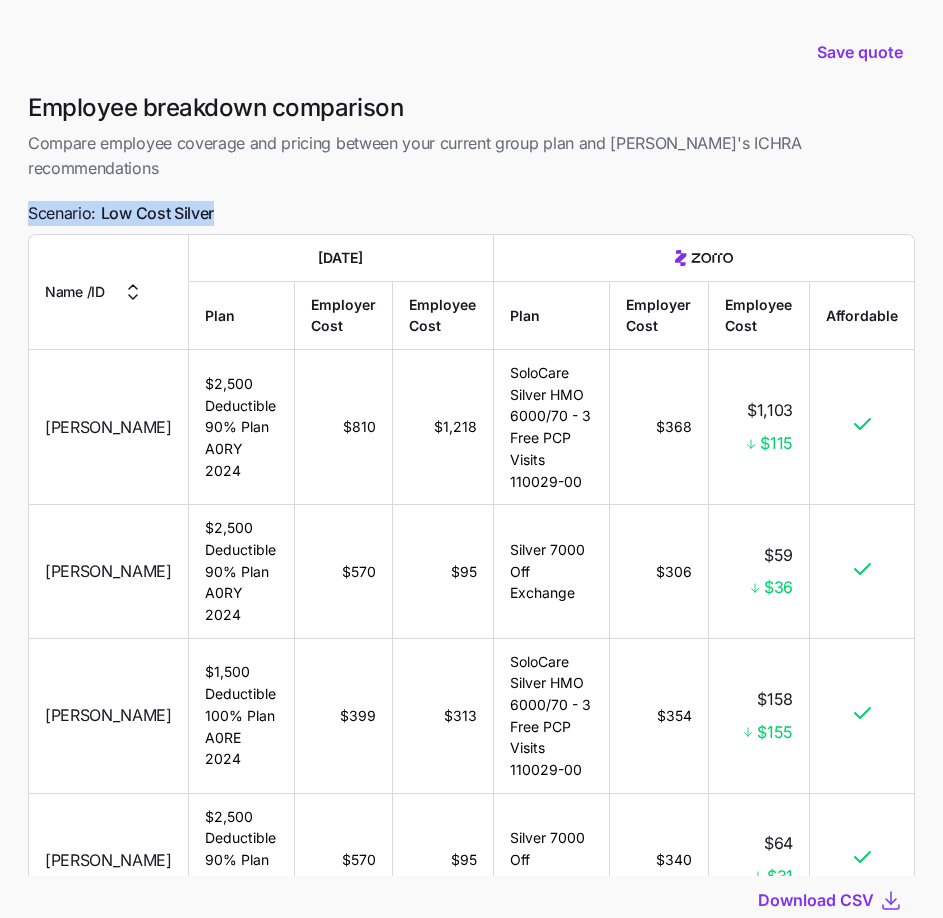 drag, startPoint x: 225, startPoint y: 186, endPoint x: 25, endPoint y: 187, distance: 200.0025 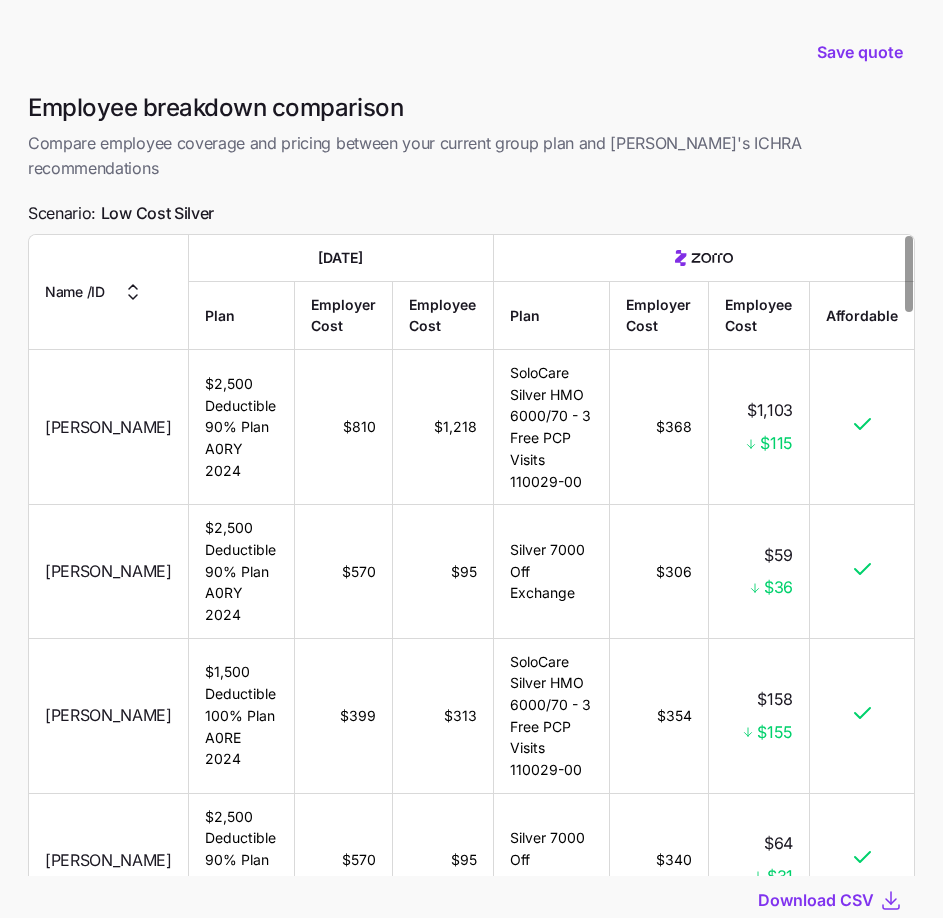 click on "Employee breakdown comparison Compare employee coverage and pricing between your current group plan and [PERSON_NAME]'s ICHRA recommendations Scenario:   Low Cost Silver Name /  ID [DATE] Plan Employer Cost Employee Cost Plan Employer Cost Employee Cost Affordable [PERSON_NAME] $2,500 Deductible 90% Plan A0RY 2024 $810 $1,218 SoloCare Silver  HMO 6000/70 - 3 Free PCP Visits 110029-00 $368 $1,103 $115 [PERSON_NAME] $2,500 Deductible 90% Plan A0RY 2024 $570 $95 Silver 7000 Off Exchange $306 $59 $36 [PERSON_NAME] $1,500 Deductible 100% Plan A0RE 2024 $399 $313 SoloCare Silver  HMO 6000/70 - 3 Free PCP Visits 110029-00 $354 $158 $155 [PERSON_NAME] $2,500 Deductible 90% Plan A0RY 2024 $570 $95 Silver 7000 Off Exchange $340 $64 $31 [PERSON_NAME] $3,200 Deductible 80% HSA-Qualified Plan A0PT 2024 $586 $0 Silver 7000 Off Exchange $449 $85 $85 [PERSON_NAME] $2,500 Deductible 90% Plan A0RY 2024 $570 $95 Silver 7000 Off Exchange $347 $66 $29 [PERSON_NAME] $1,500 Deductible 100% Plan A0RE 2024 $399 $313 Silver 7000 Off Exchange" at bounding box center [471, 557] 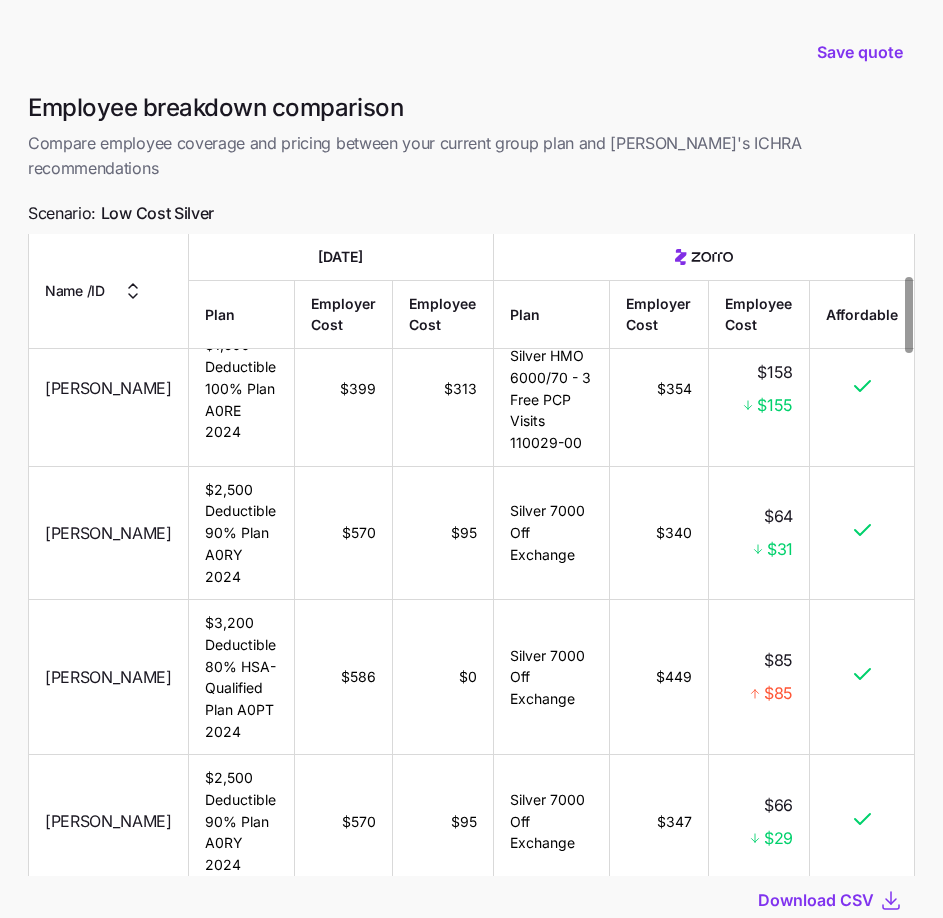 scroll, scrollTop: 349, scrollLeft: 0, axis: vertical 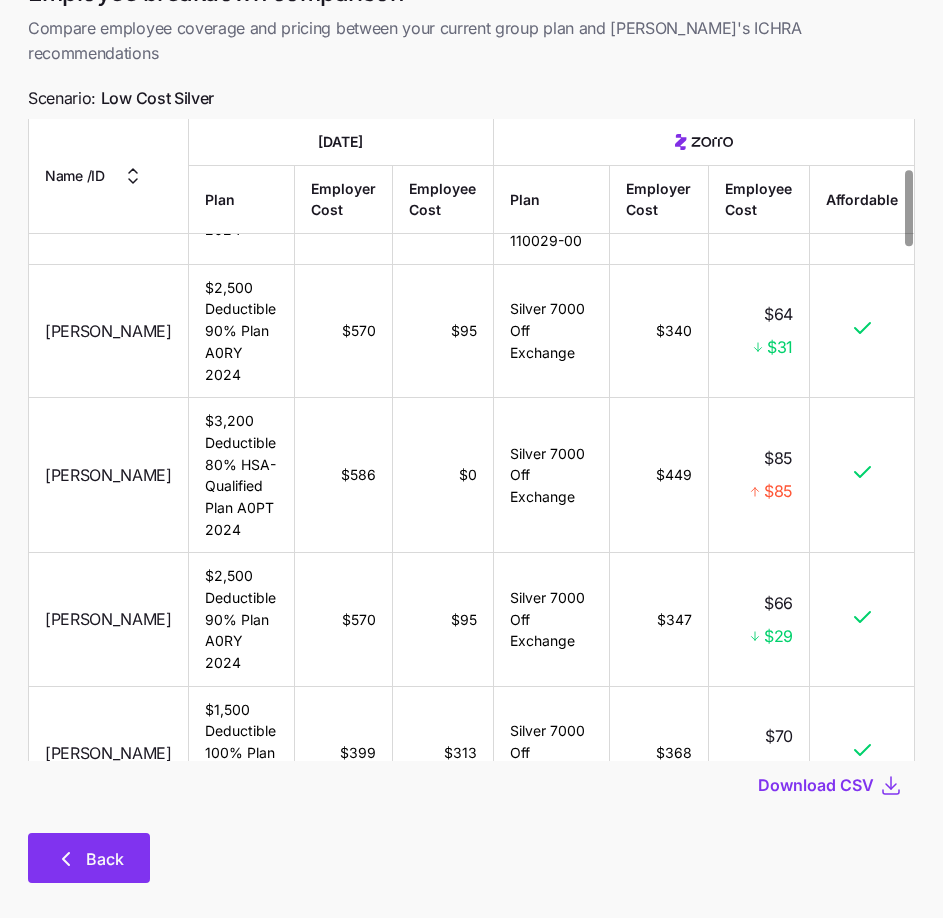 click on "Back" at bounding box center [89, 858] 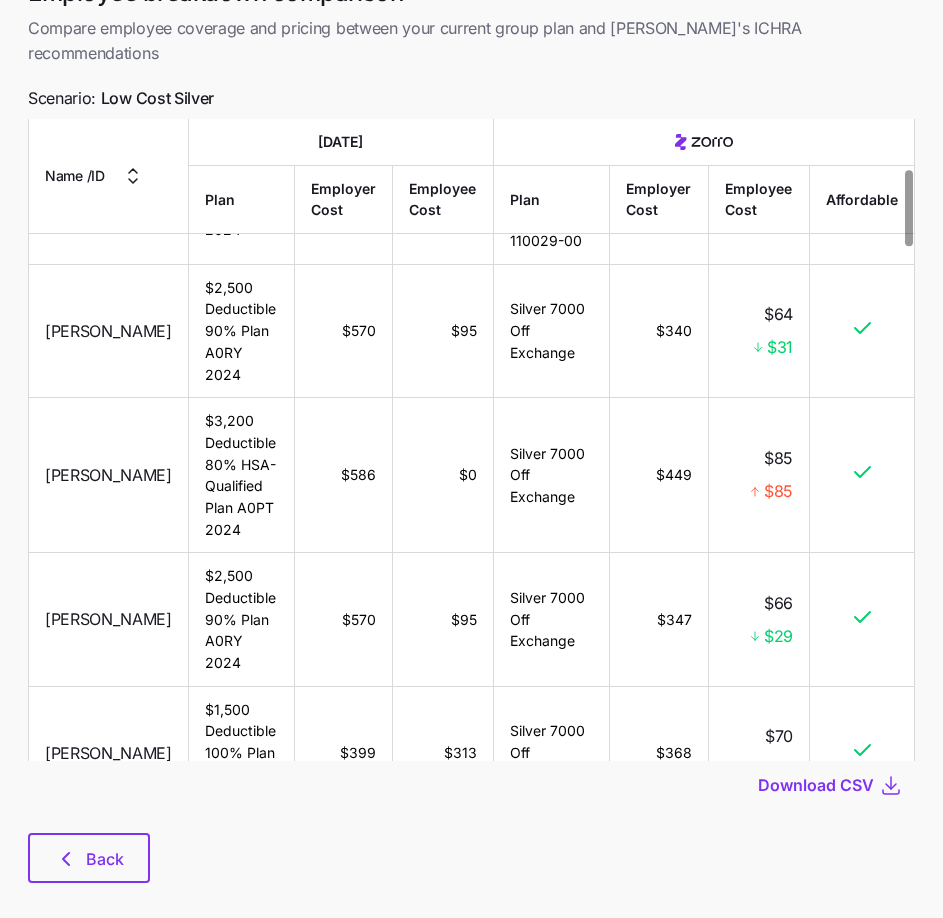 scroll, scrollTop: 0, scrollLeft: 0, axis: both 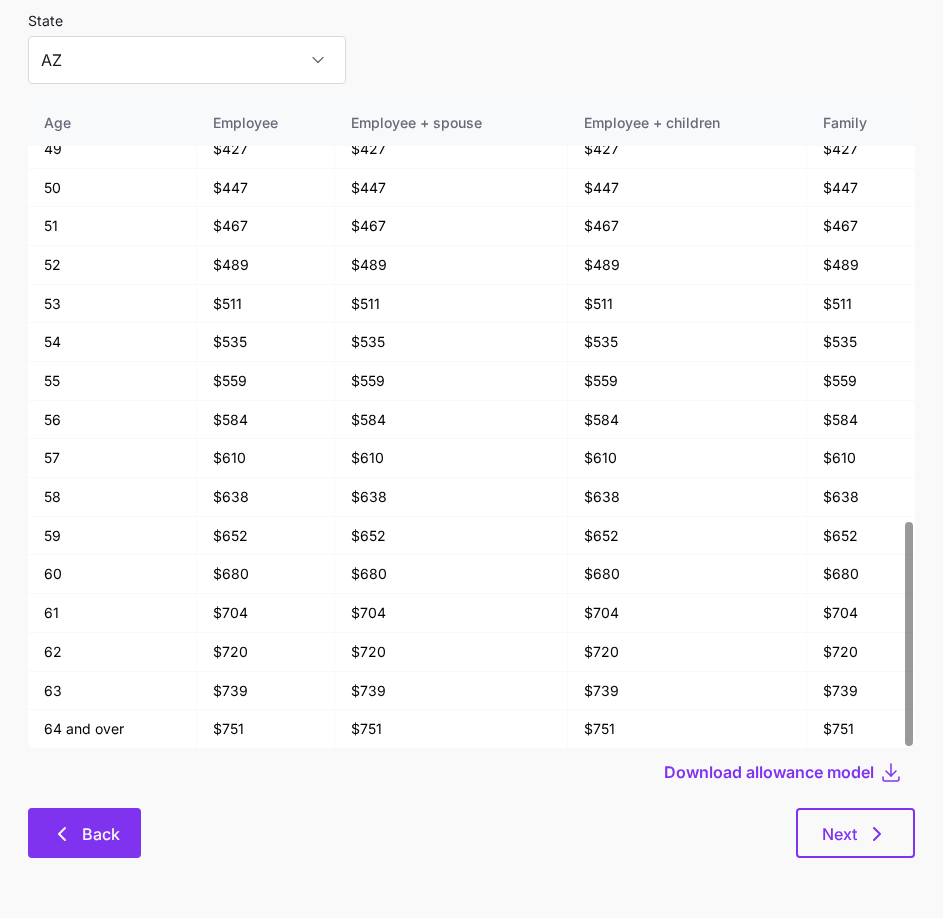 click 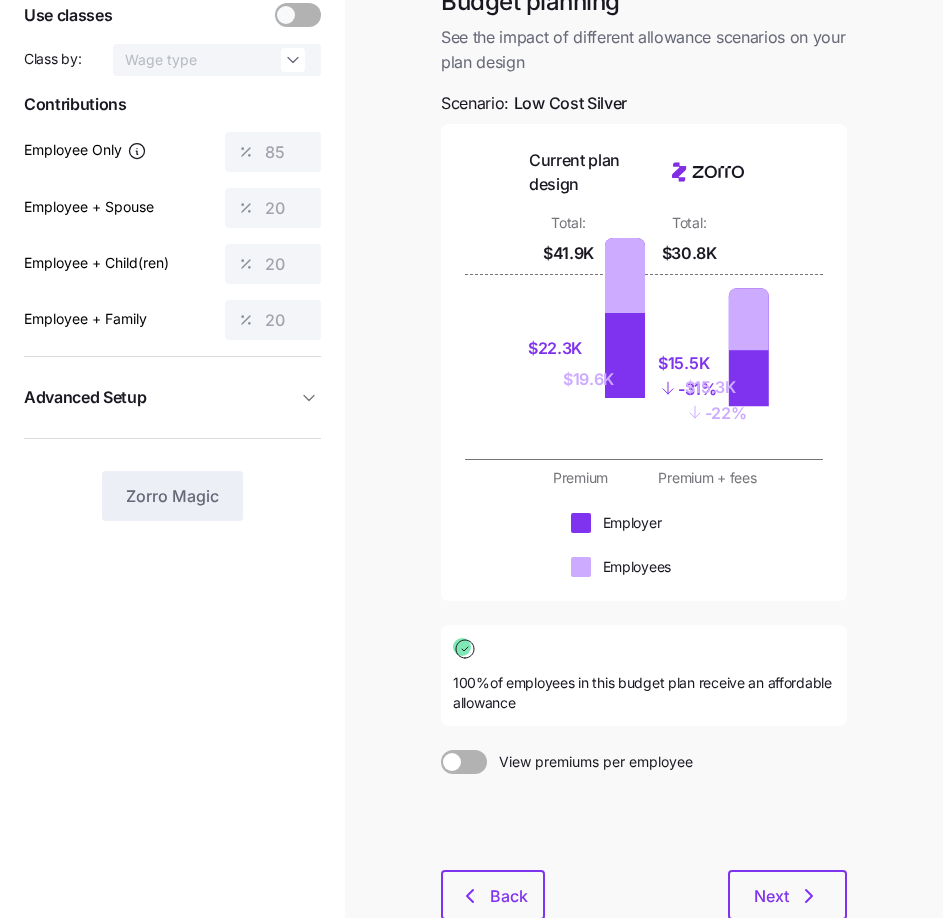 scroll, scrollTop: 264, scrollLeft: 0, axis: vertical 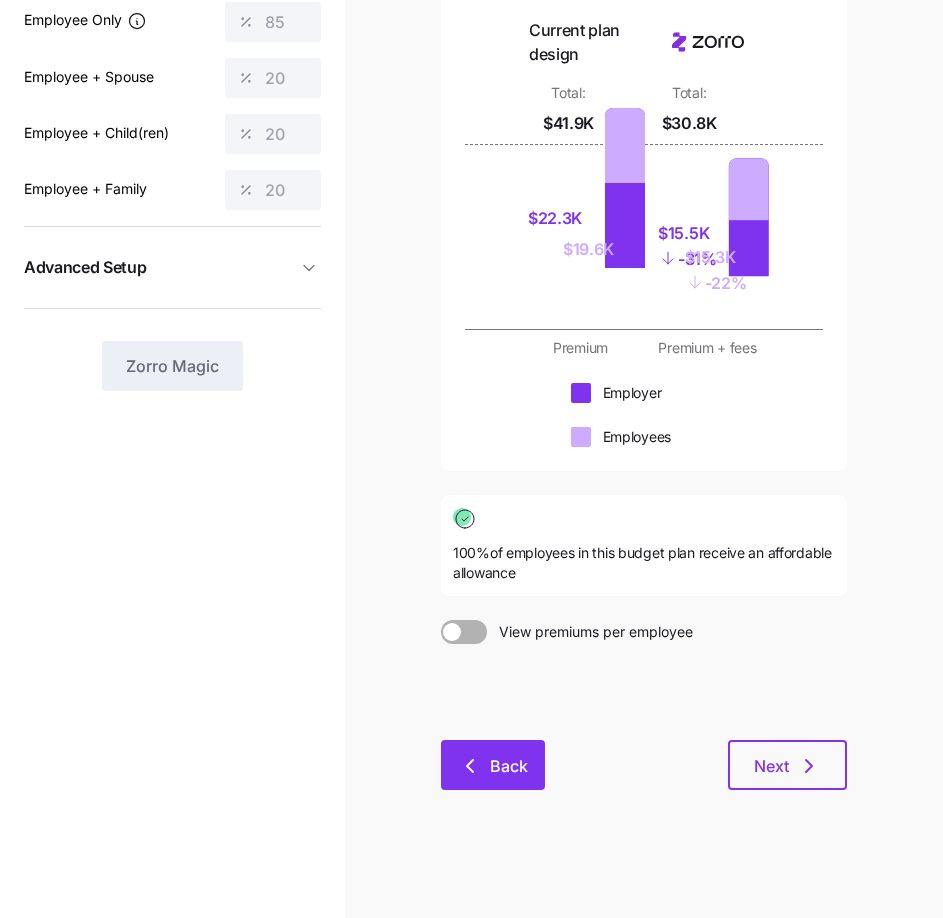 click on "Back" at bounding box center (493, 765) 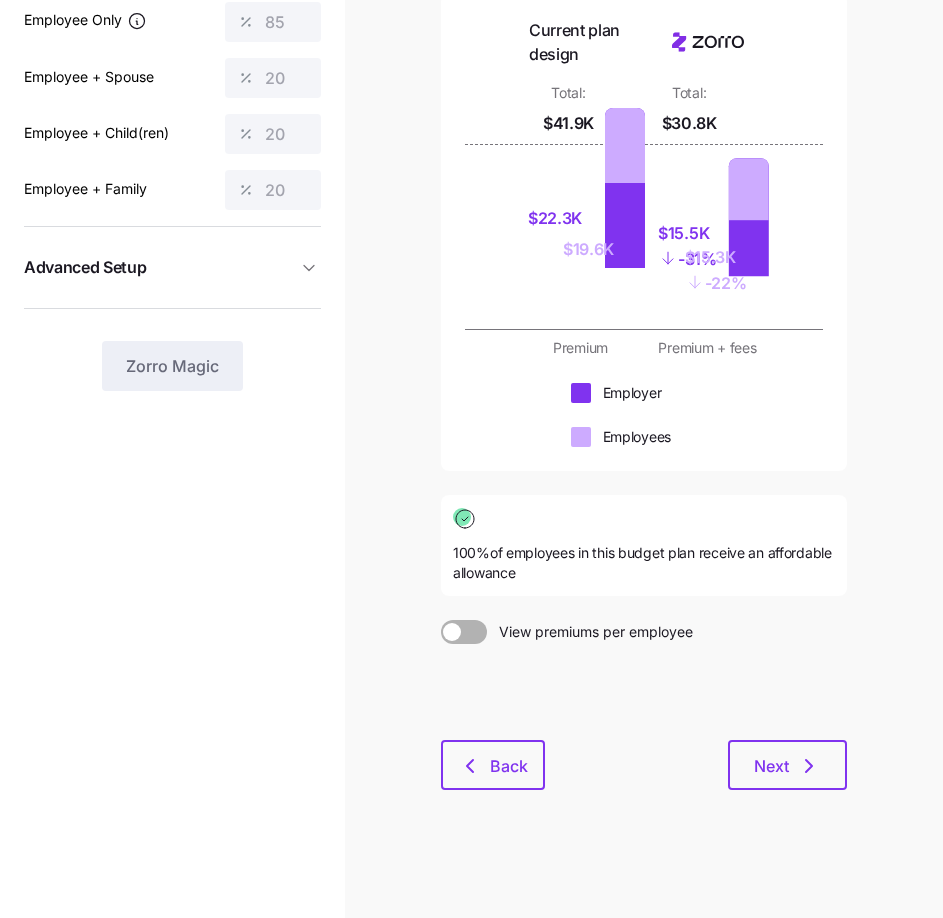scroll, scrollTop: 0, scrollLeft: 0, axis: both 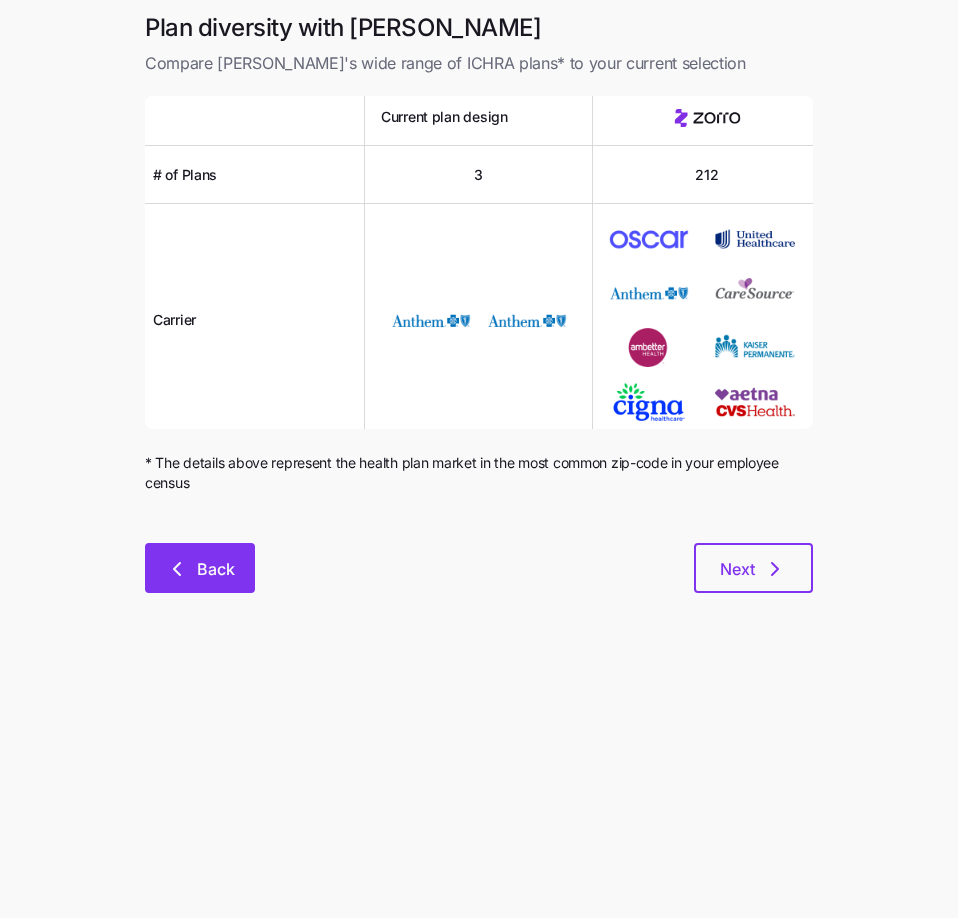 click on "Back" at bounding box center [200, 568] 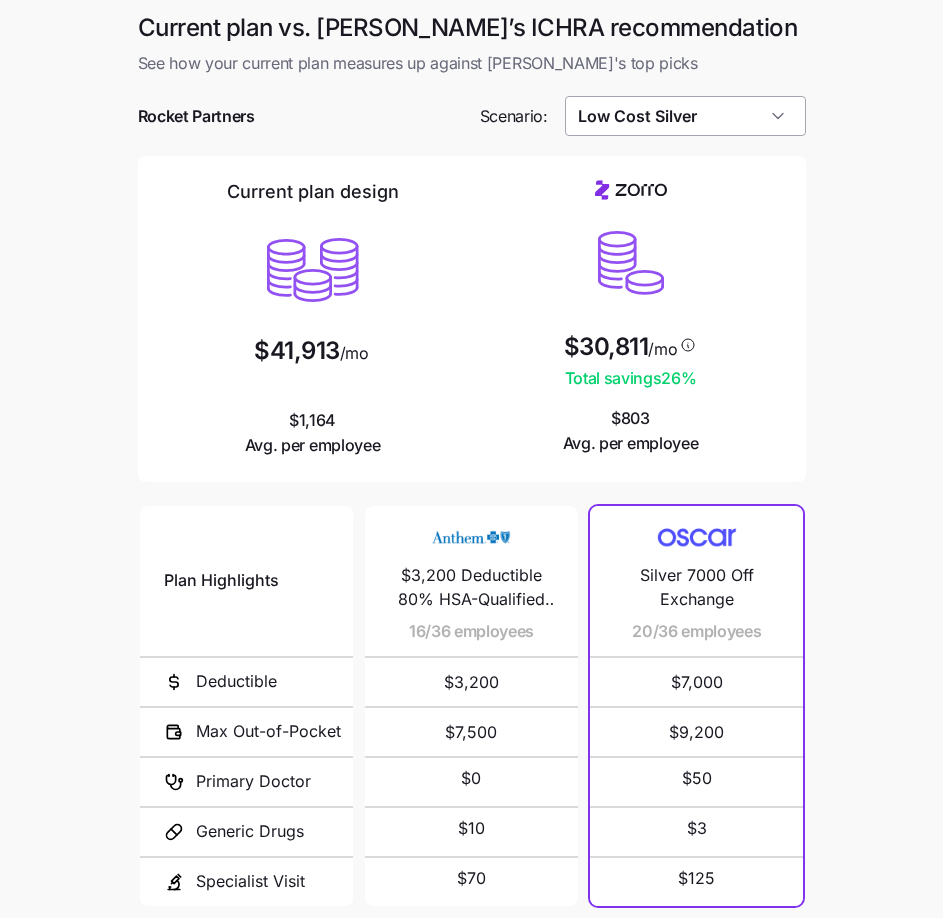 click on "Low Cost Silver" at bounding box center (685, 116) 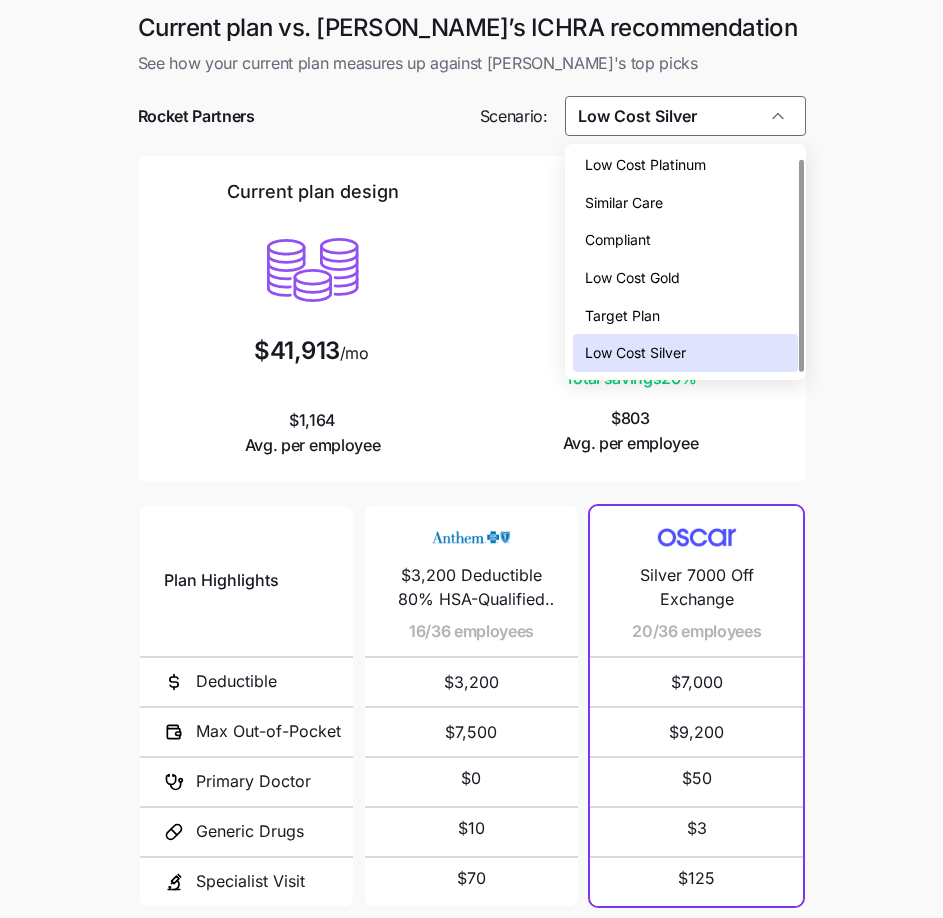 click on "Low Cost Gold" at bounding box center [685, 278] 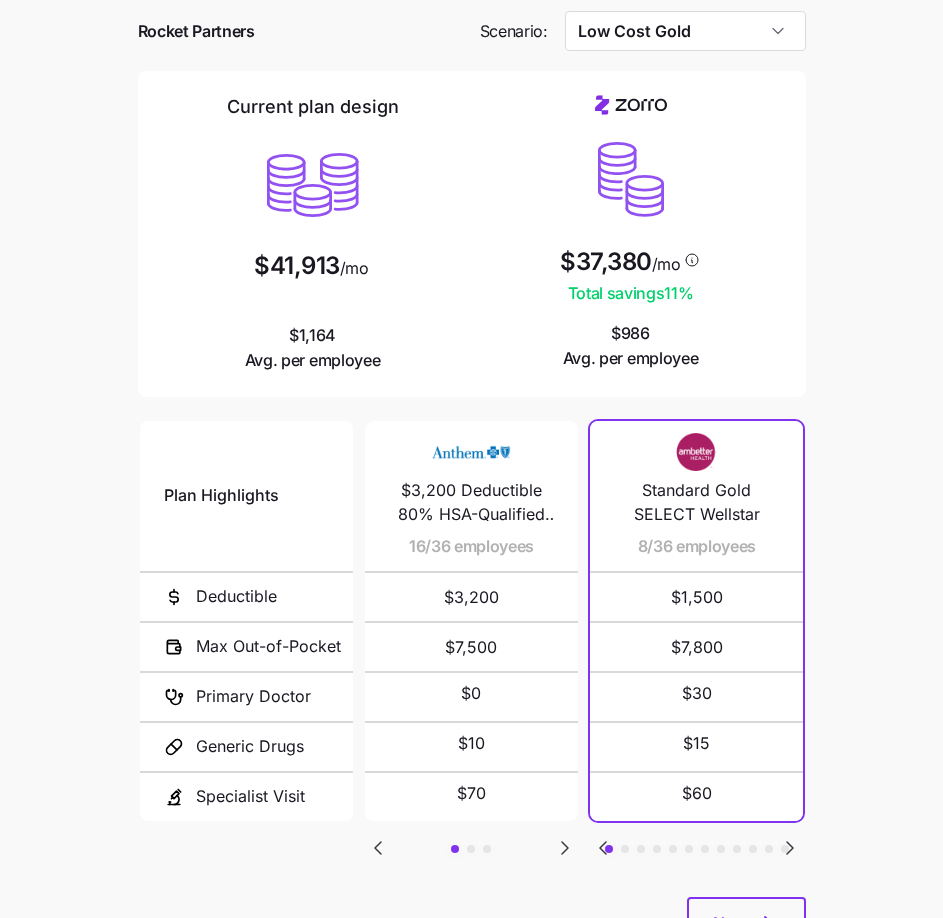 scroll, scrollTop: 174, scrollLeft: 0, axis: vertical 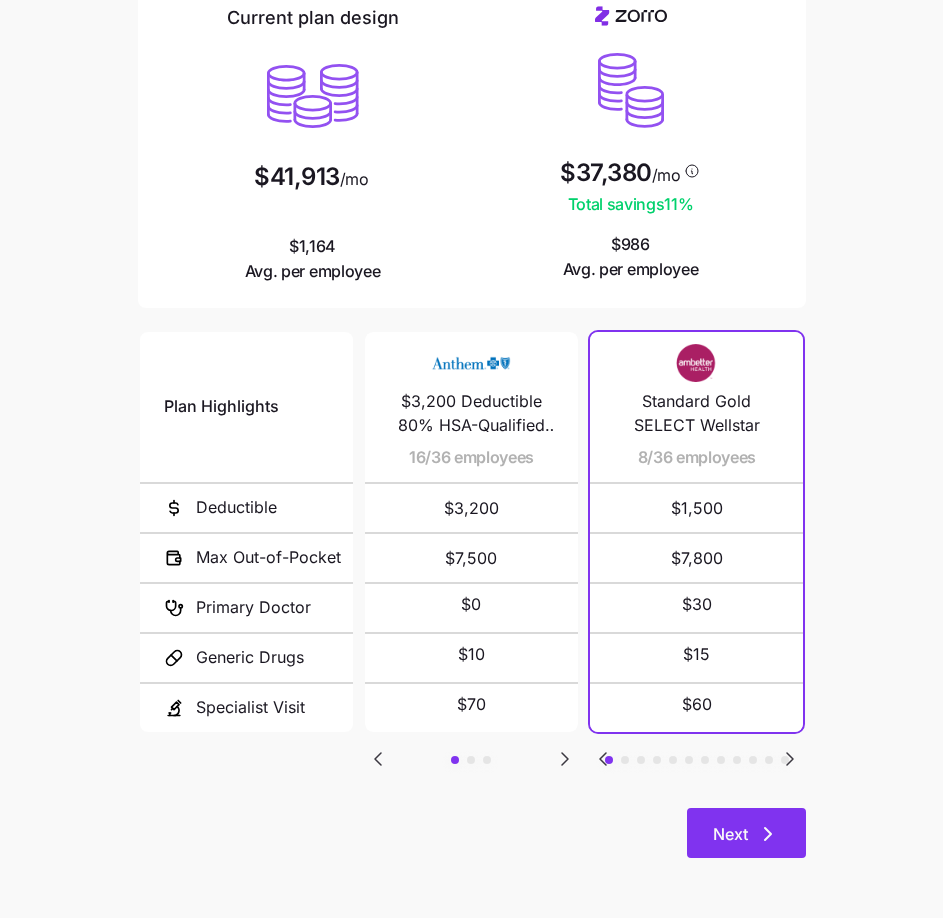 click on "Next" at bounding box center (746, 833) 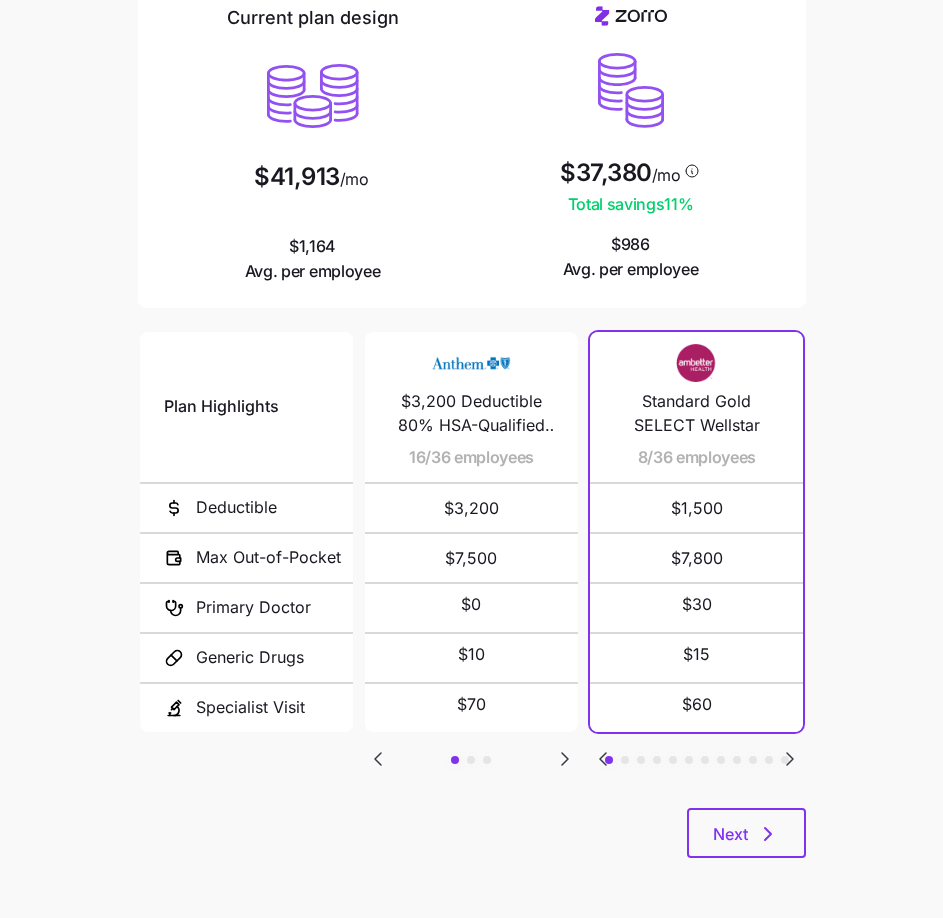 scroll, scrollTop: 0, scrollLeft: 0, axis: both 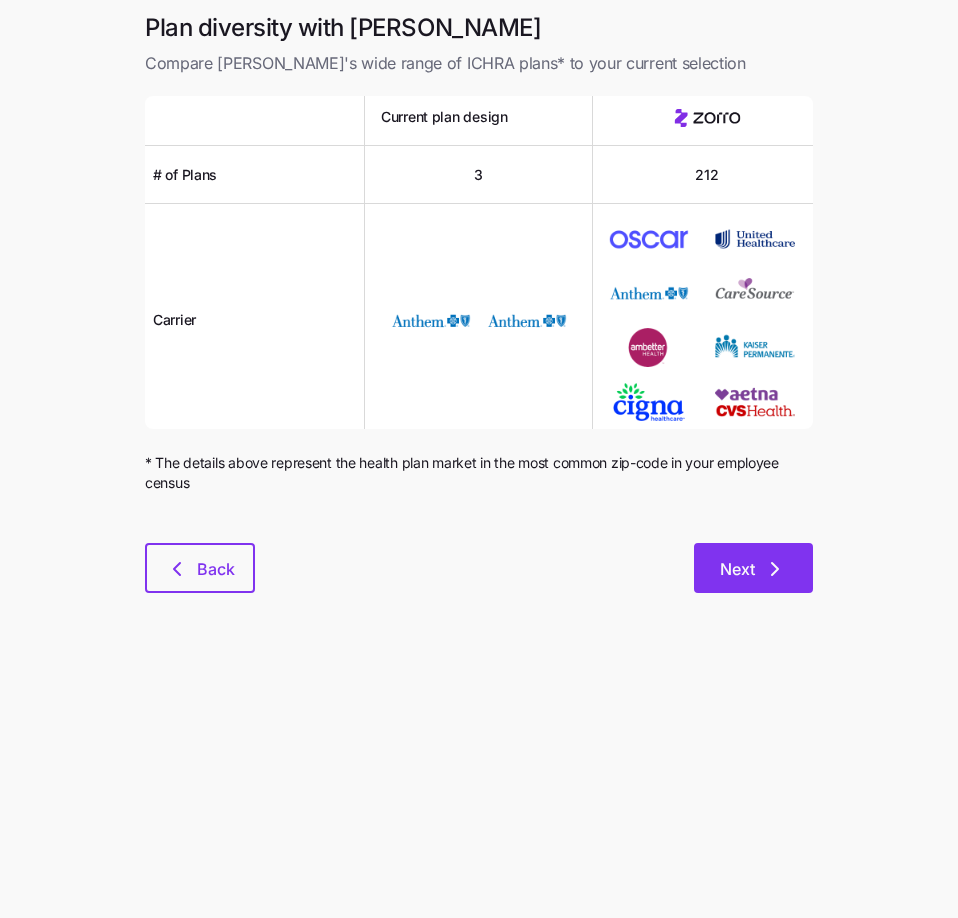 click on "Next" at bounding box center [737, 569] 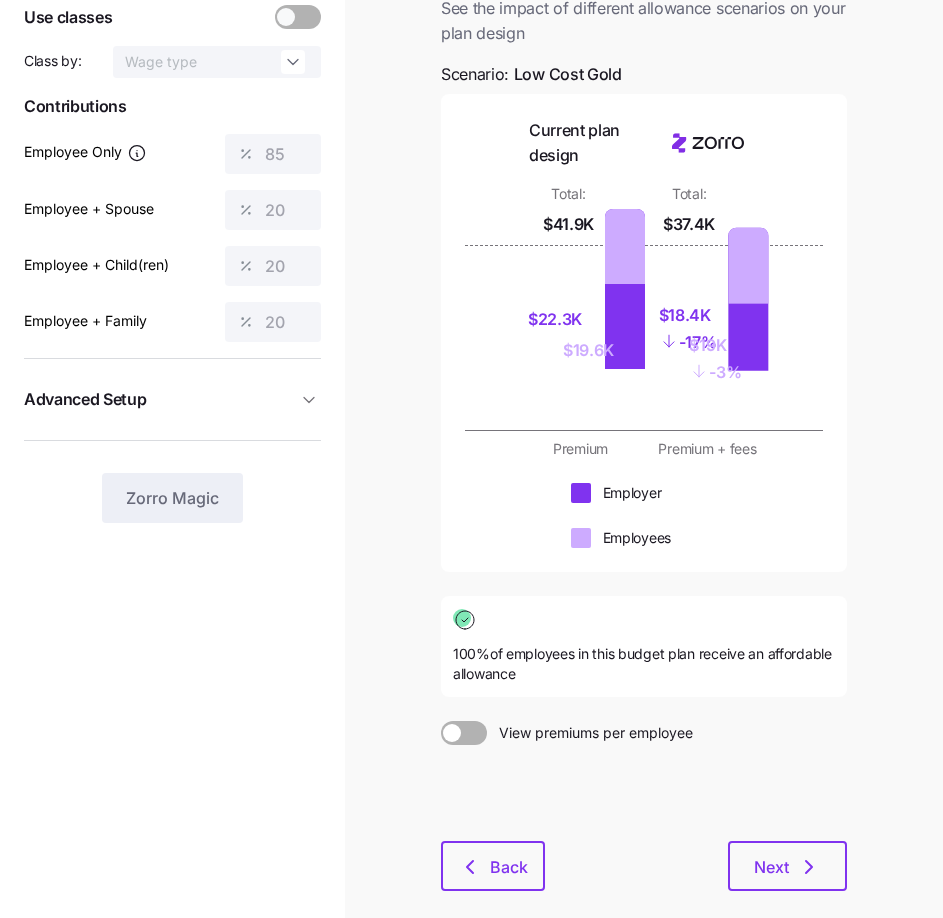 scroll, scrollTop: 233, scrollLeft: 0, axis: vertical 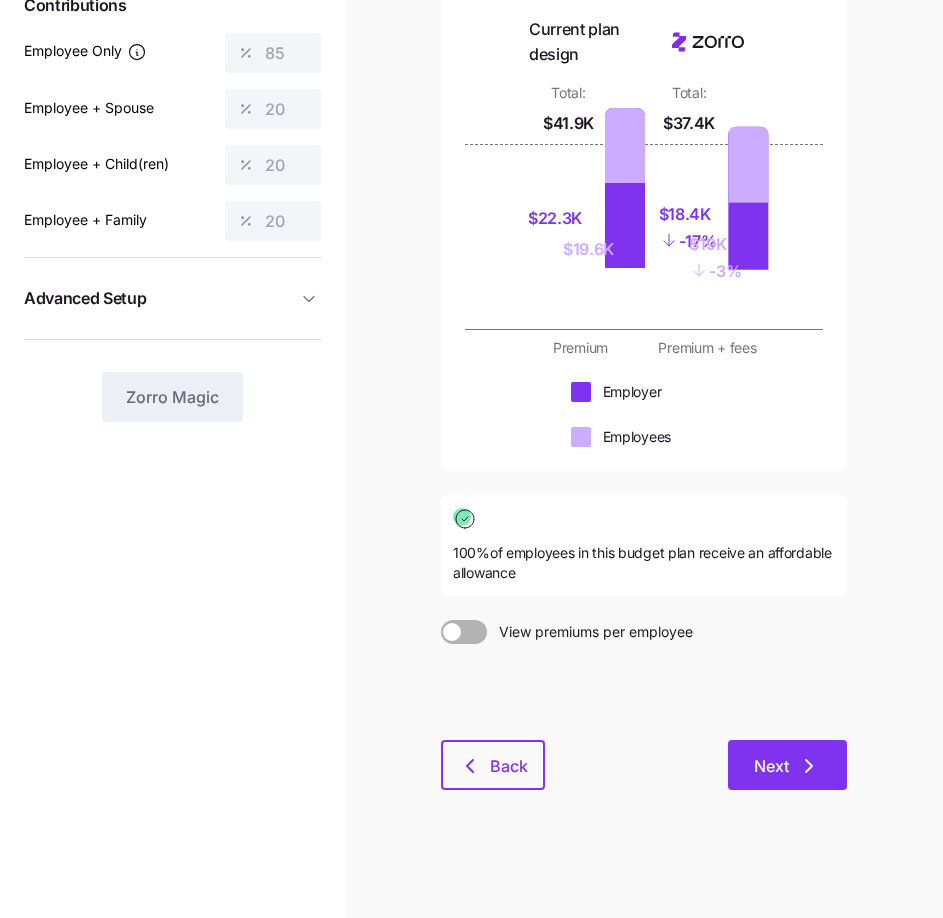 click on "Next" at bounding box center (787, 765) 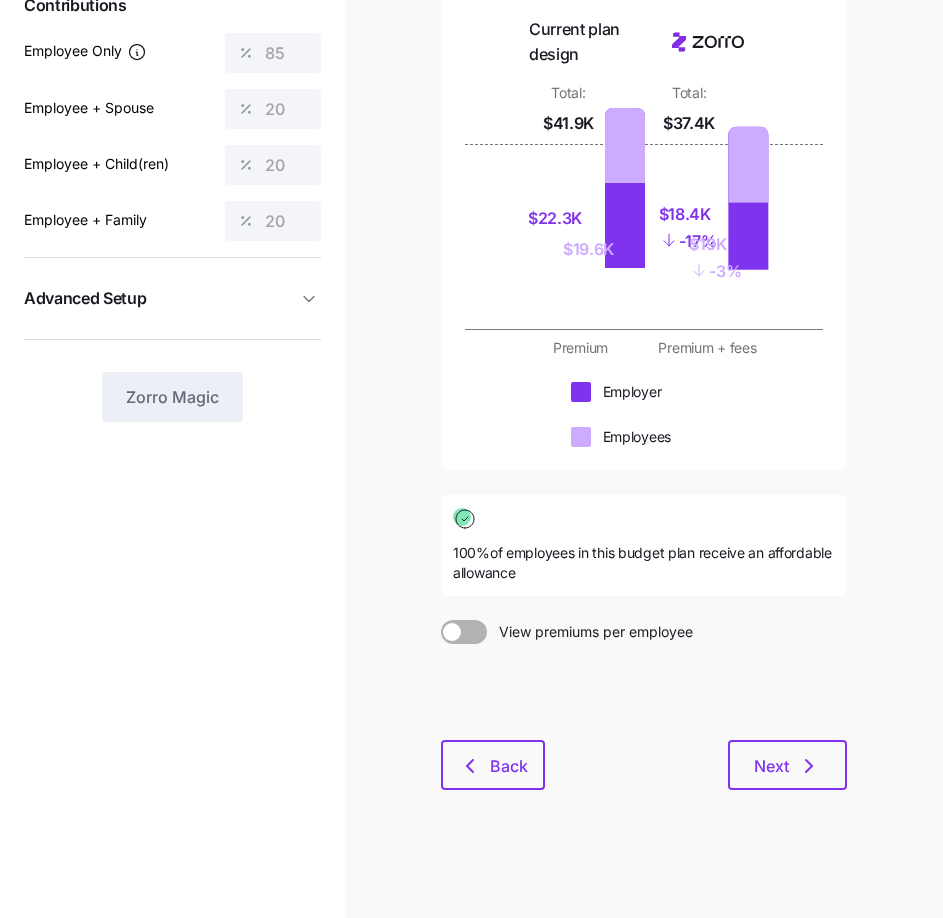 scroll, scrollTop: 0, scrollLeft: 0, axis: both 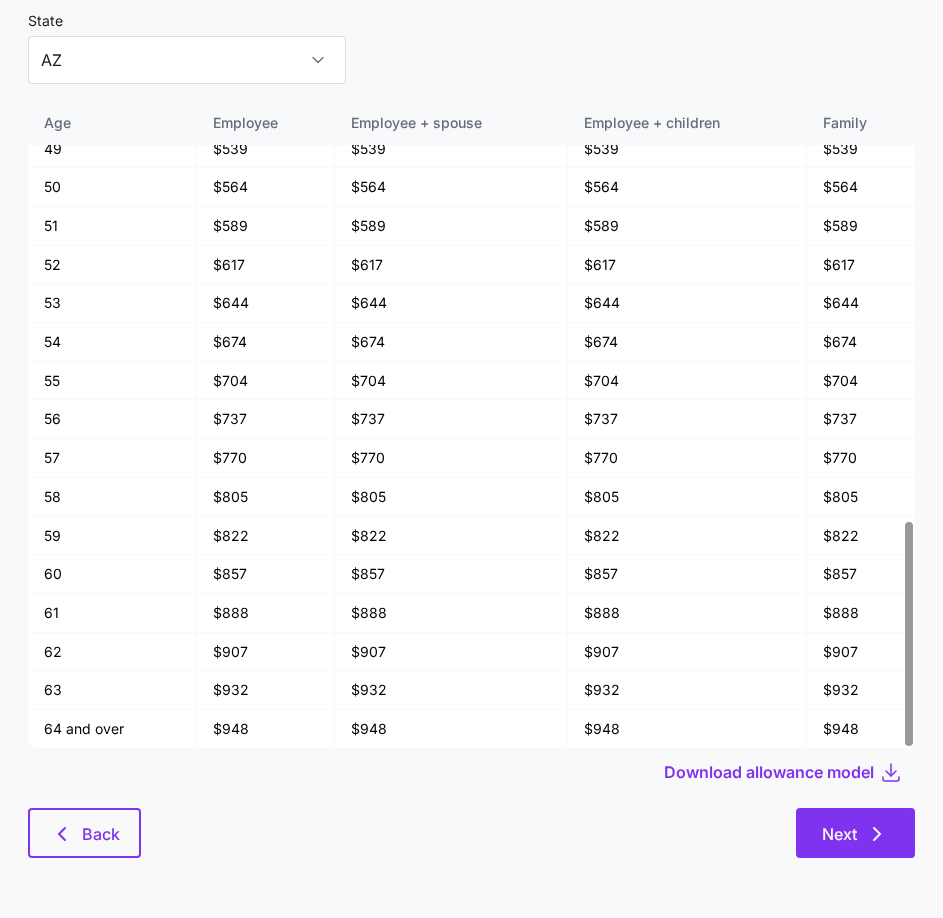 click 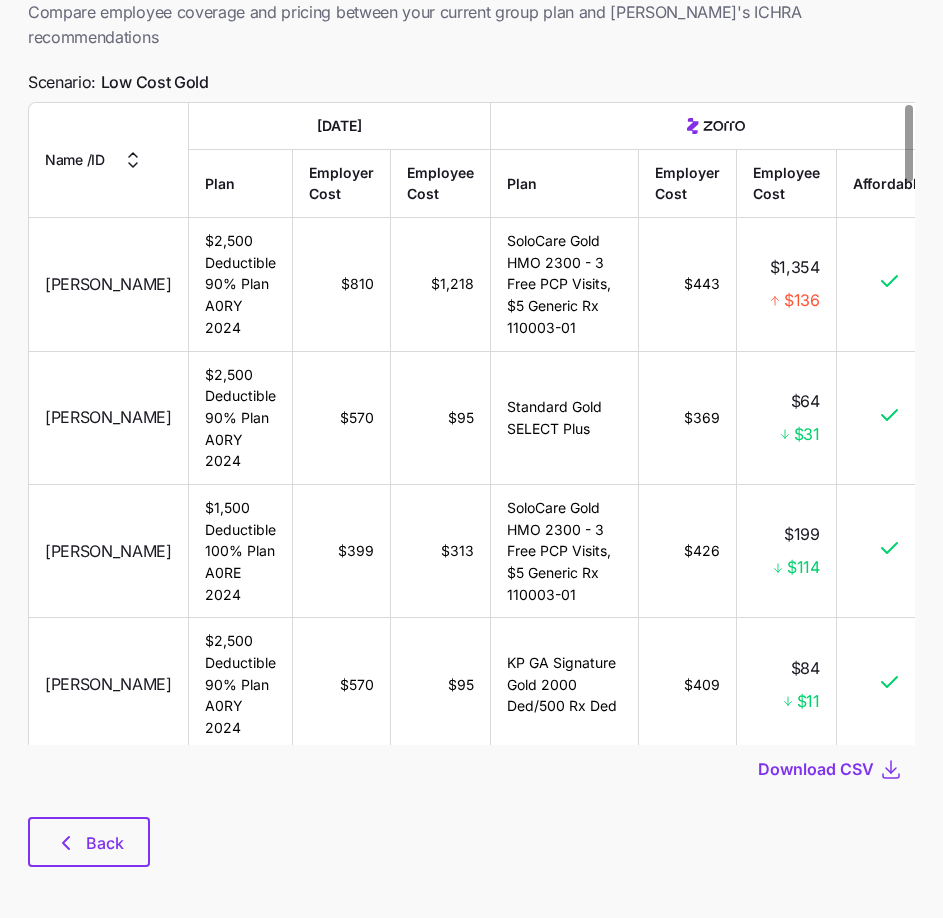scroll, scrollTop: 0, scrollLeft: 0, axis: both 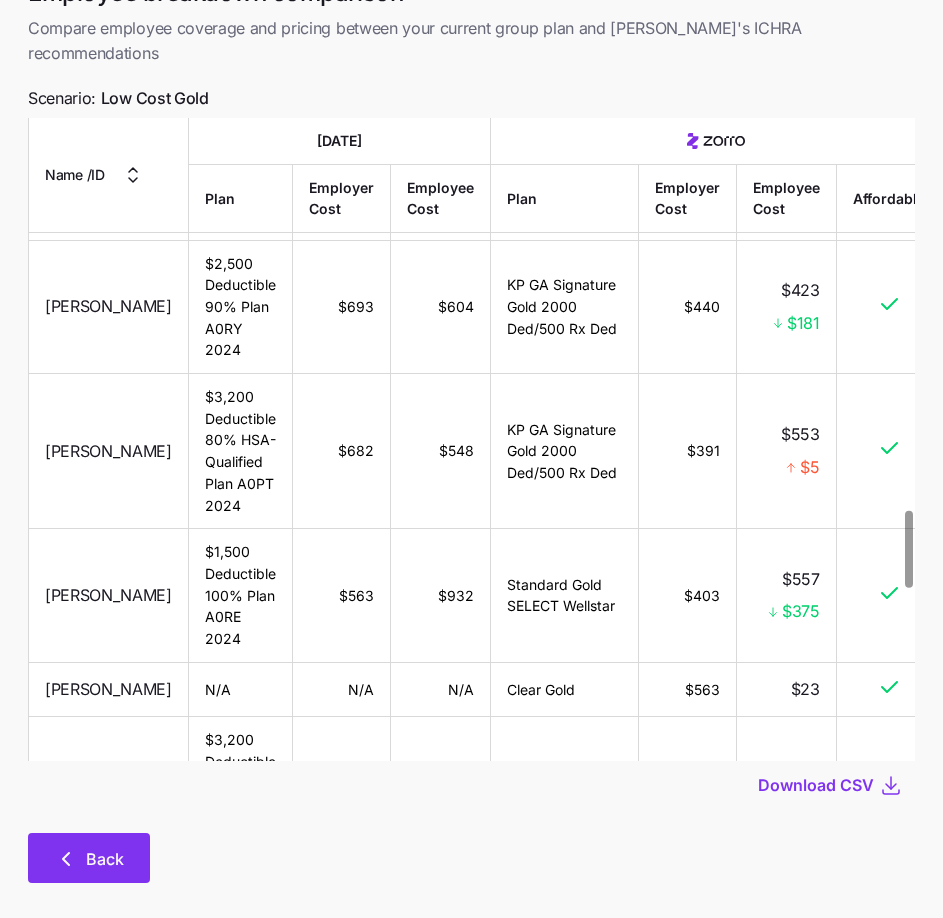 click on "Back" at bounding box center (89, 858) 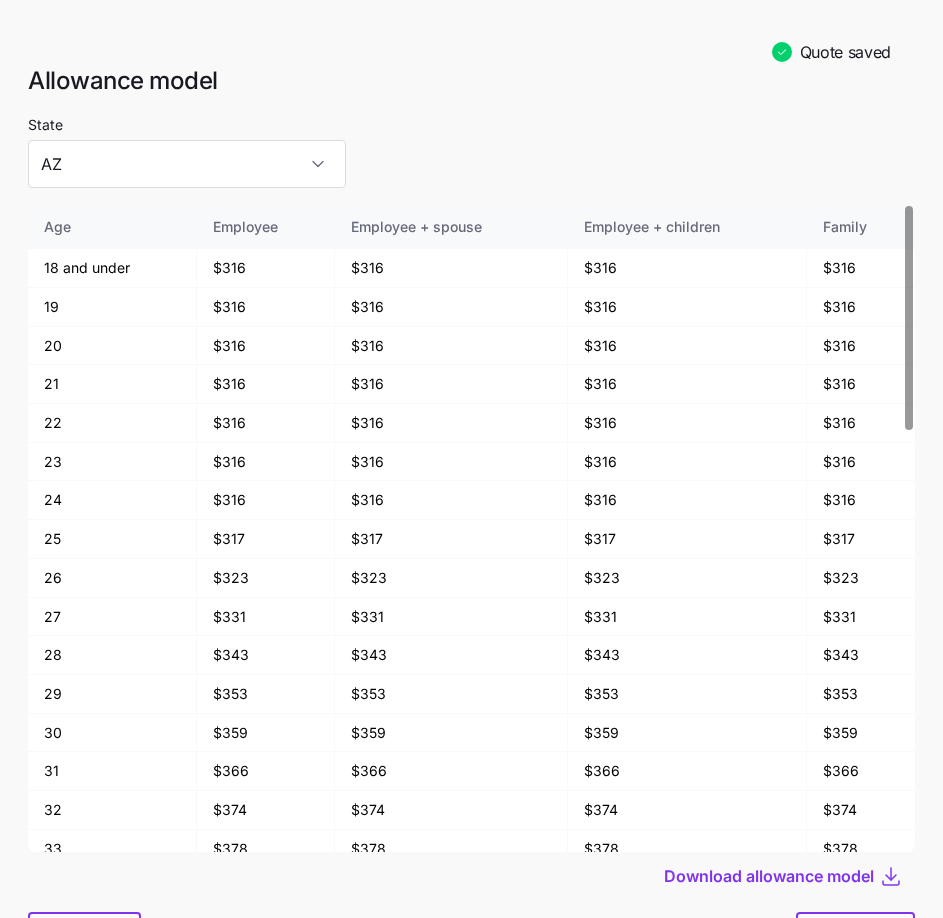 scroll, scrollTop: 104, scrollLeft: 0, axis: vertical 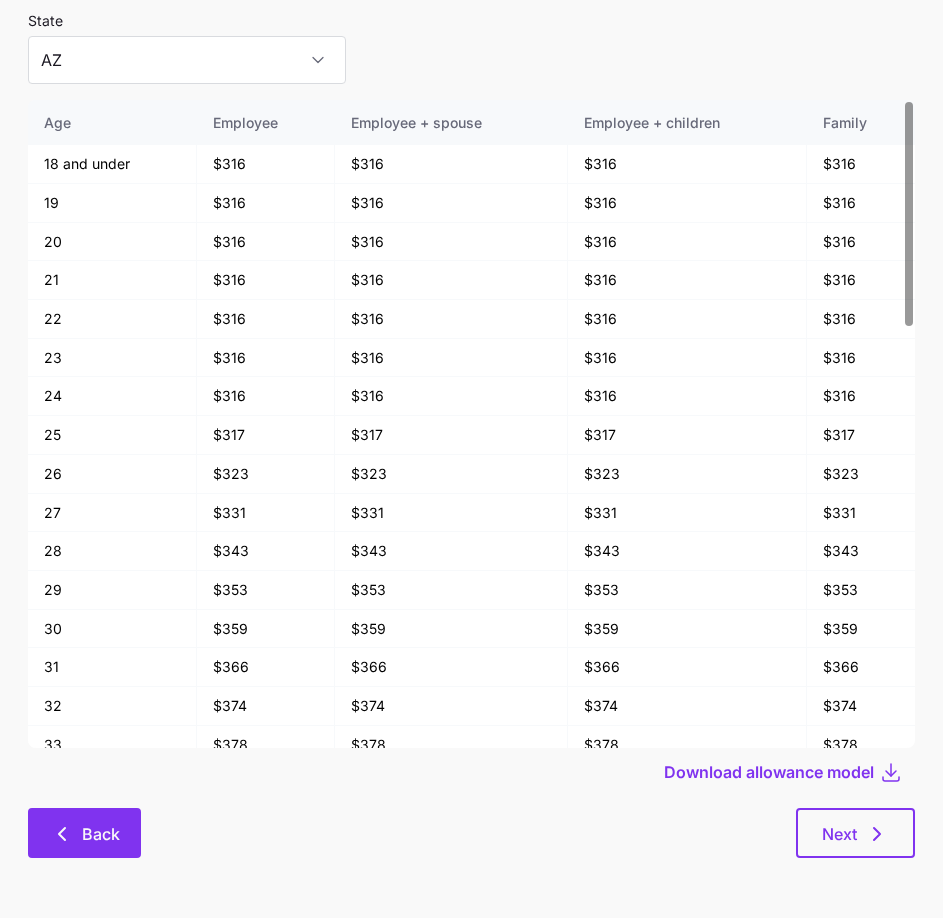 click on "Back" at bounding box center [84, 833] 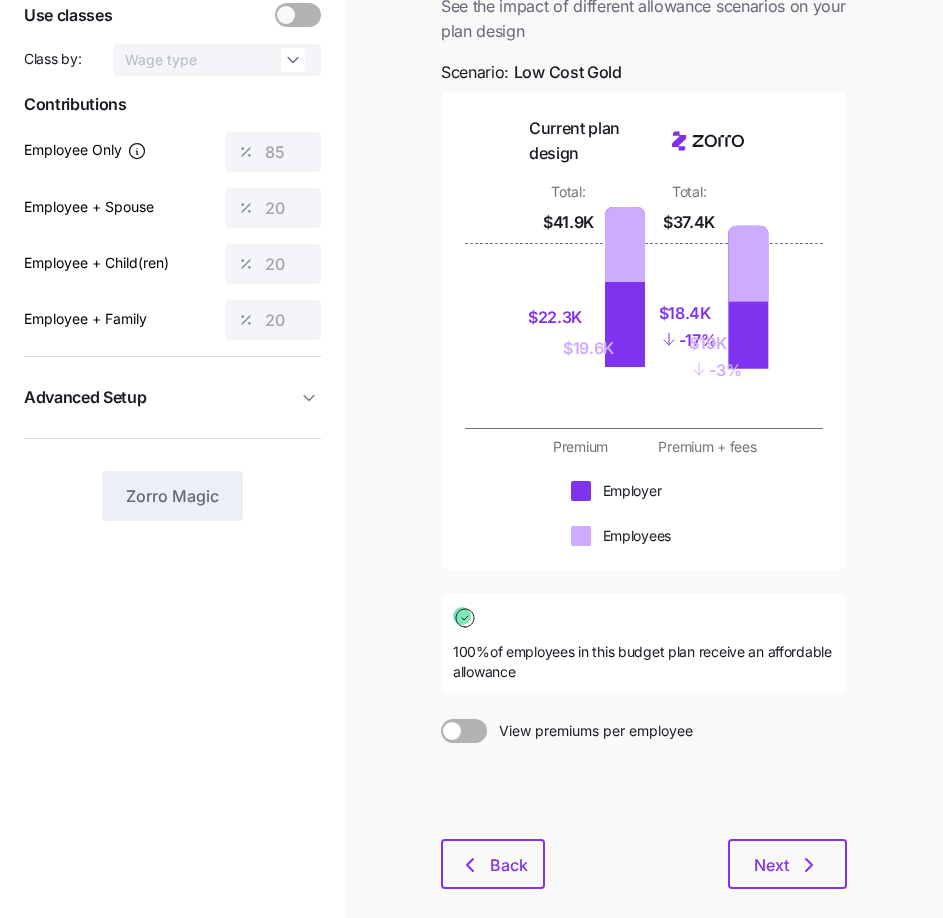 scroll, scrollTop: 233, scrollLeft: 0, axis: vertical 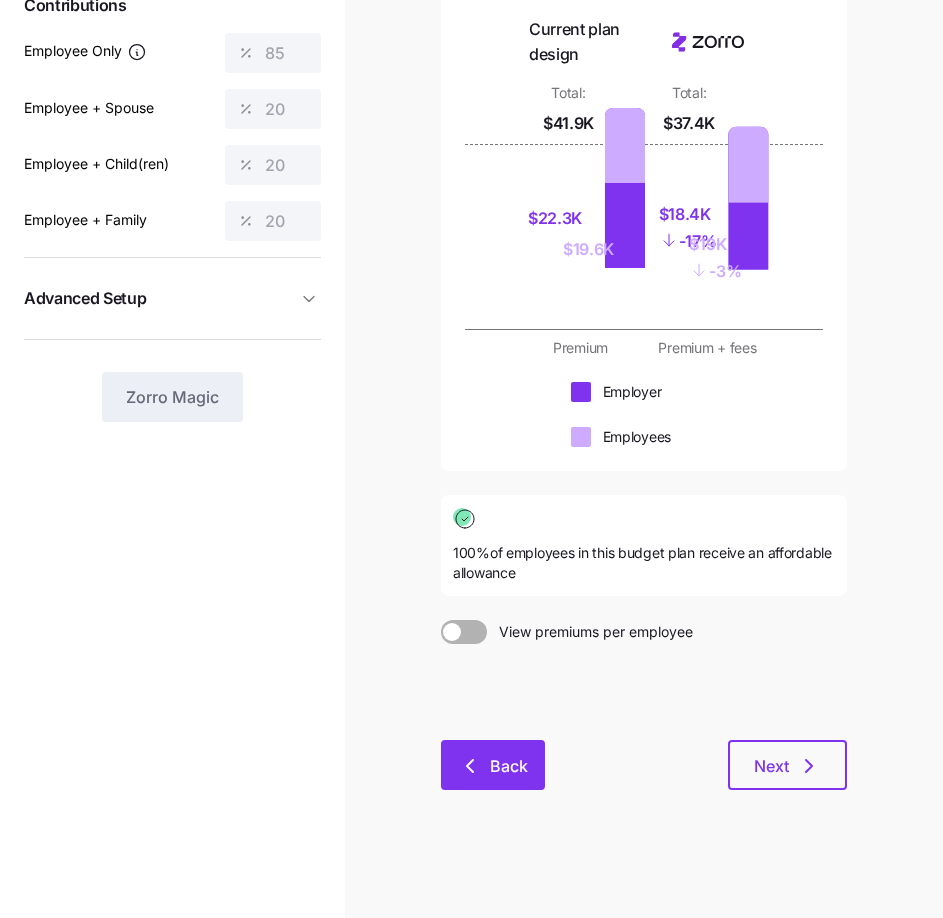 click on "Back" at bounding box center (509, 766) 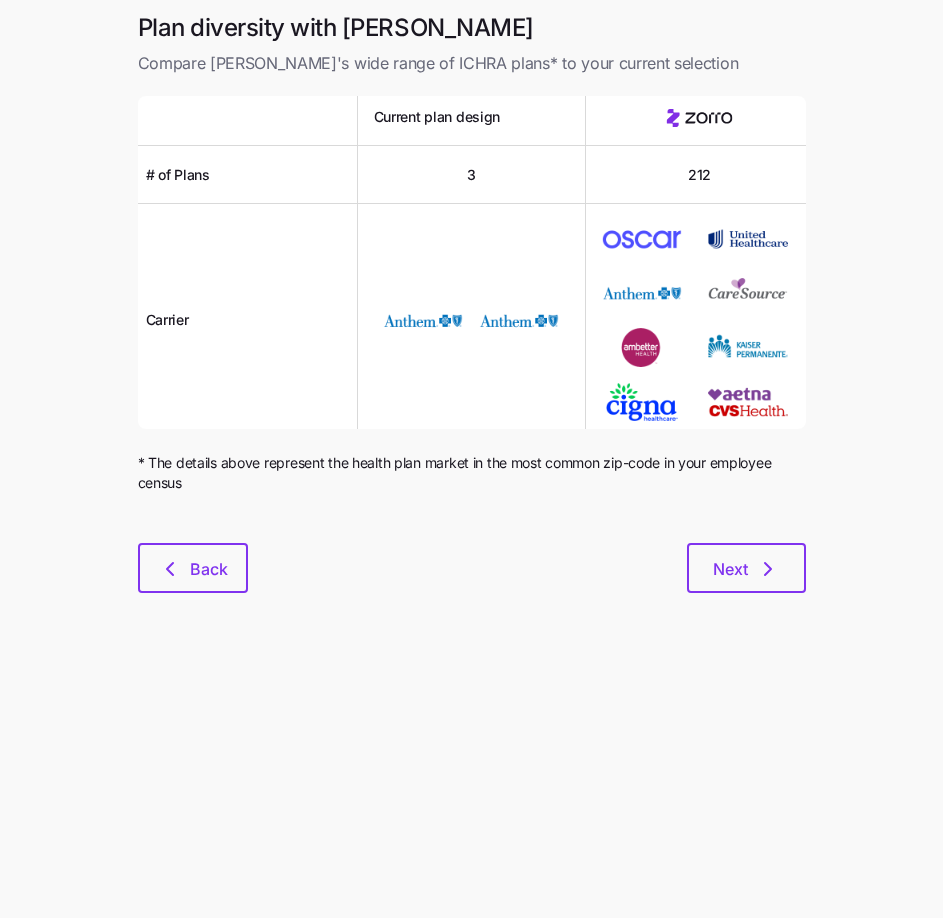scroll, scrollTop: 0, scrollLeft: 0, axis: both 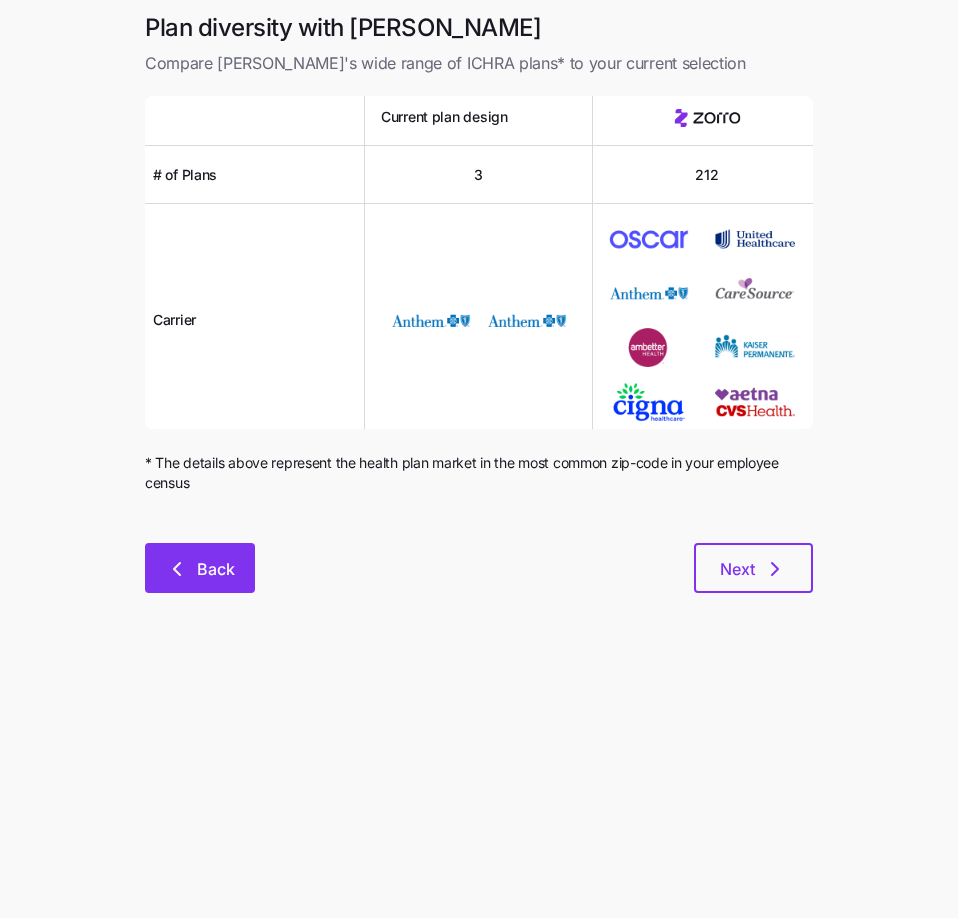 click on "Back" at bounding box center (216, 569) 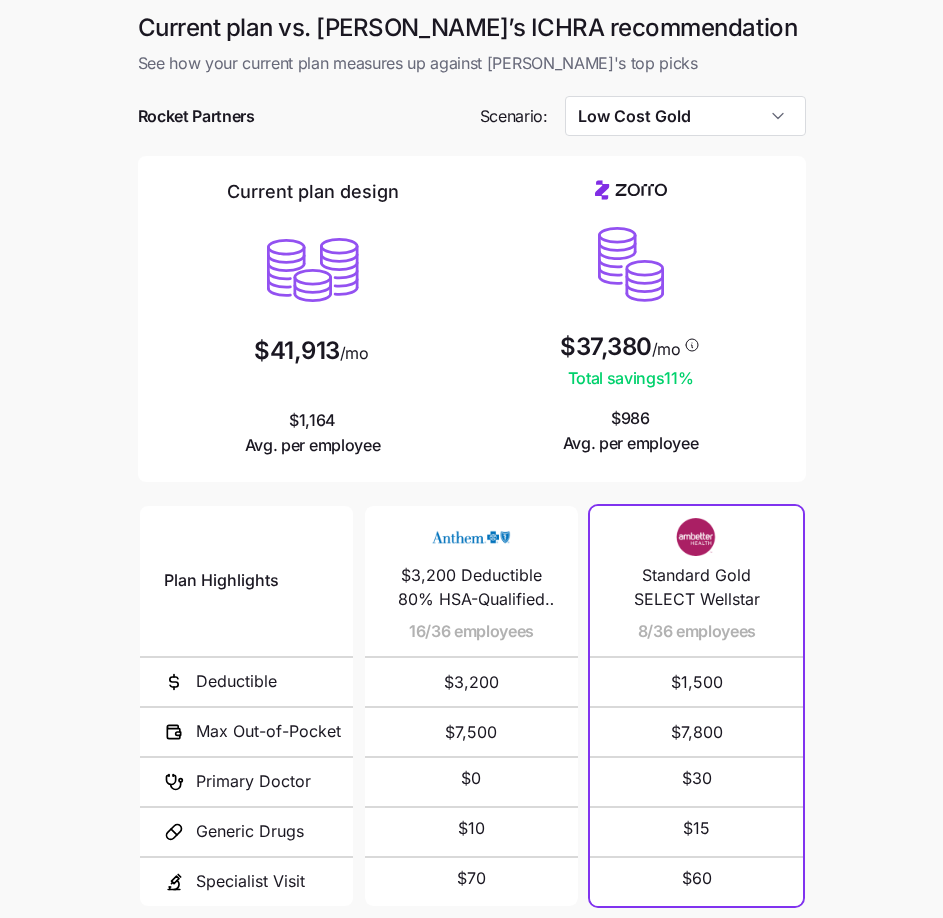 click at bounding box center [472, 146] 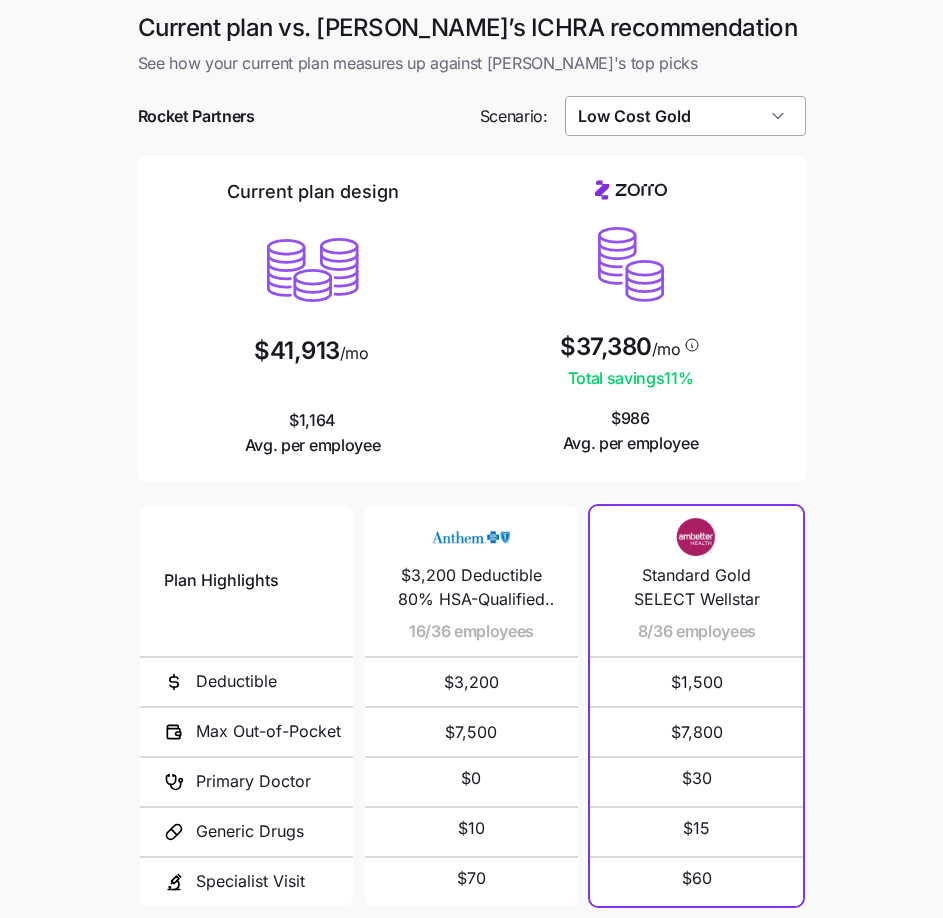 click on "Low Cost Gold" at bounding box center (685, 116) 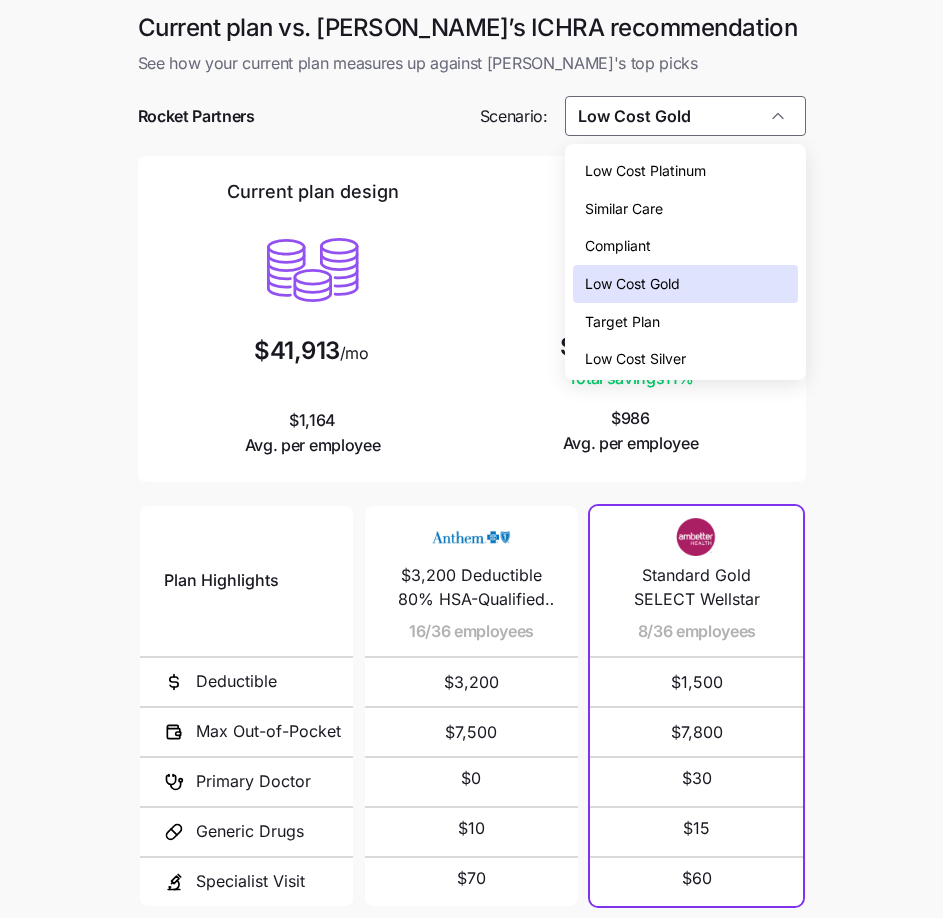 click on "Compliant" at bounding box center [618, 246] 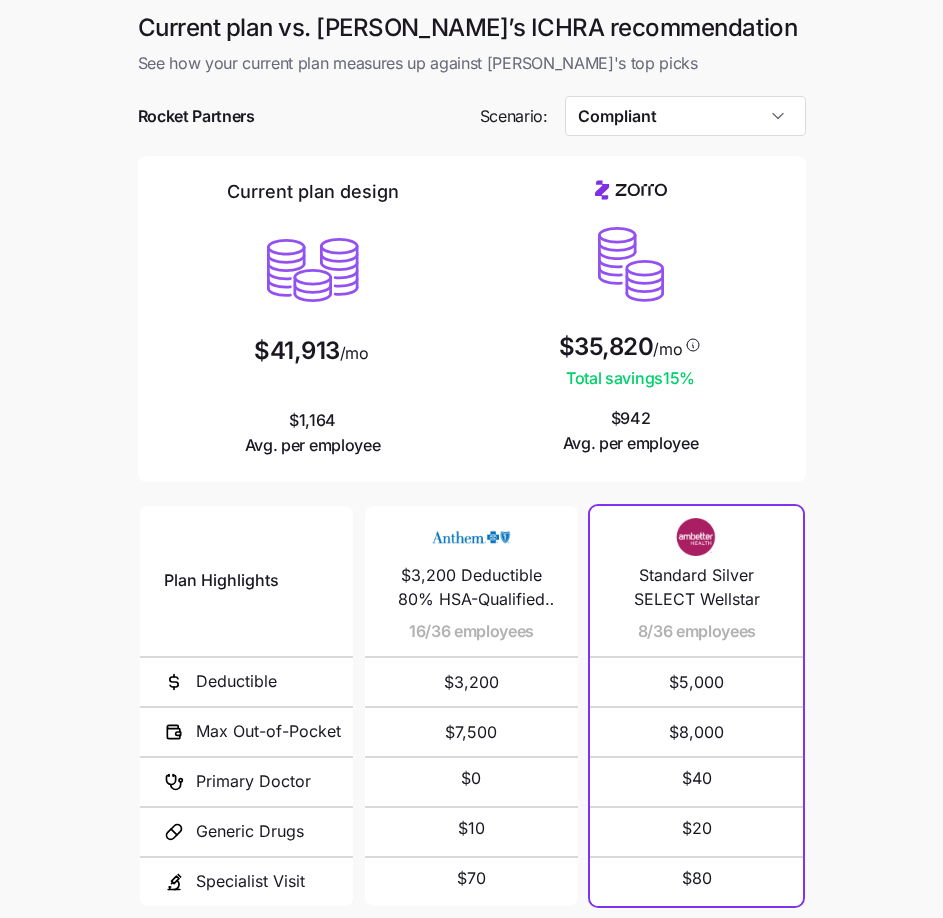 click on "Current plan vs. [PERSON_NAME]’s ICHRA recommendation See how your current plan measures up against [PERSON_NAME]'s top picks Rocket Partners Scenario: Compliant Current plan design $41,913 /mo $1,164 Avg. per employee $35,820 /mo Total savings  15 % $942 Avg. per employee Plan Highlights Deductible Max Out-of-Pocket Primary Doctor Generic Drugs Specialist Visit $3,200 Deductible 80% HSA-Qualified Plan A0PT 2024 16/36 employees $3,200 $7,500 $0 $10 $70 $2,500 Deductible 90% Plan A0RY 2024 10/36 employees $2,500 $4,500 $30 $10 $70 $1,500 Deductible 100% Plan A0RE 2024 10/36 employees $1,500 $3,500 $30 $10 $70 Standard Silver SELECT Wellstar 8/36 employees $5,000 $8,000 $40 $20 $80 SoloCare  Standard Silver HMO 110025-01 6/36 employees $5,000 $8,000 $40 $20 $80 Standard Silver SELECT Plus 6/36 employees $5,000 $8,000 $40 $20 $80 KP GA Signature Silver Virtual Complete 5000 6/36 employees $5,000 $7,900 $40 $15 not covered Blue ACA StandardHealth Silver with Health Choice 2/36 employees $5,000 $8,000 $40 $20 $80 1/36 employees" at bounding box center (471, 546) 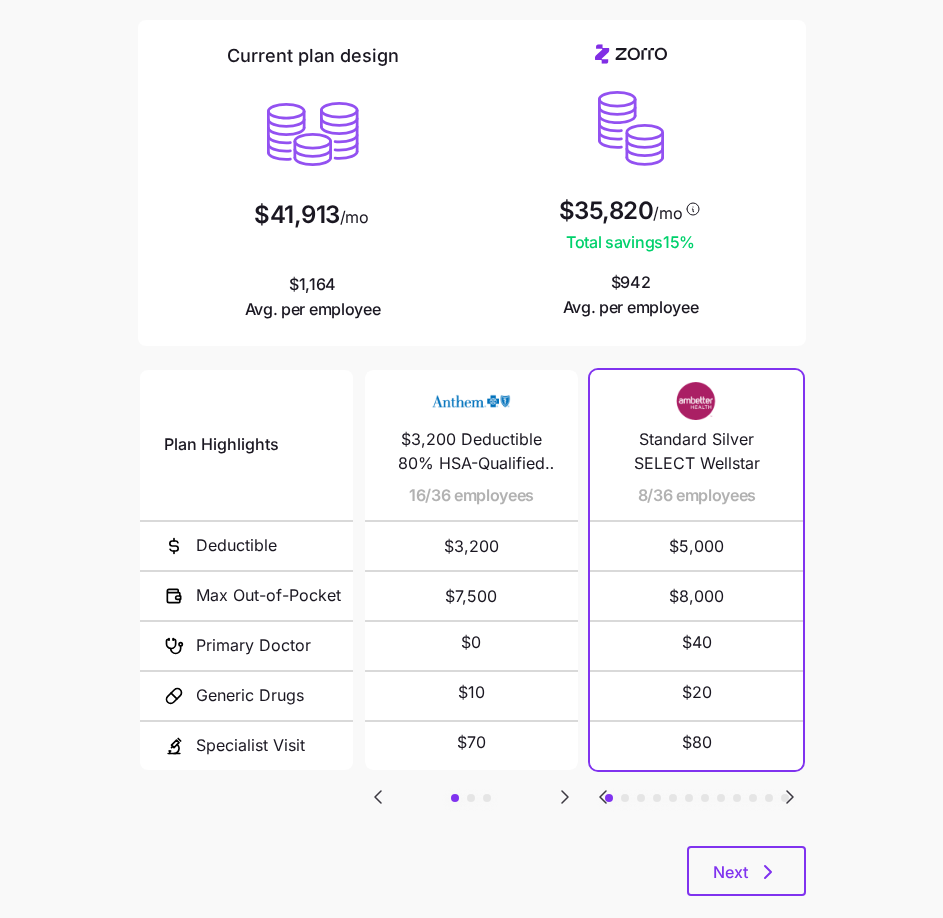 scroll, scrollTop: 174, scrollLeft: 0, axis: vertical 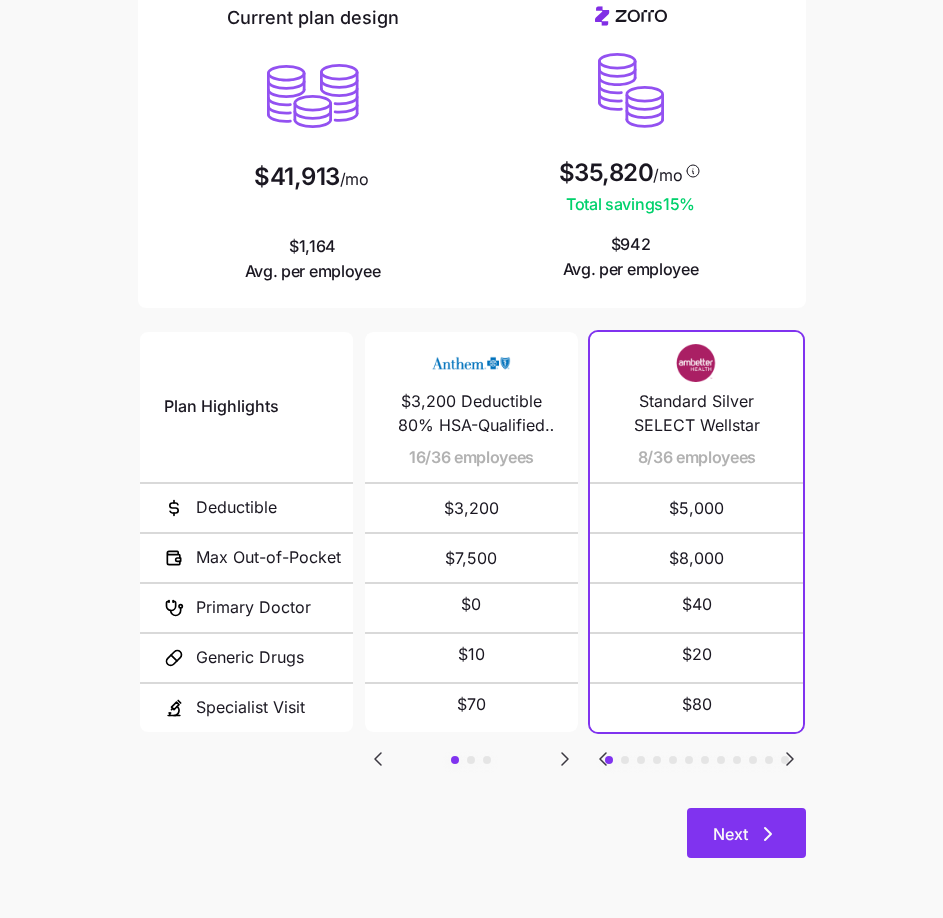click 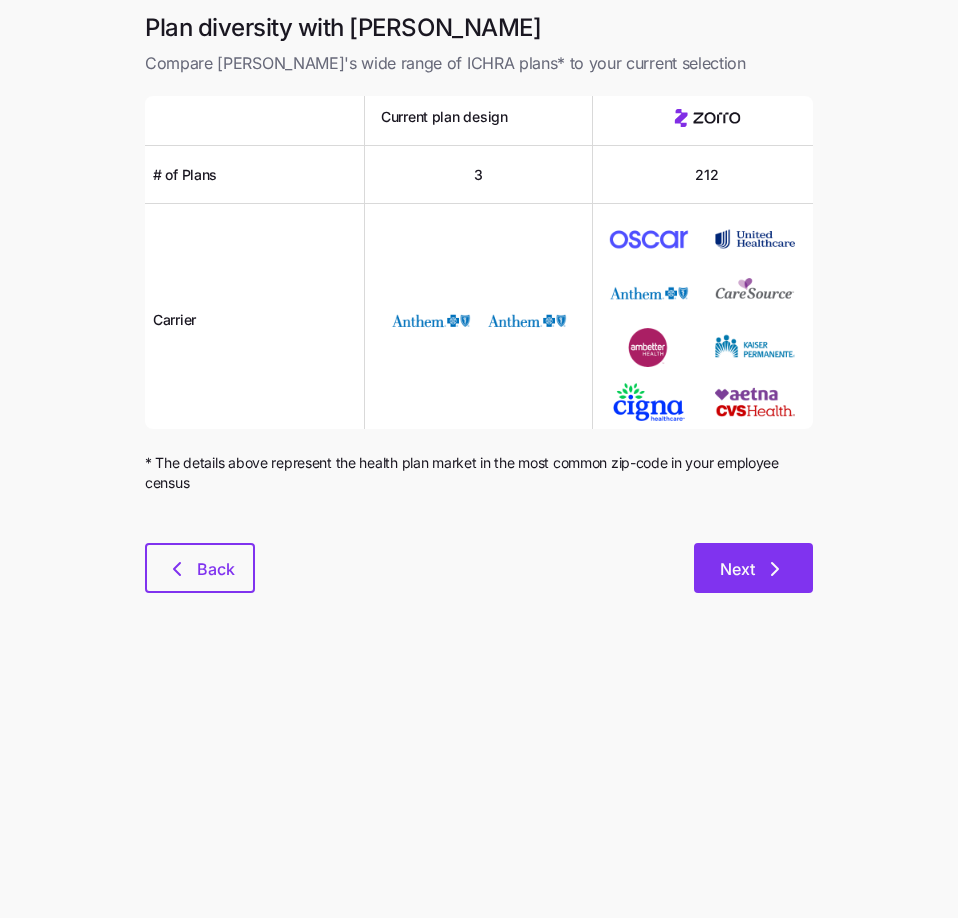 click on "Next" at bounding box center [737, 569] 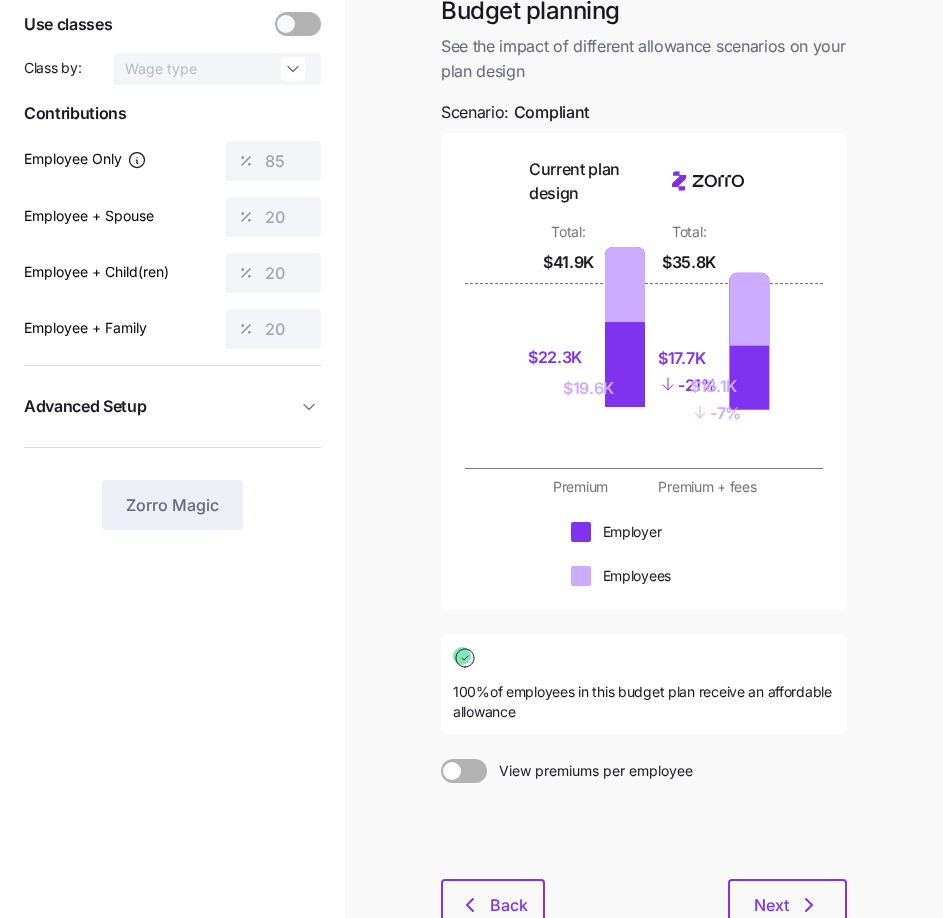 scroll, scrollTop: 264, scrollLeft: 0, axis: vertical 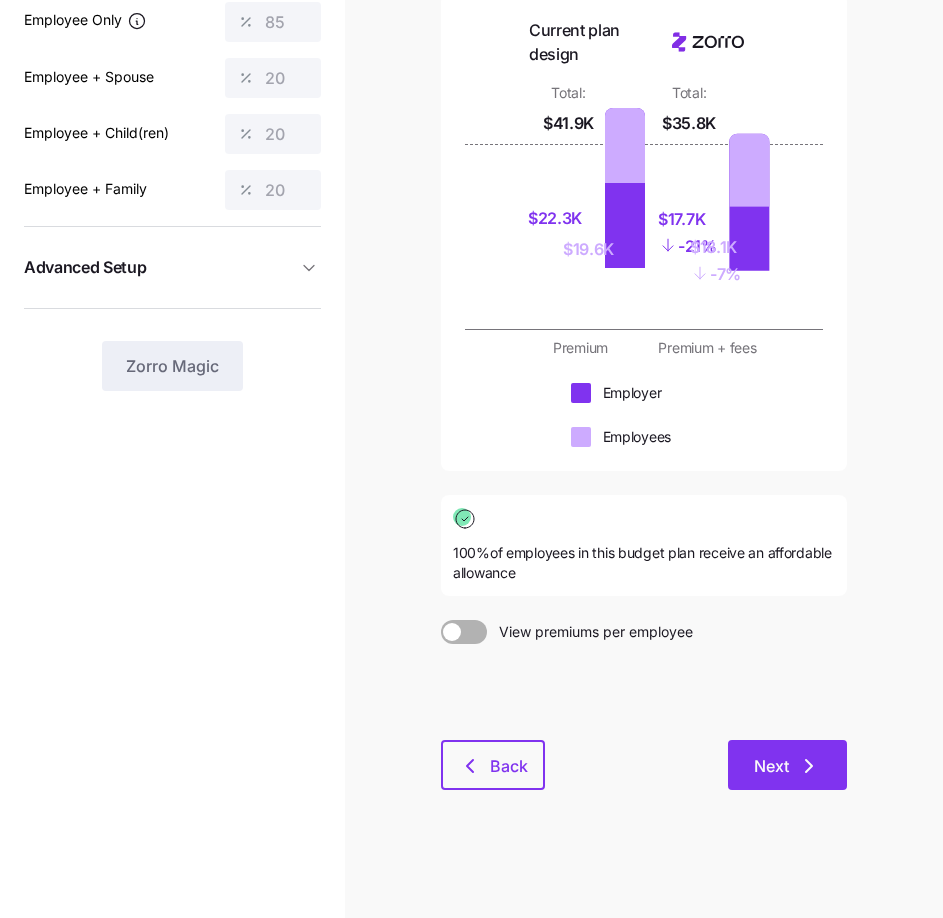 click on "Next" at bounding box center [787, 766] 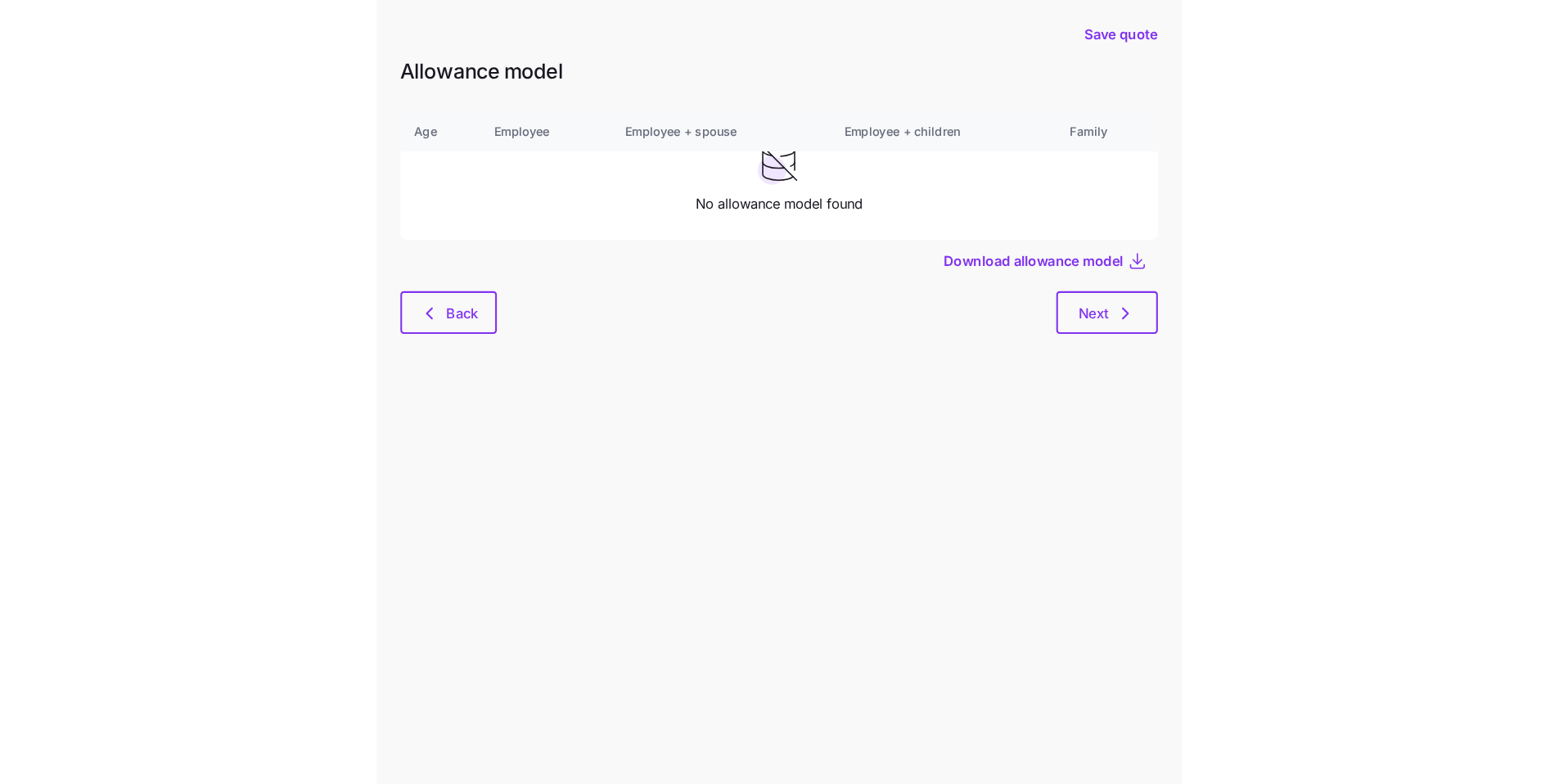 scroll, scrollTop: 0, scrollLeft: 0, axis: both 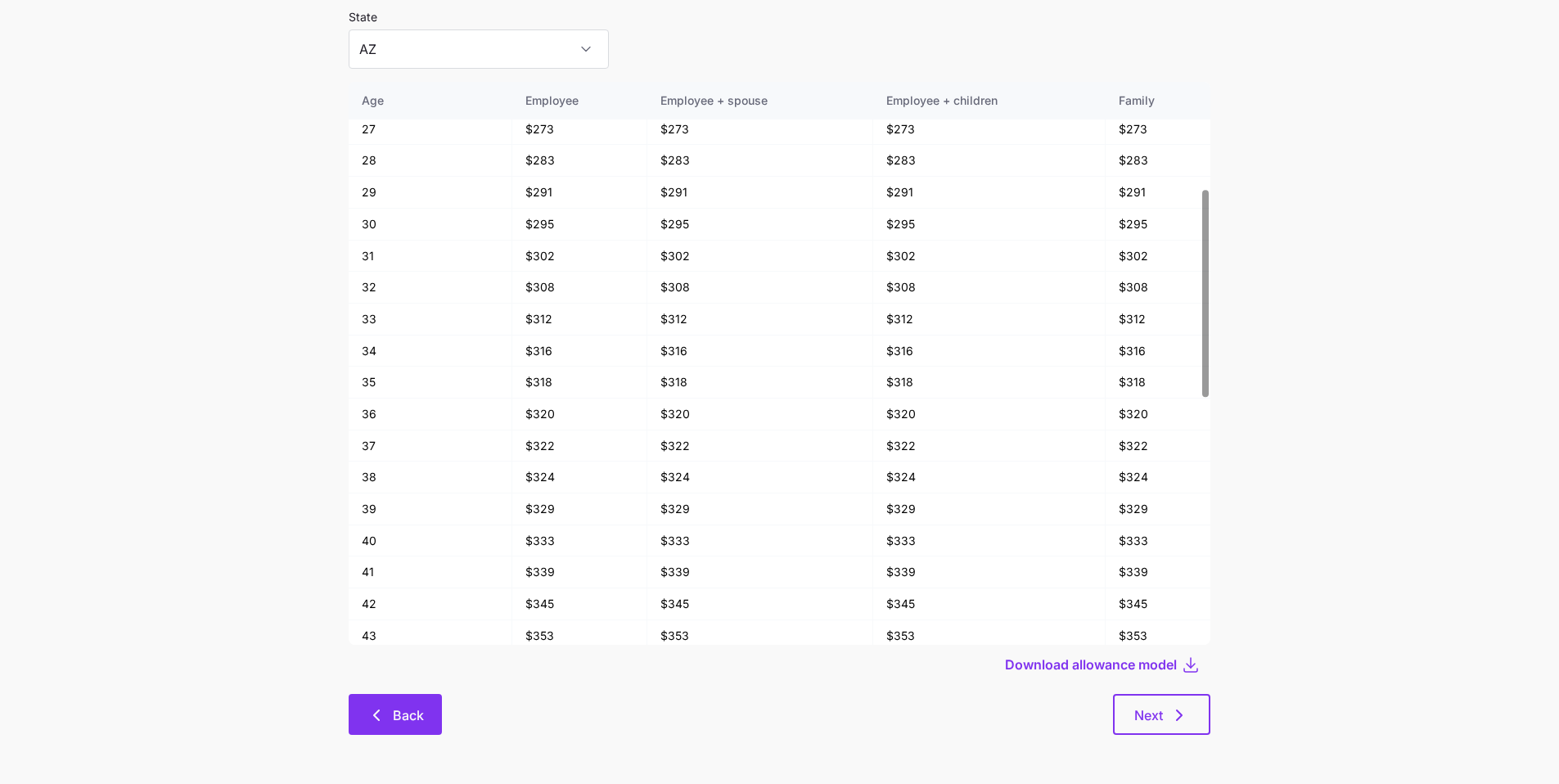 click on "Back" at bounding box center (395, 714) 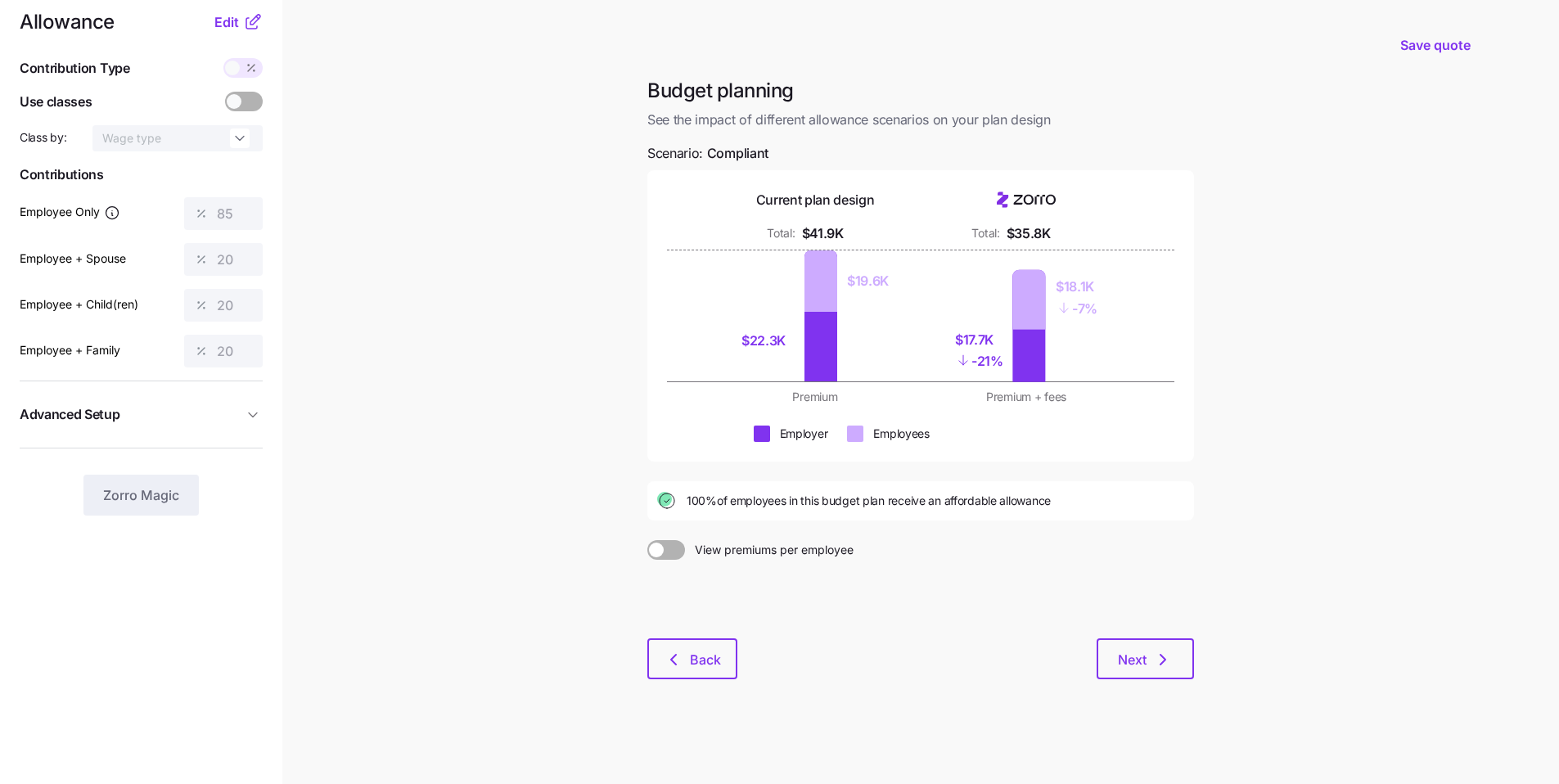 scroll, scrollTop: 0, scrollLeft: 0, axis: both 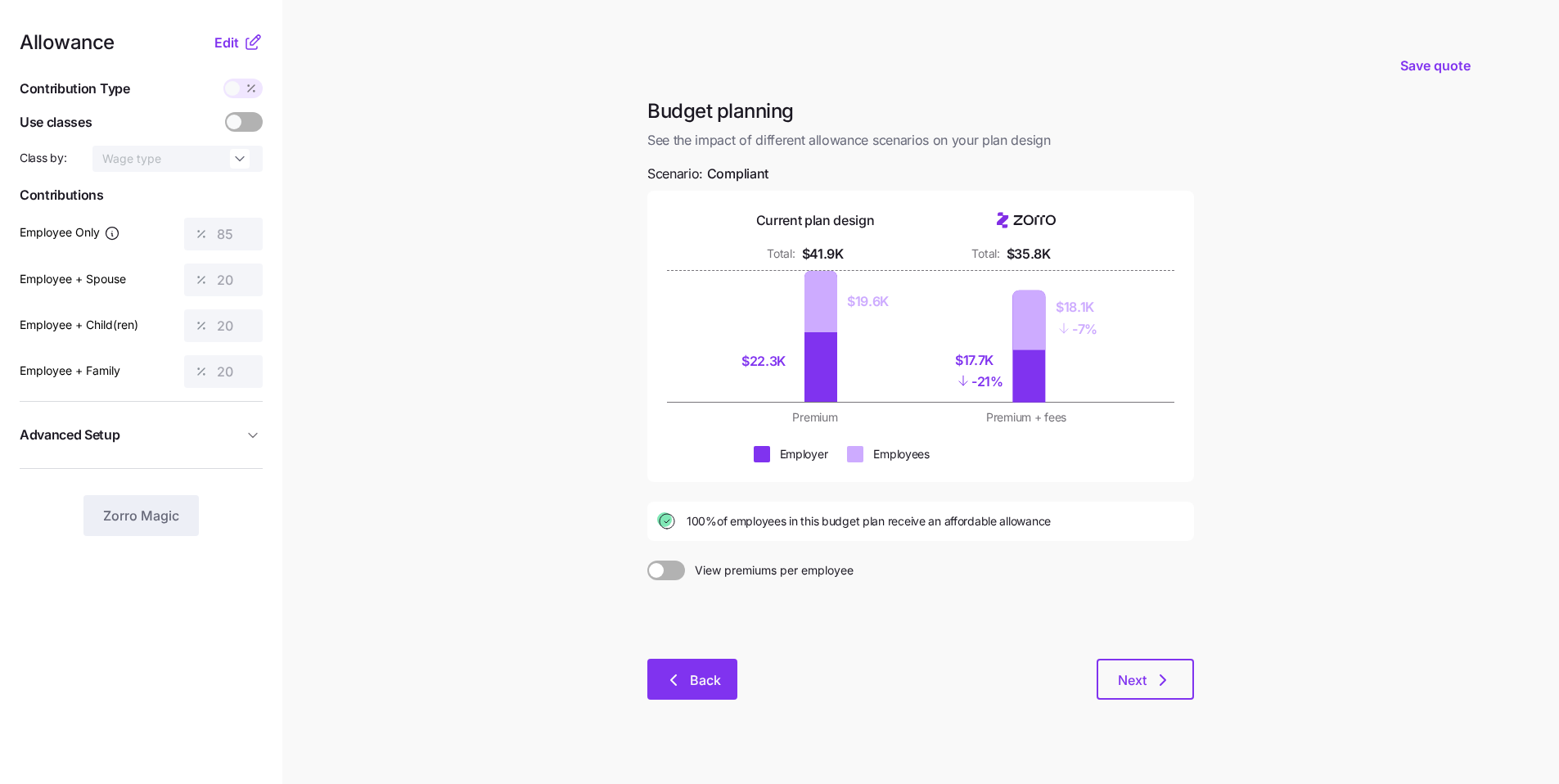 click 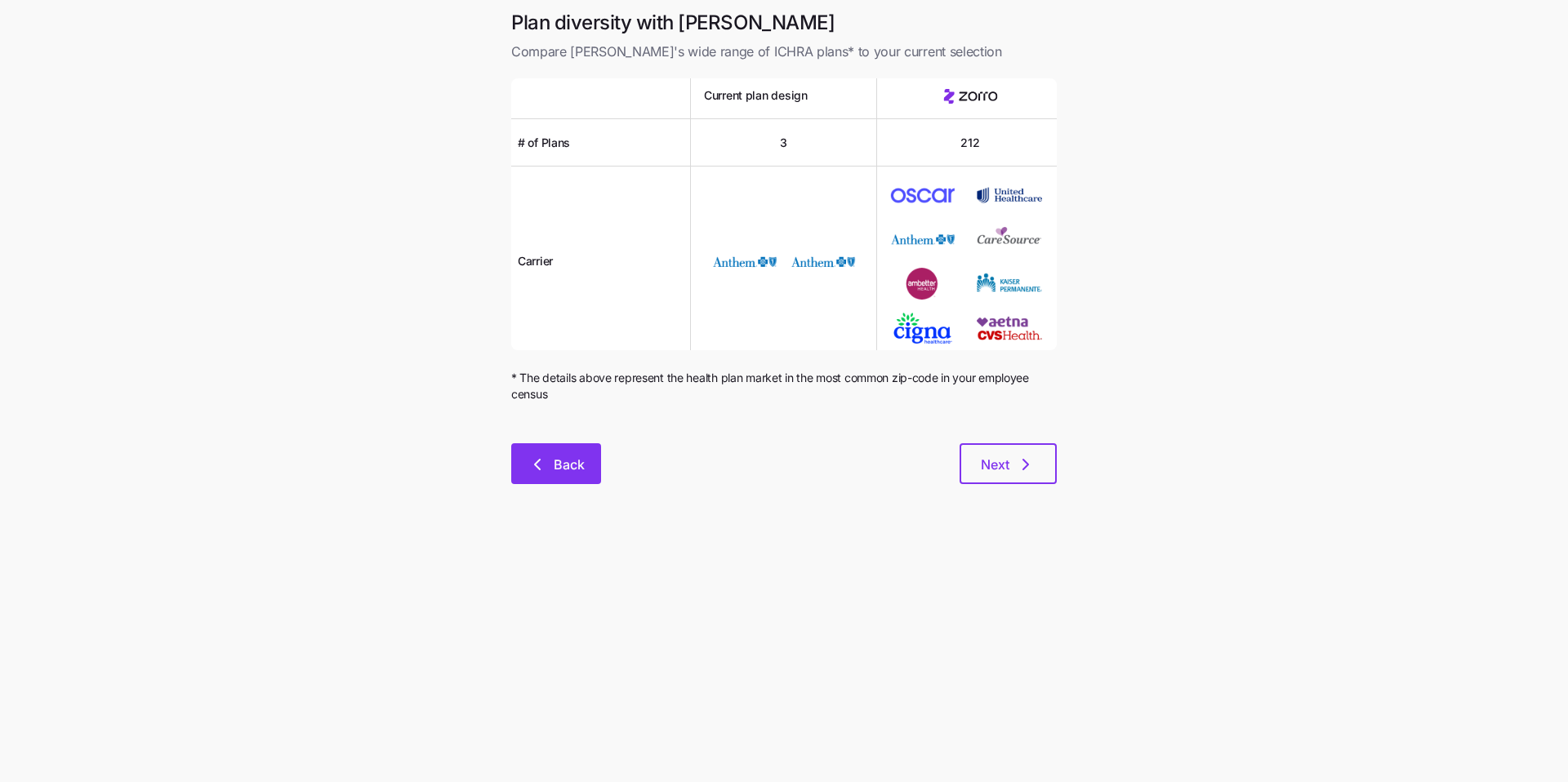click on "Back" at bounding box center [569, 464] 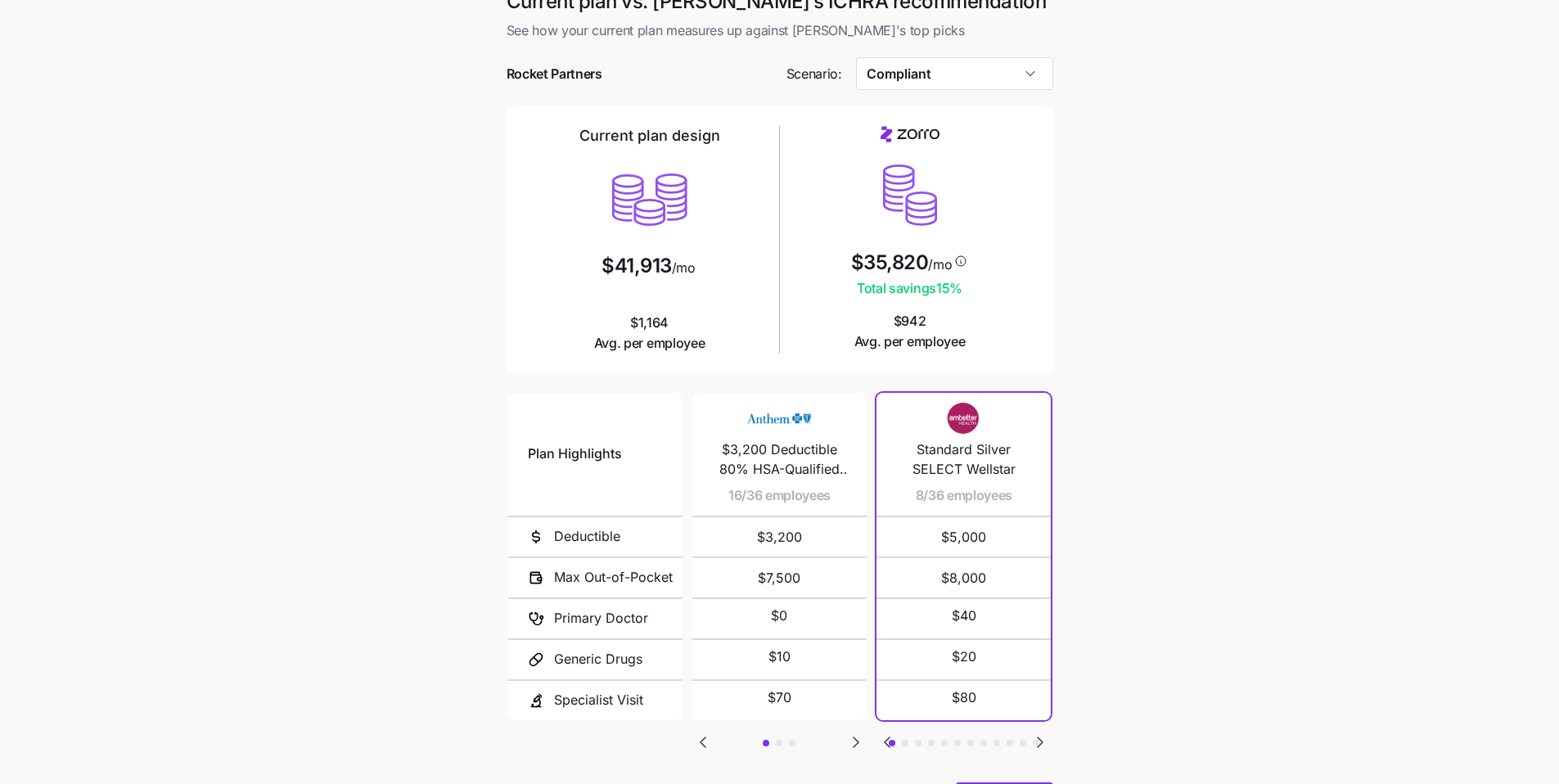 scroll, scrollTop: 24, scrollLeft: 0, axis: vertical 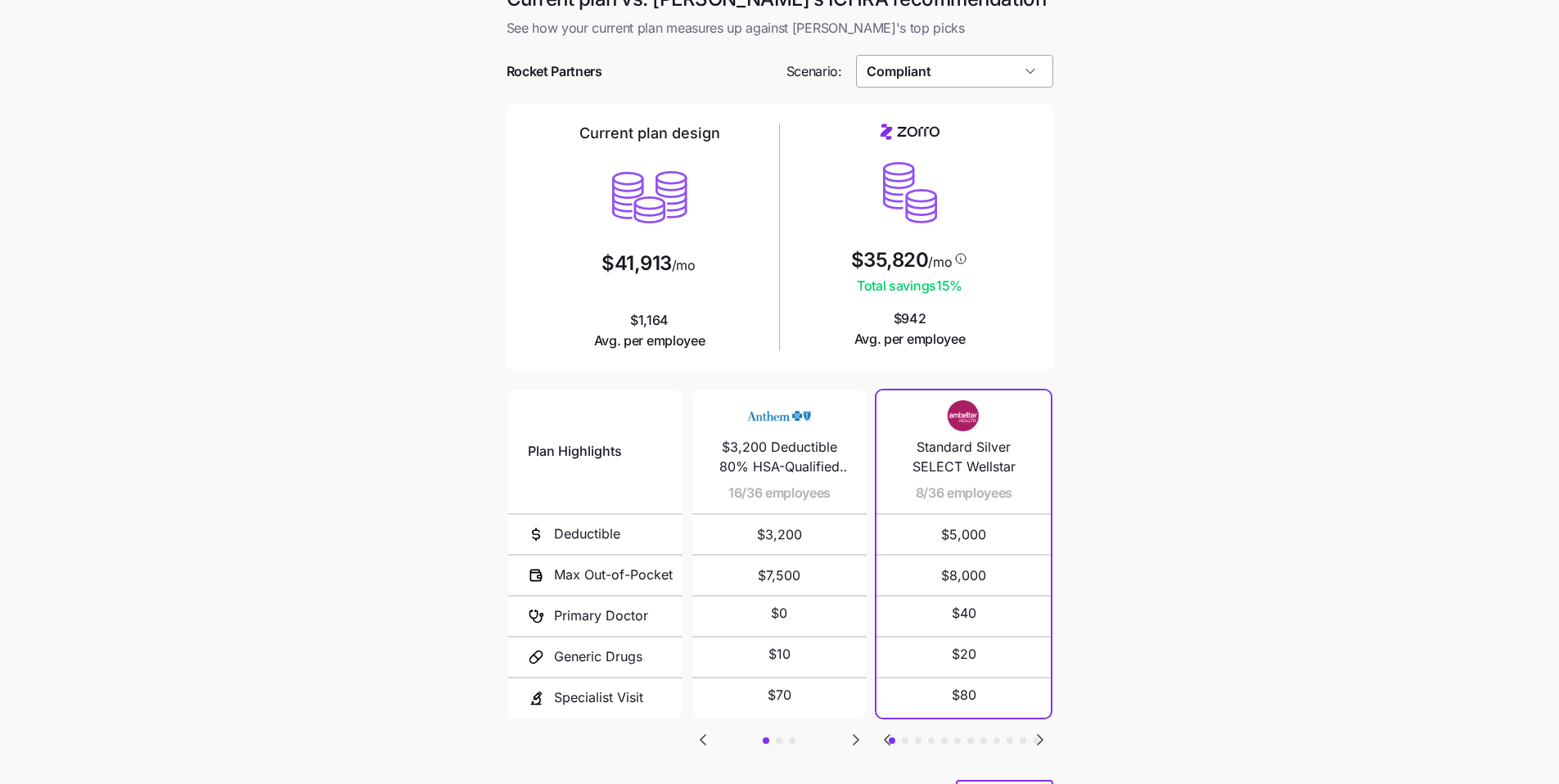 click on "Compliant" at bounding box center [954, 71] 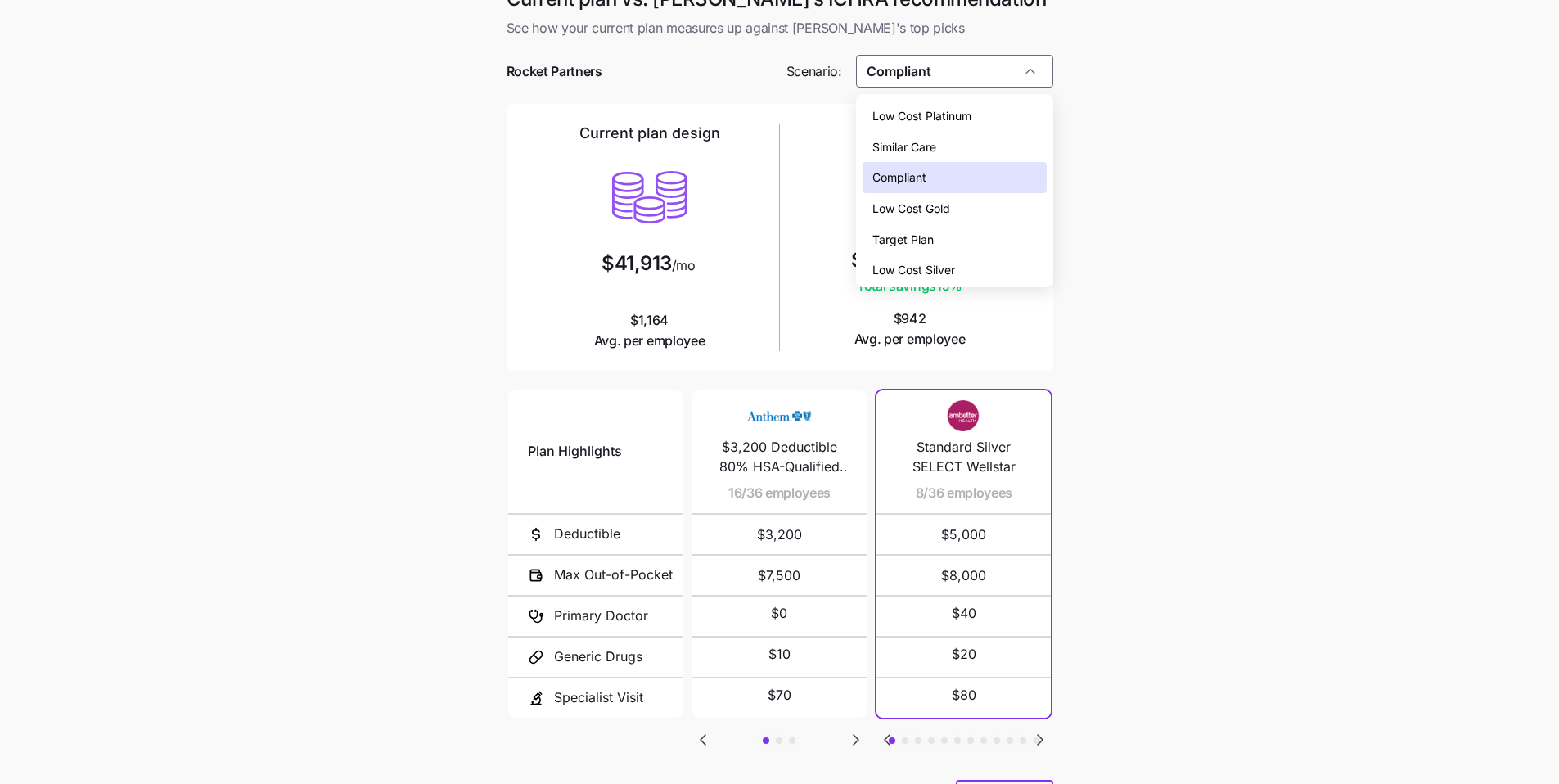 click on "Compliant" at bounding box center (954, 178) 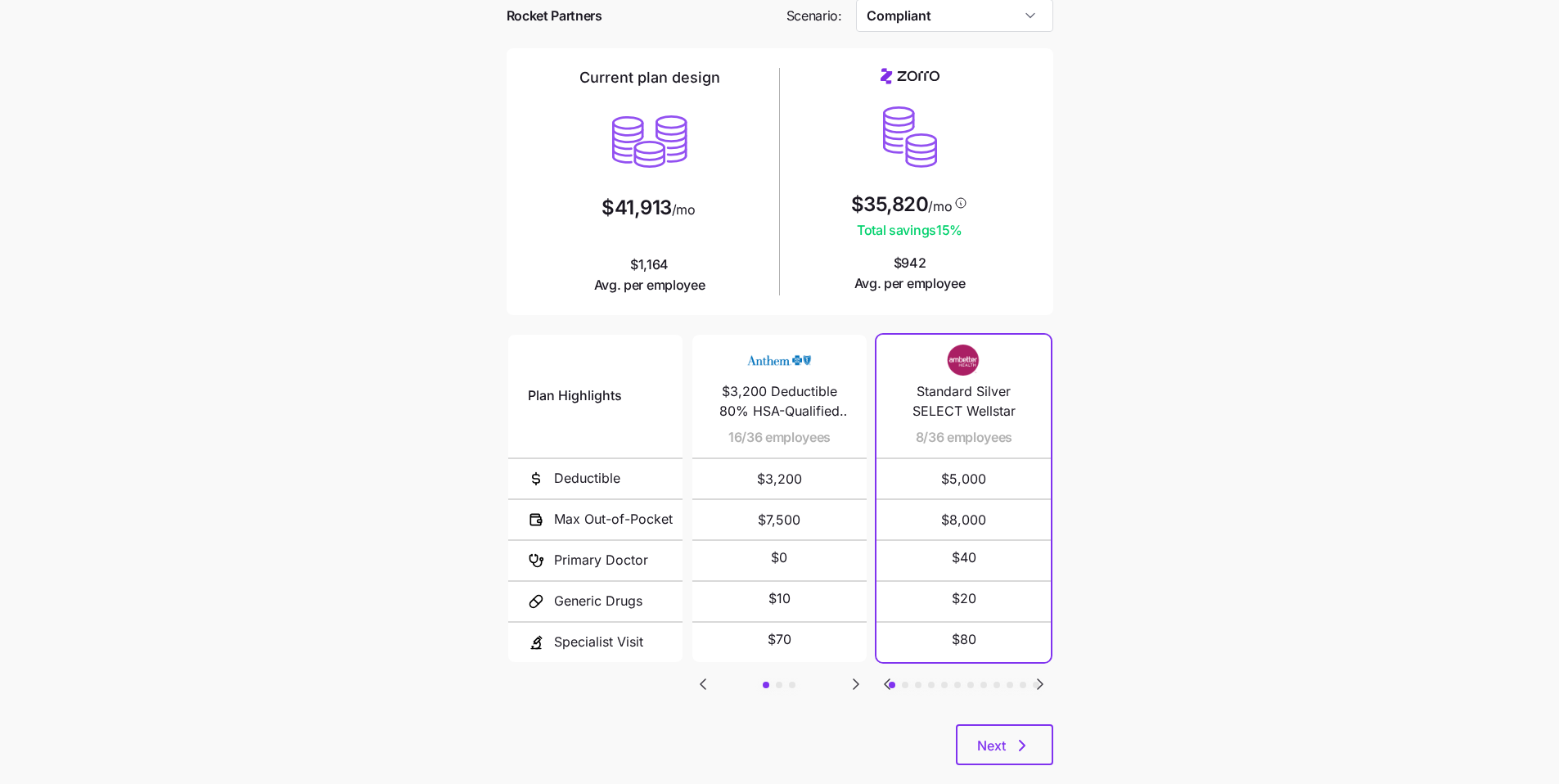 scroll, scrollTop: 73, scrollLeft: 0, axis: vertical 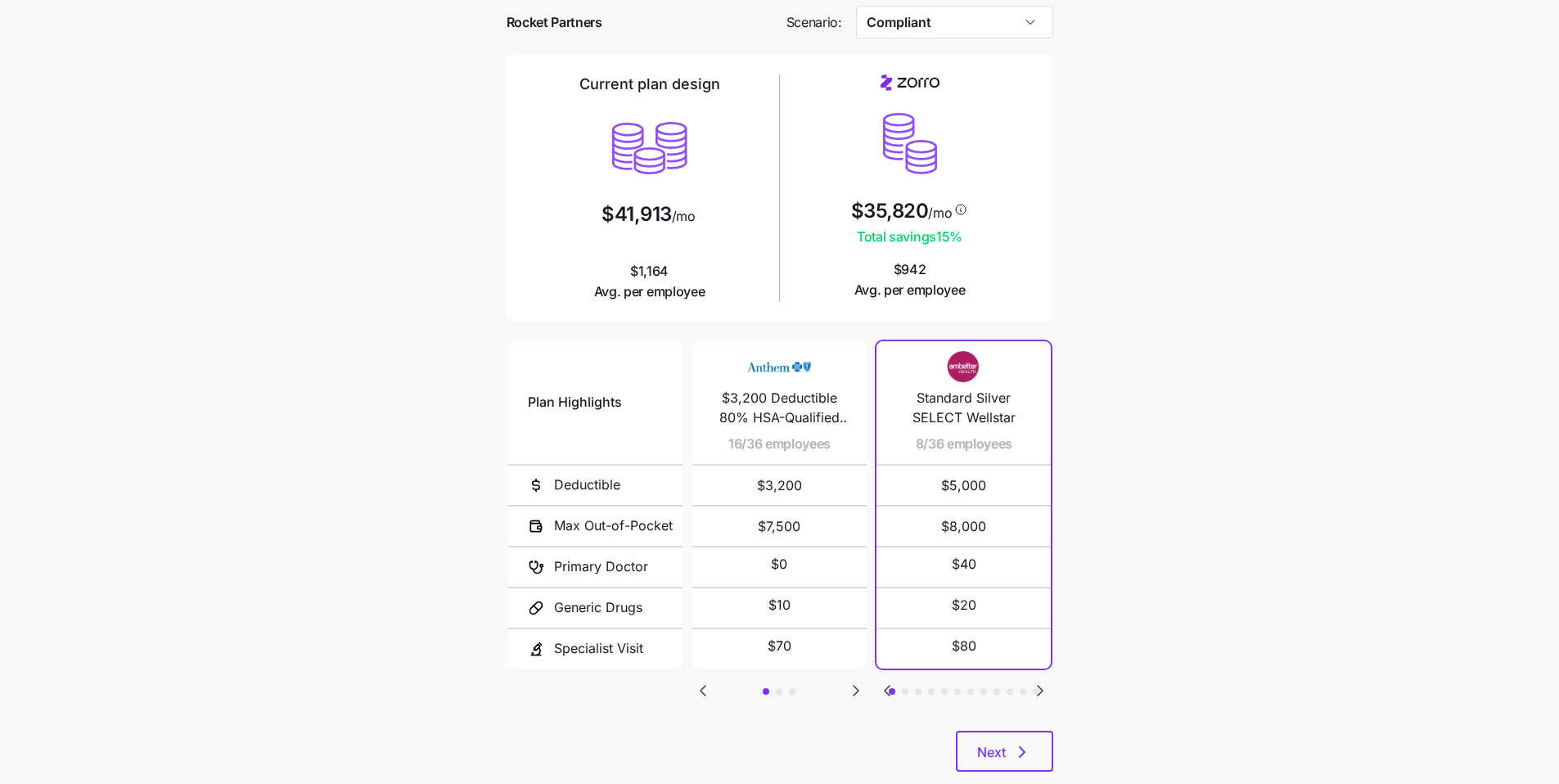 click 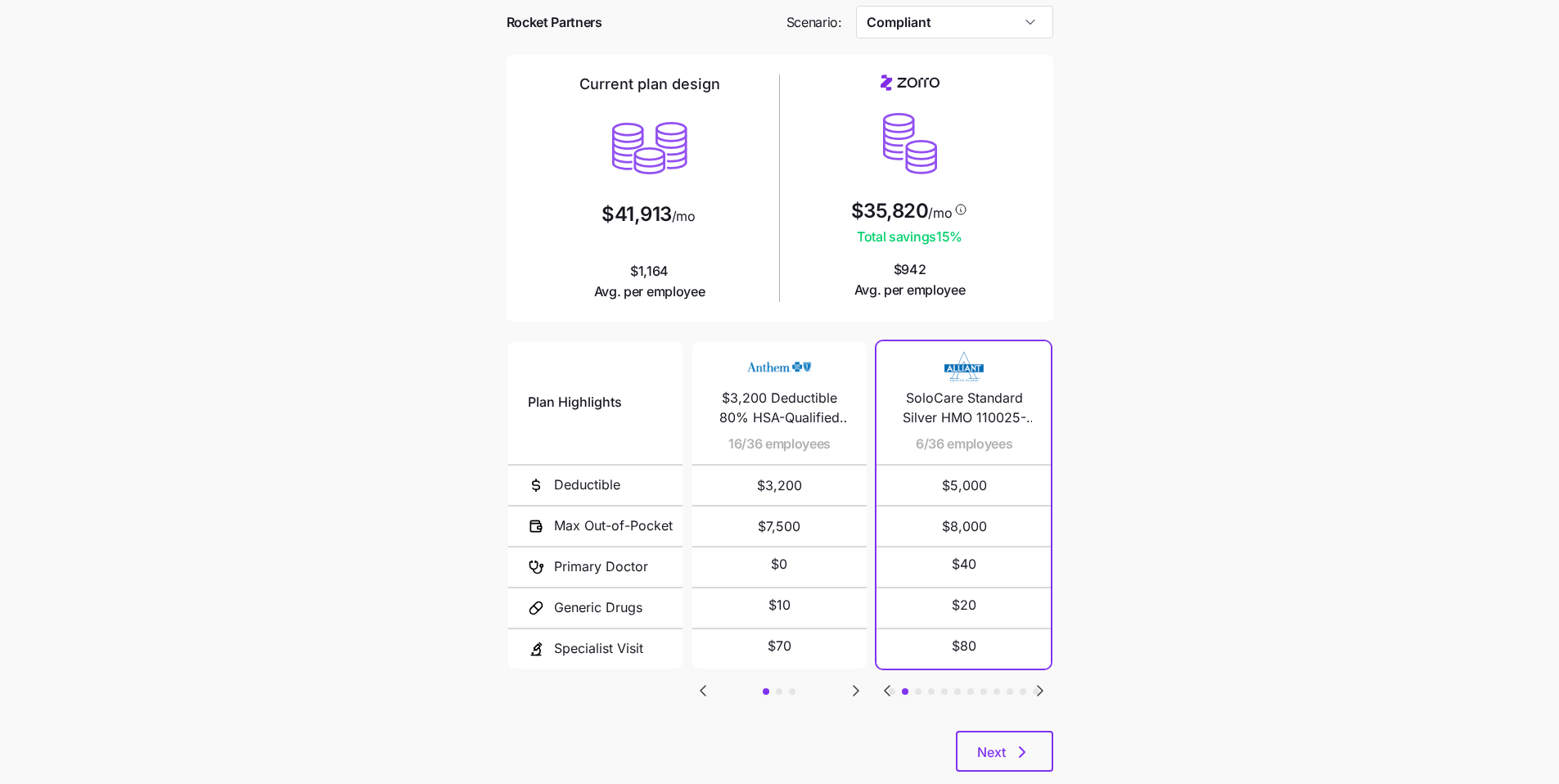 click 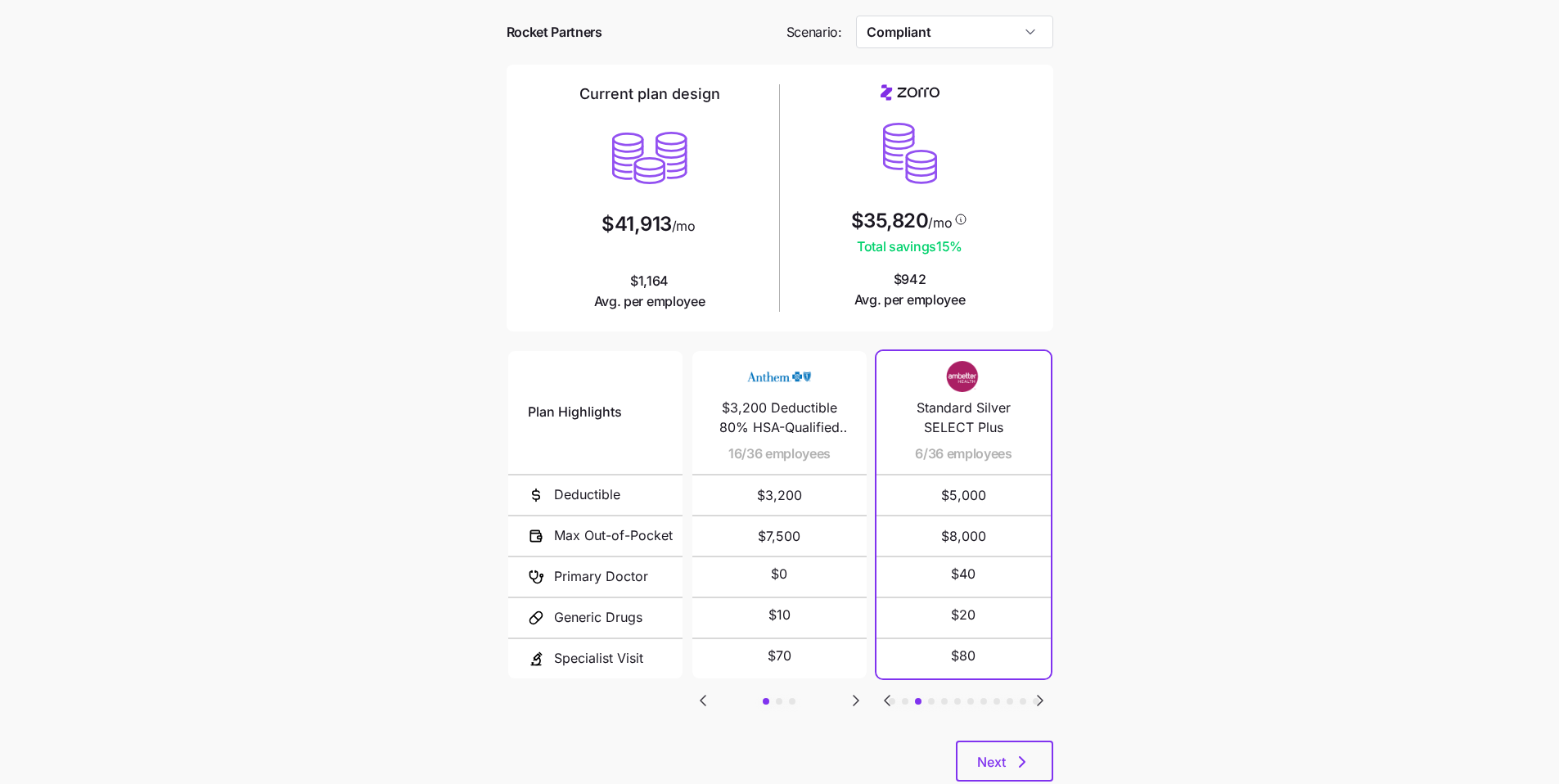 scroll, scrollTop: 62, scrollLeft: 0, axis: vertical 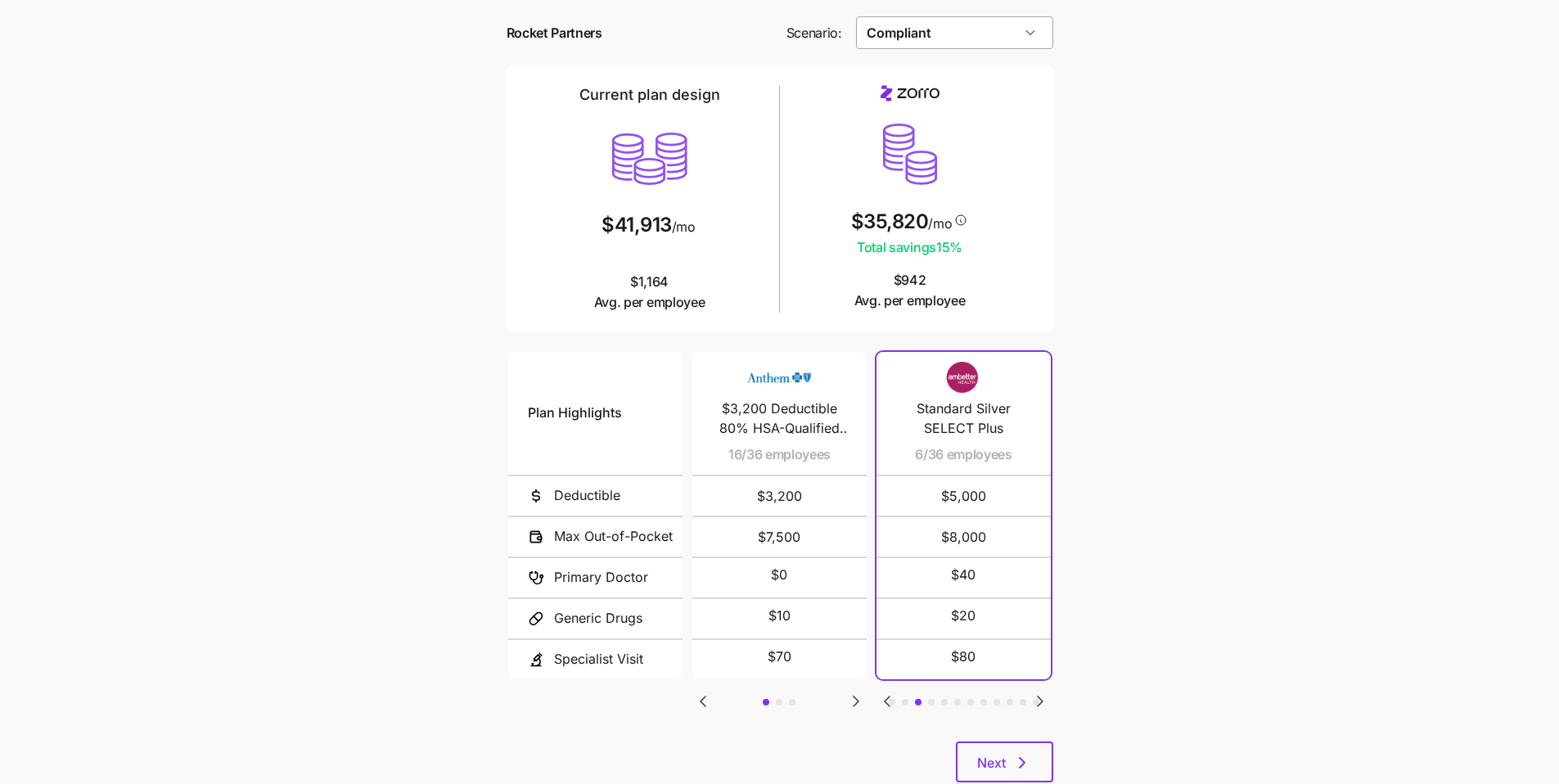click on "Compliant" at bounding box center [954, 33] 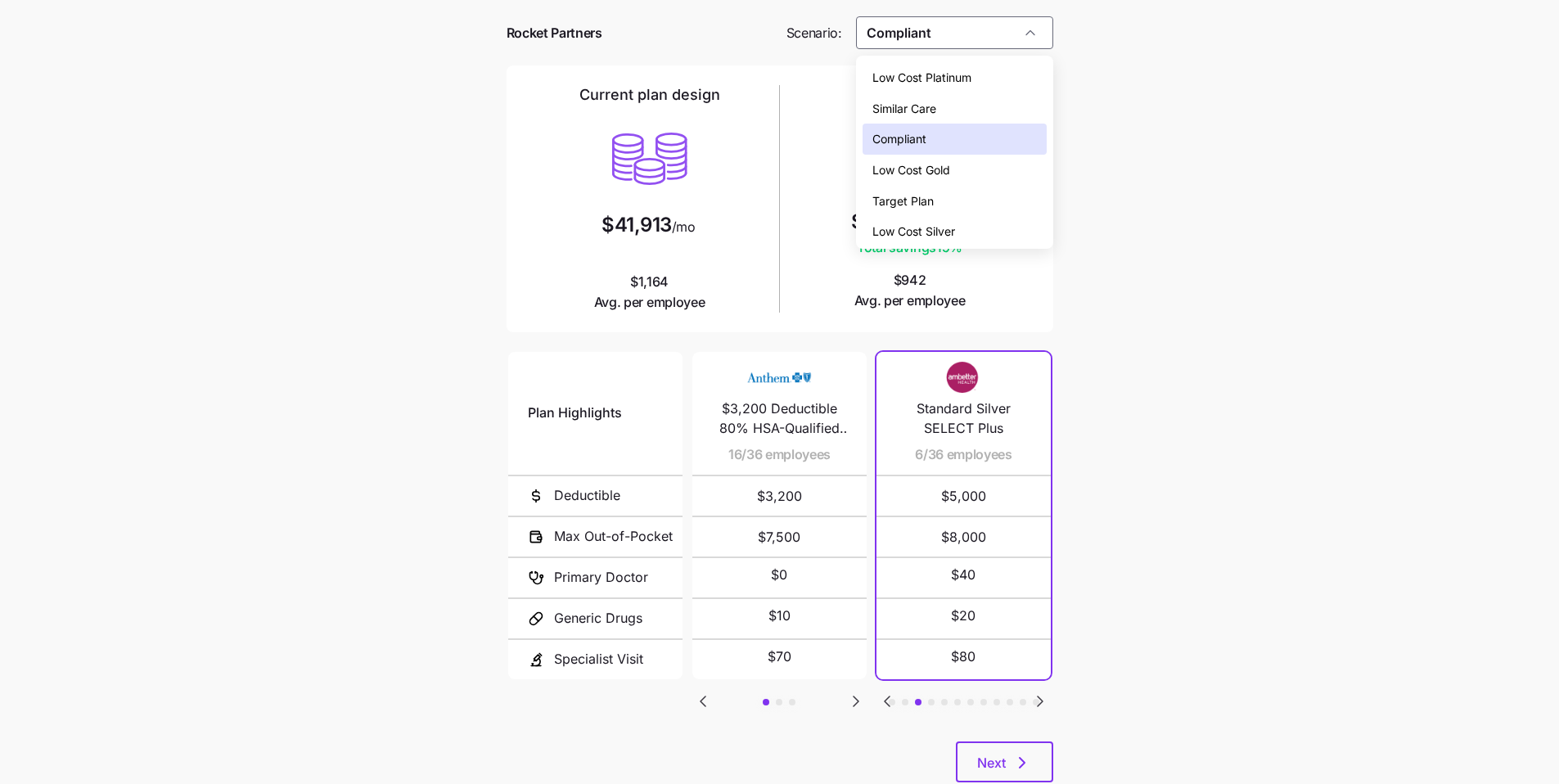 click on "Low Cost Gold" at bounding box center (954, 170) 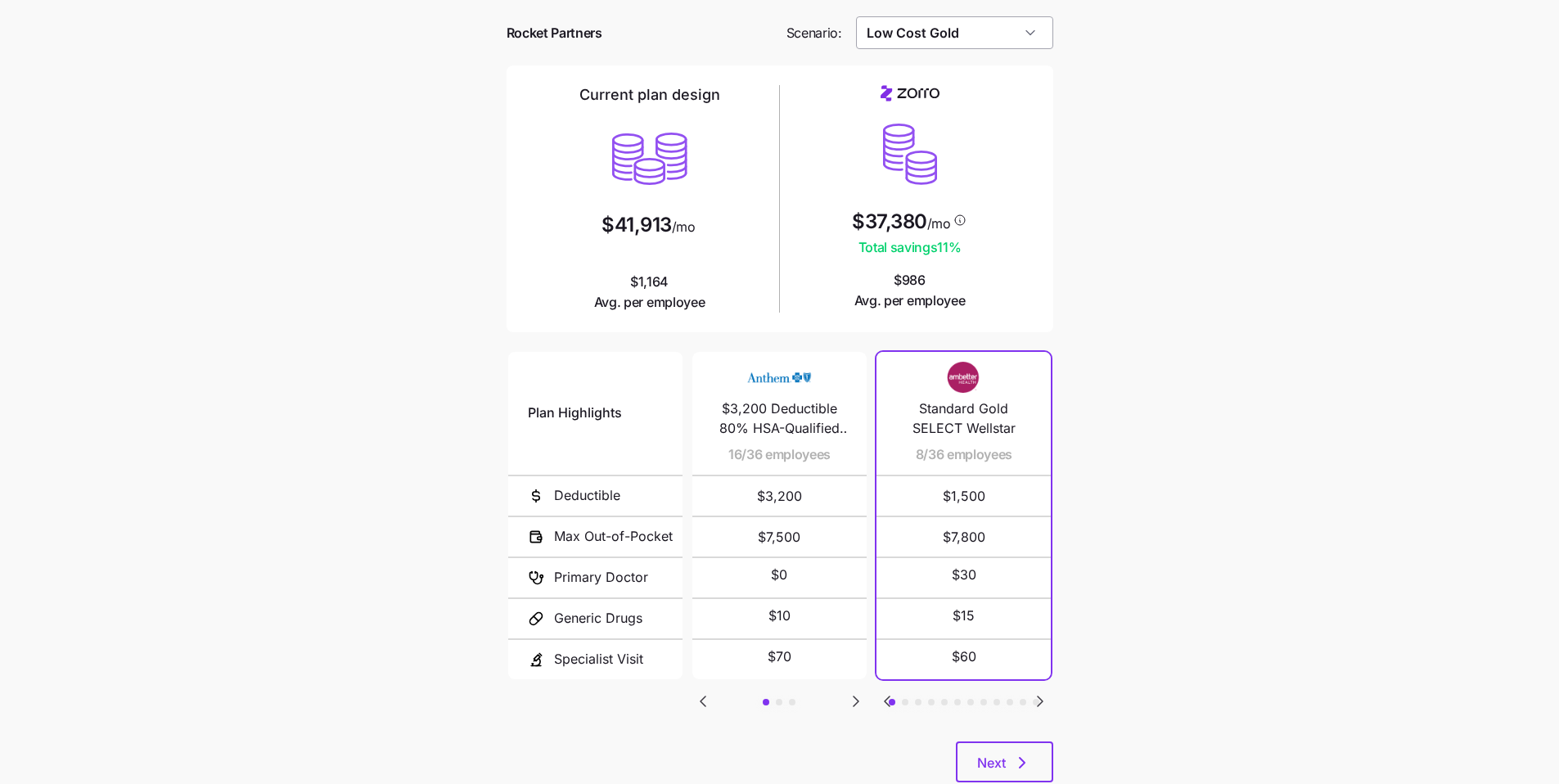 click on "Low Cost Gold" at bounding box center [954, 33] 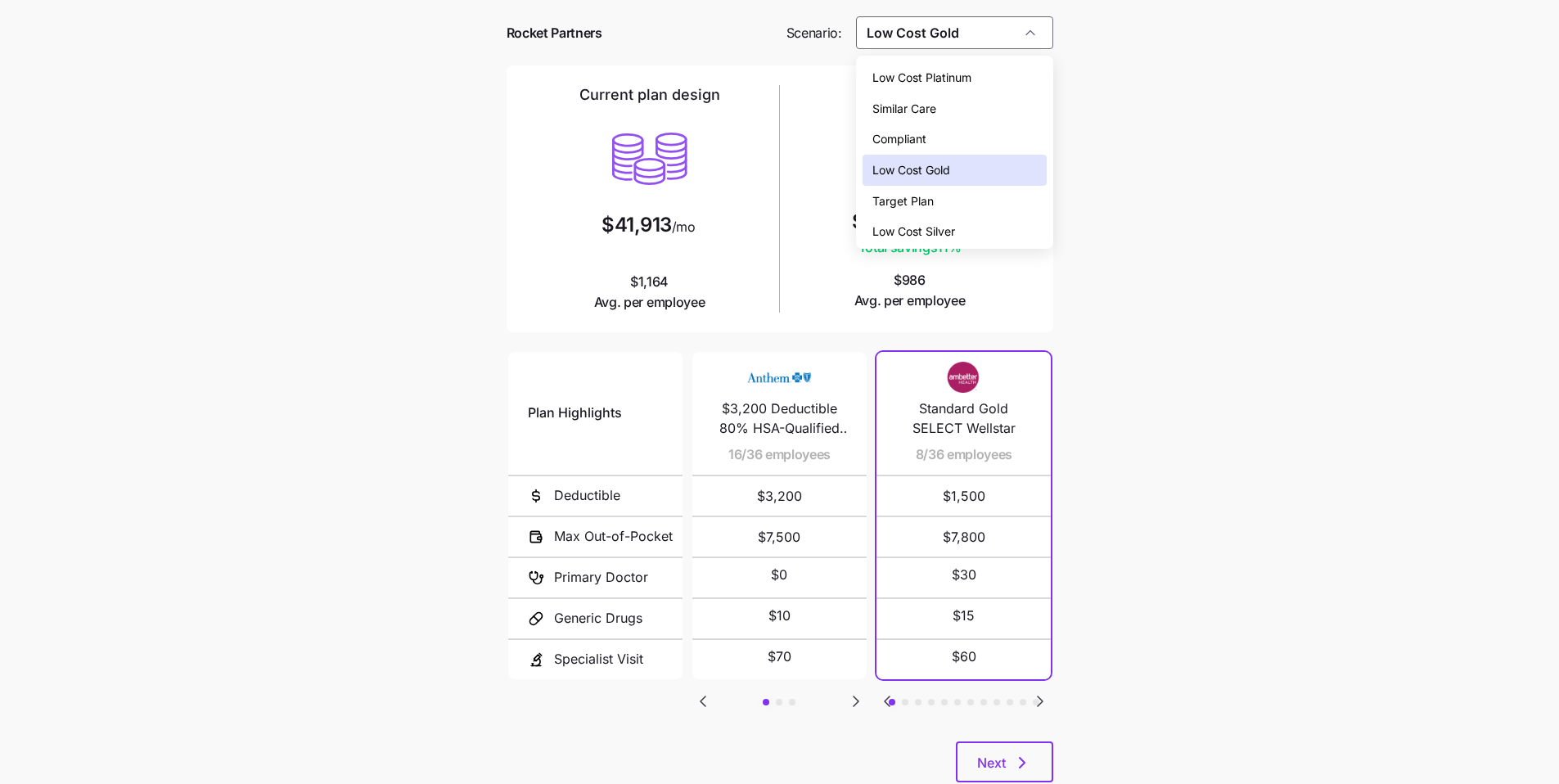 click on "Target Plan" at bounding box center (954, 201) 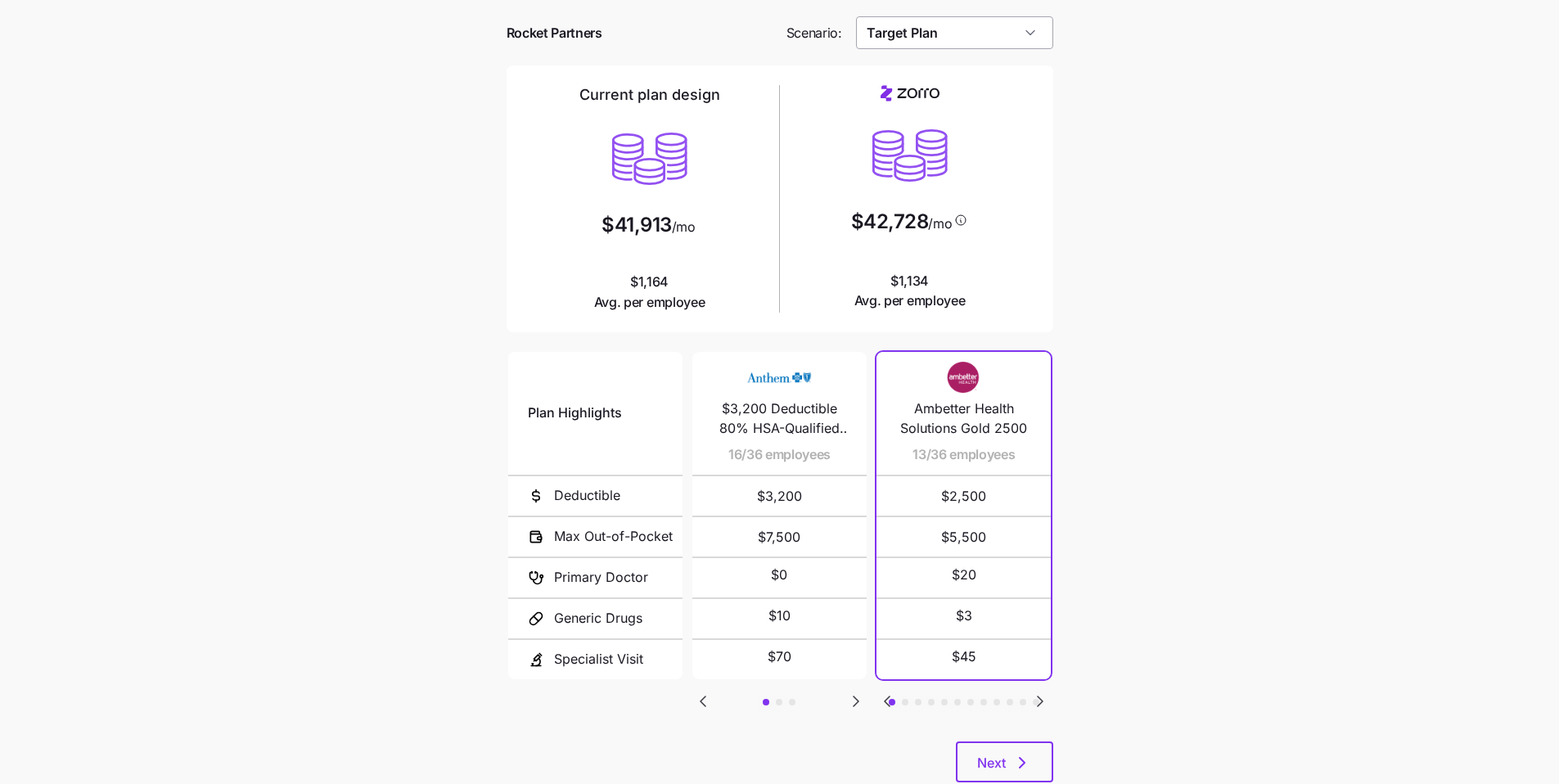 click on "Target Plan" at bounding box center (954, 33) 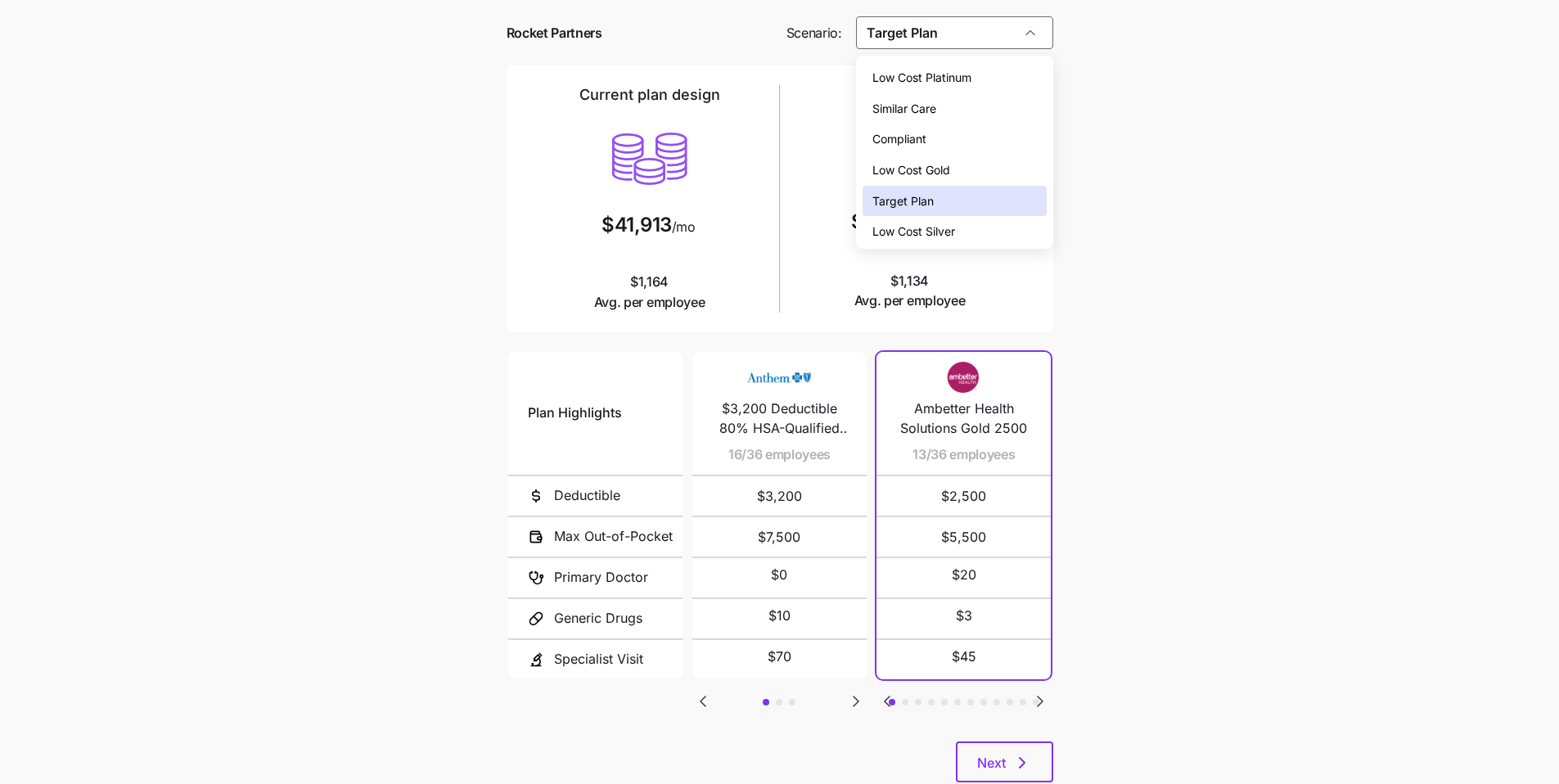 click on "Low Cost Platinum" at bounding box center (954, 78) 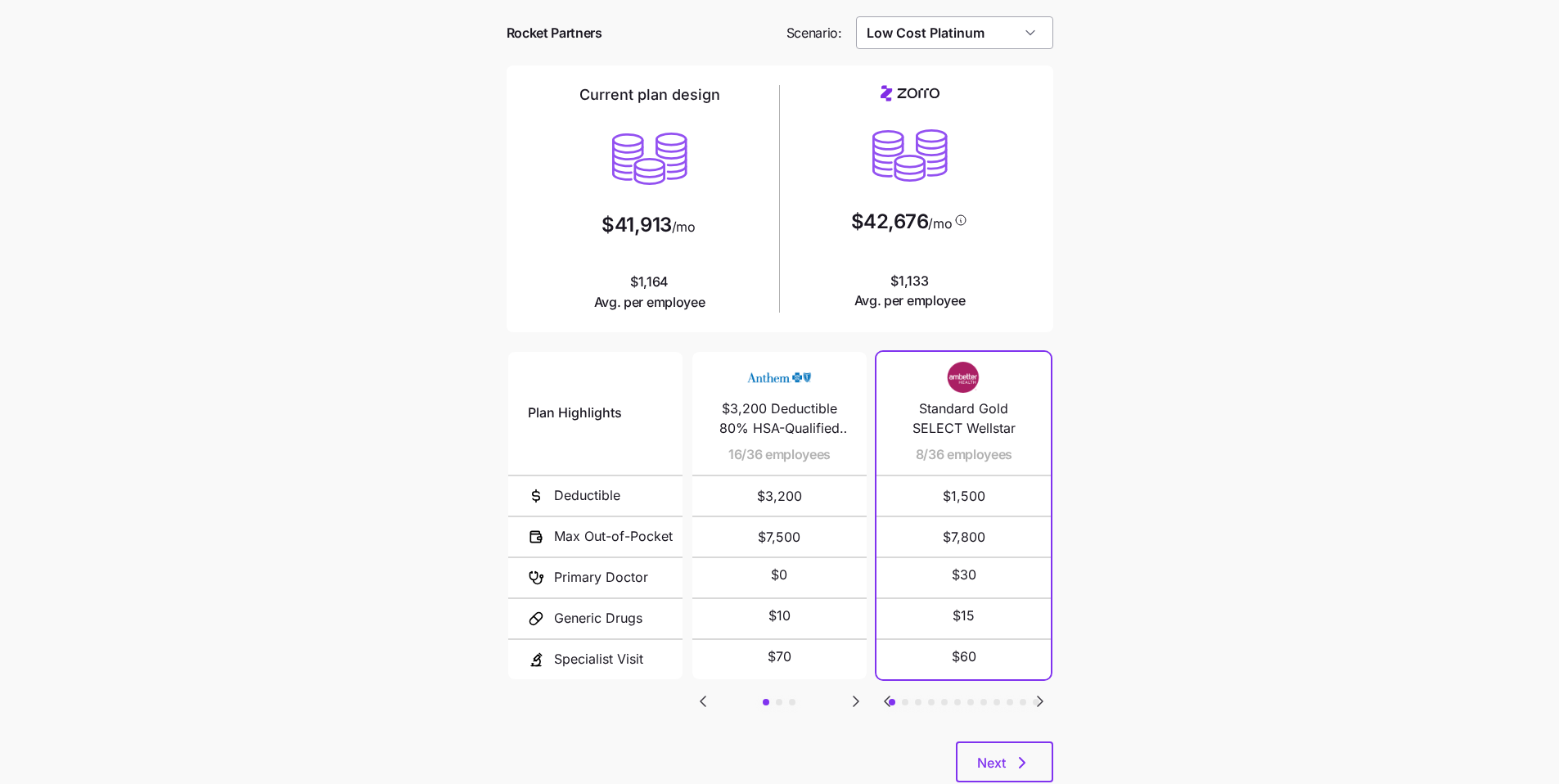 click on "Low Cost Platinum" at bounding box center (954, 33) 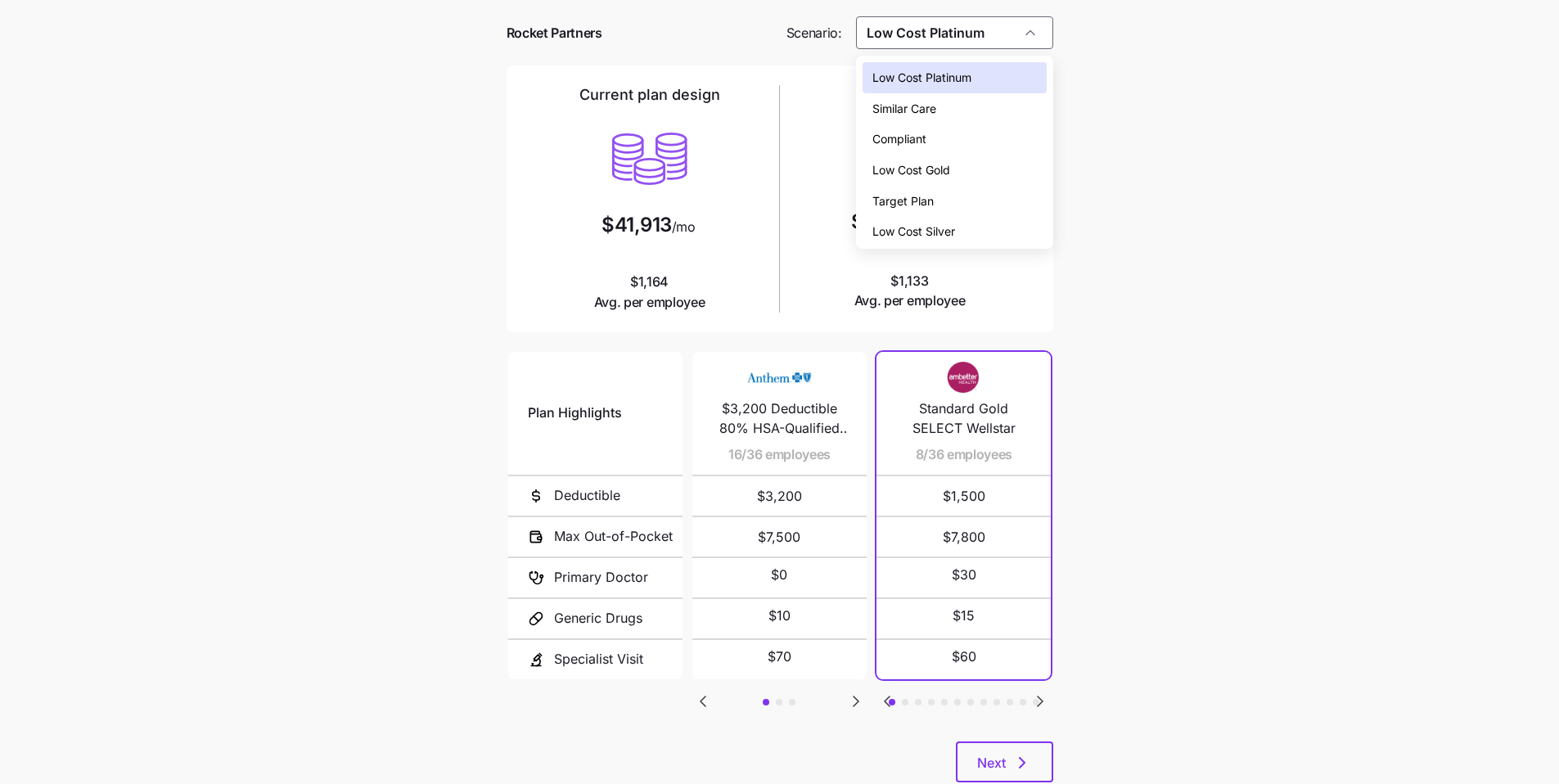 click on "Similar Care" at bounding box center (954, 109) 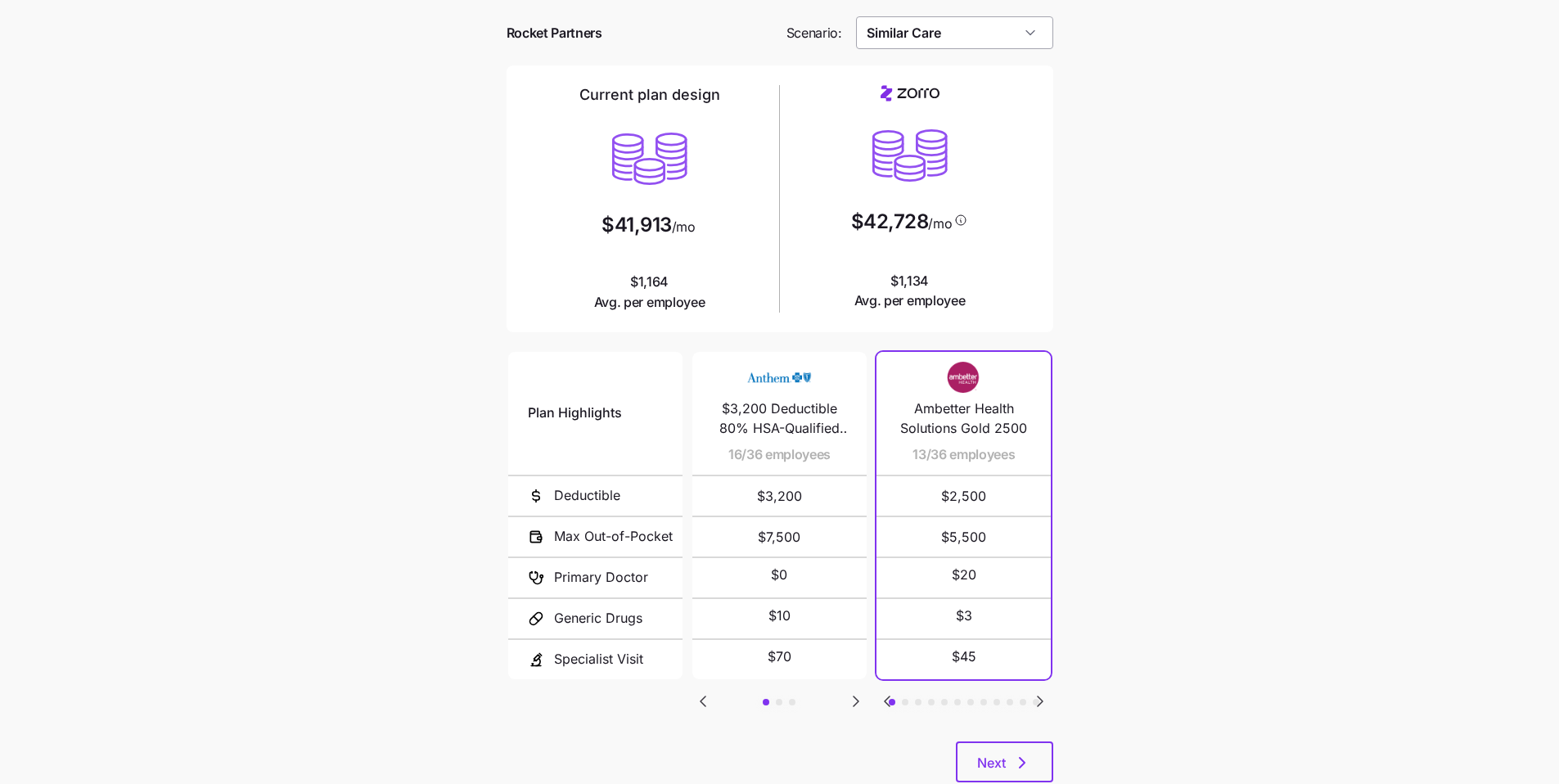 click on "Similar Care" at bounding box center [954, 33] 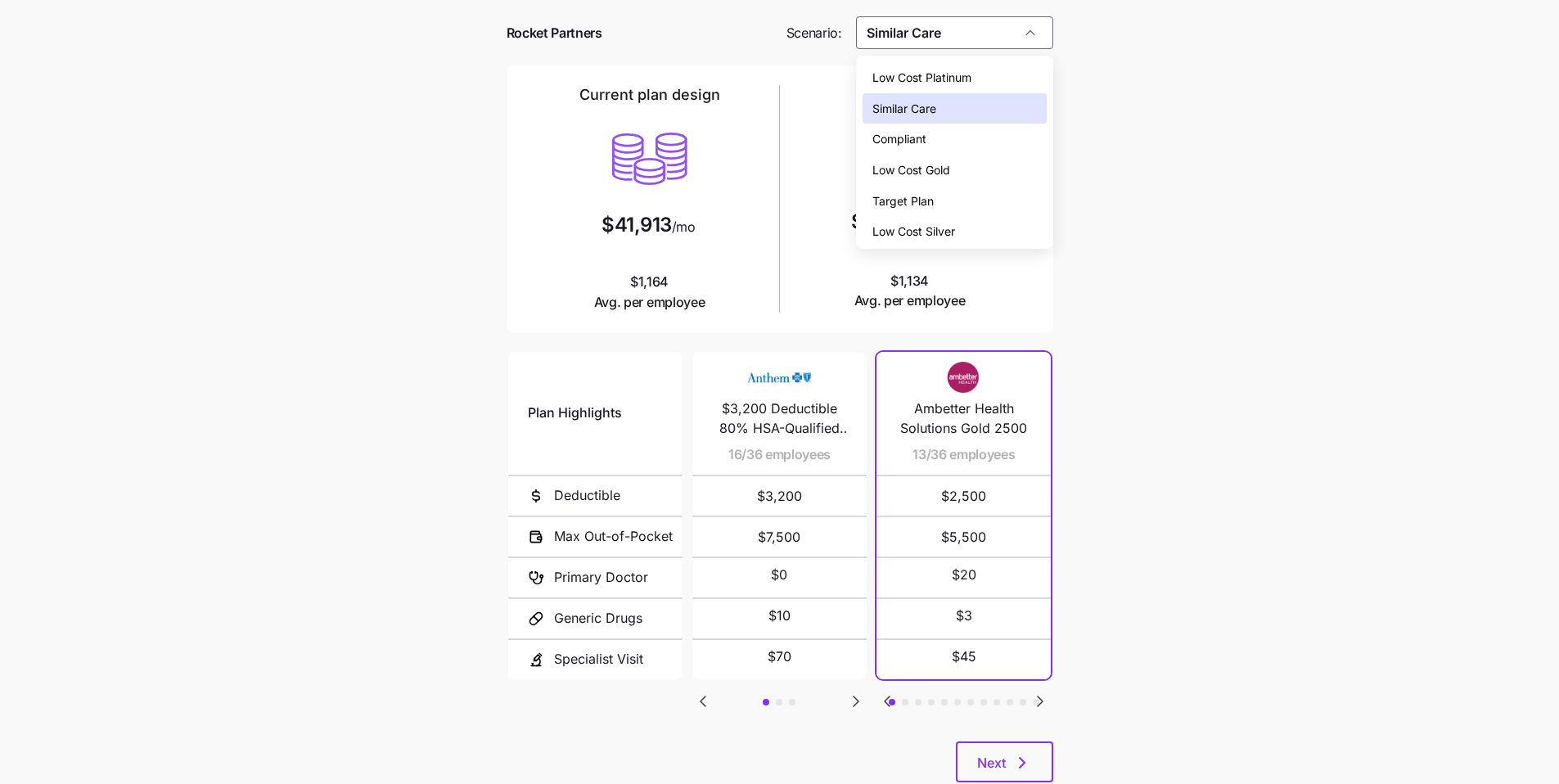 click on "Compliant" at bounding box center [954, 139] 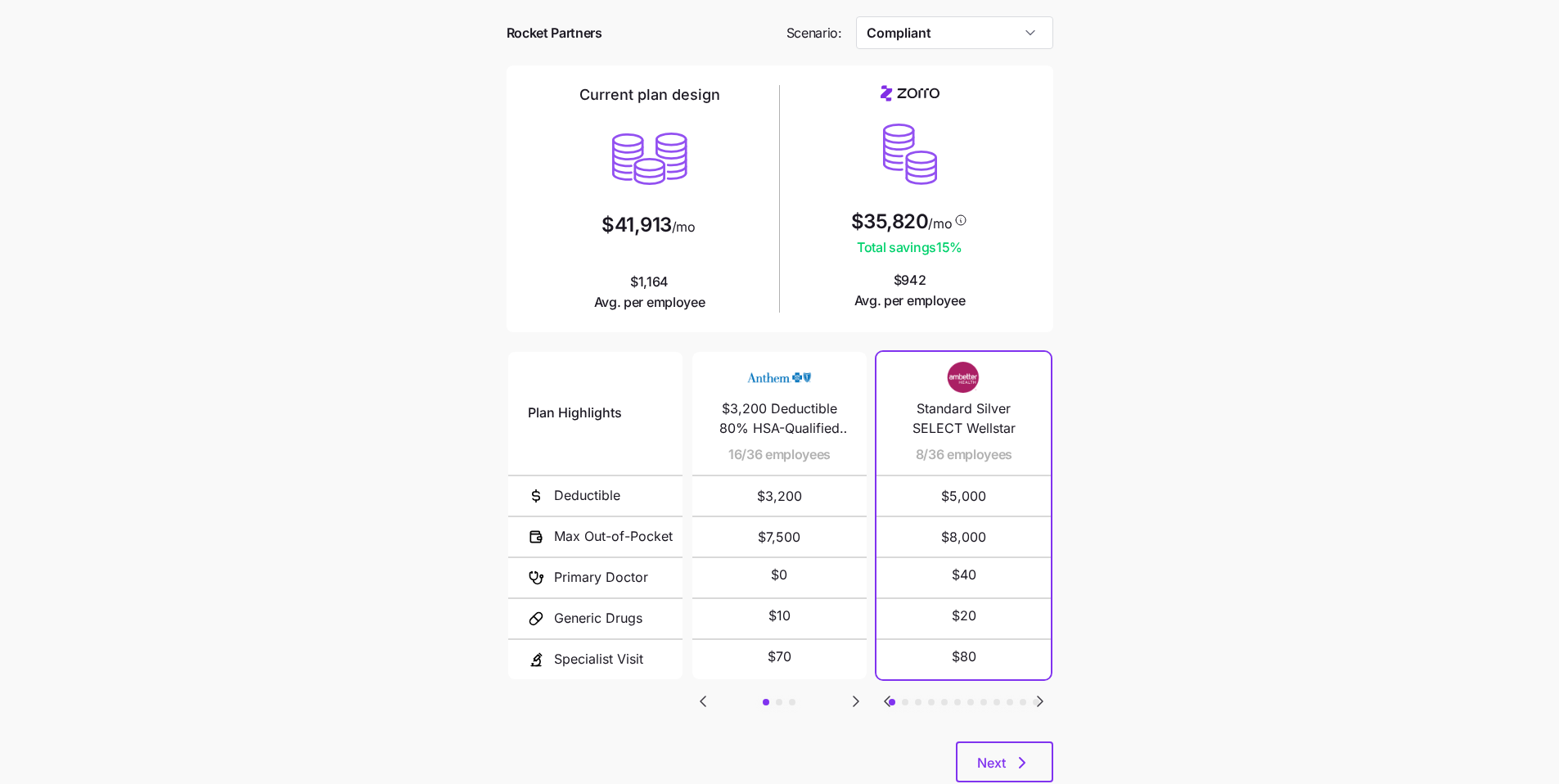 click on "Current plan vs. [PERSON_NAME]’s ICHRA recommendation See how your current plan measures up against [PERSON_NAME]'s top picks Rocket Partners Scenario: Compliant Current plan design $41,913 /mo $1,164 Avg. per employee $35,820 /mo Total savings  15 % $942 Avg. per employee Plan Highlights Deductible Max Out-of-Pocket Primary Doctor Generic Drugs Specialist Visit $3,200 Deductible 80% HSA-Qualified Plan A0PT 2024 16/36 employees $3,200 $7,500 $0 $10 $70 $2,500 Deductible 90% Plan A0RY 2024 10/36 employees $2,500 $4,500 $30 $10 $70 $1,500 Deductible 100% Plan A0RE 2024 10/36 employees $1,500 $3,500 $30 $10 $70 Standard Silver SELECT Wellstar 8/36 employees $5,000 $8,000 $40 $20 $80 SoloCare  Standard Silver HMO 110025-01 6/36 employees $5,000 $8,000 $40 $20 $80 Standard Silver SELECT Plus 6/36 employees $5,000 $8,000 $40 $20 $80 KP GA Signature Silver Virtual Complete 5000 6/36 employees $5,000 $7,900 $40 $15 not covered Blue ACA StandardHealth Silver with Health Choice 2/36 employees $5,000 $8,000 $40 $20 $80 1/36 employees" at bounding box center (779, 385) 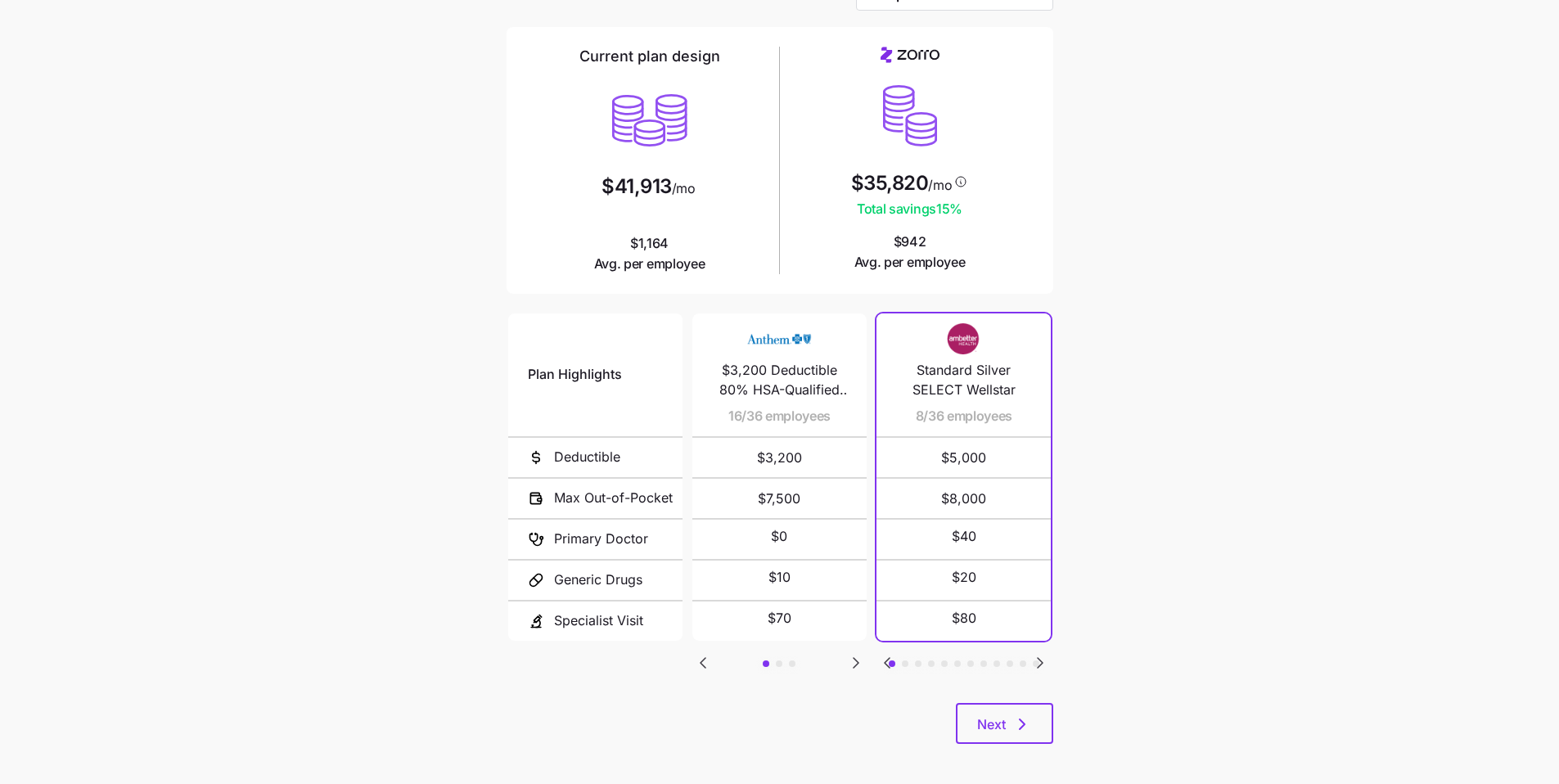 scroll, scrollTop: 110, scrollLeft: 0, axis: vertical 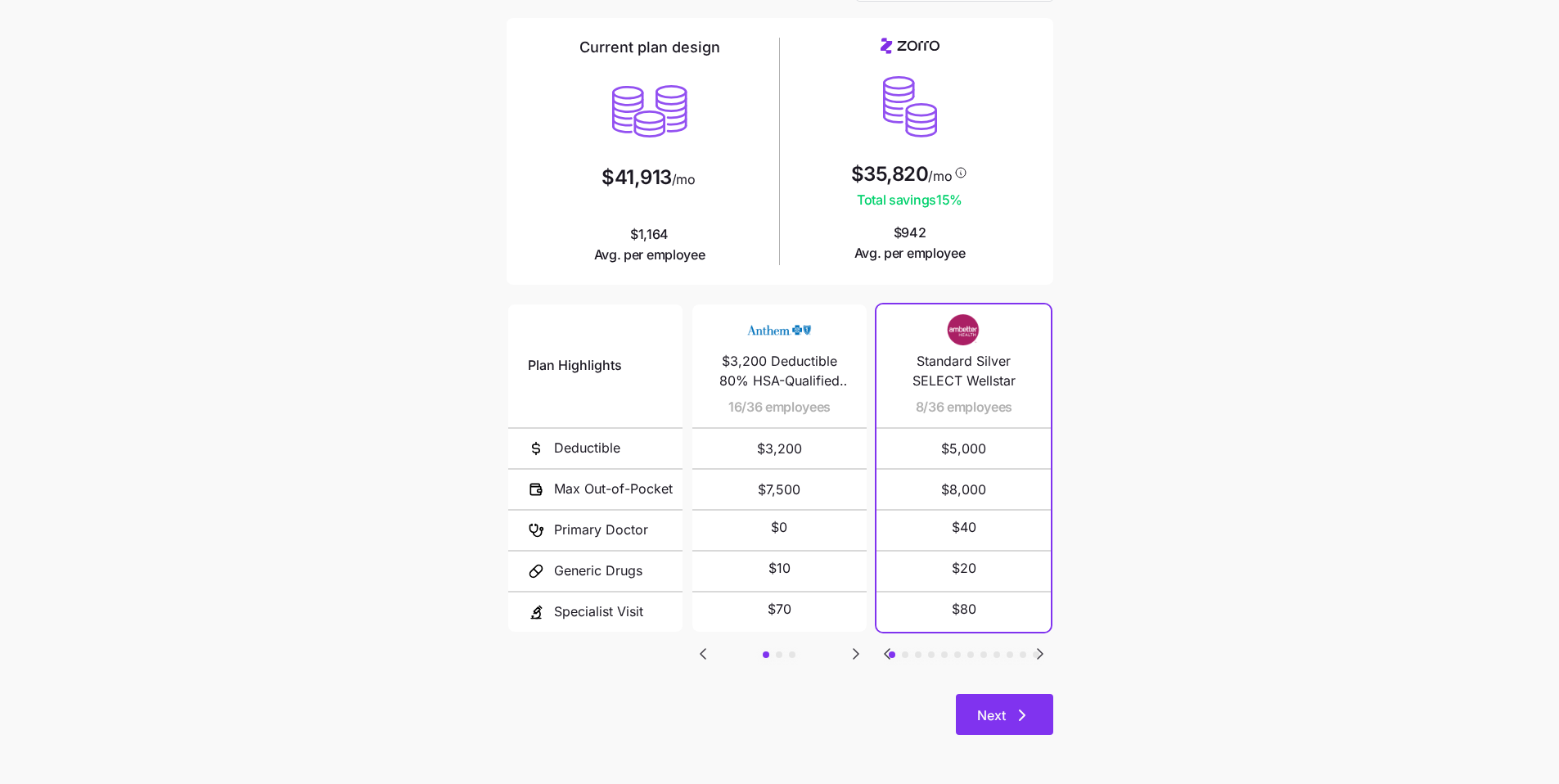 click 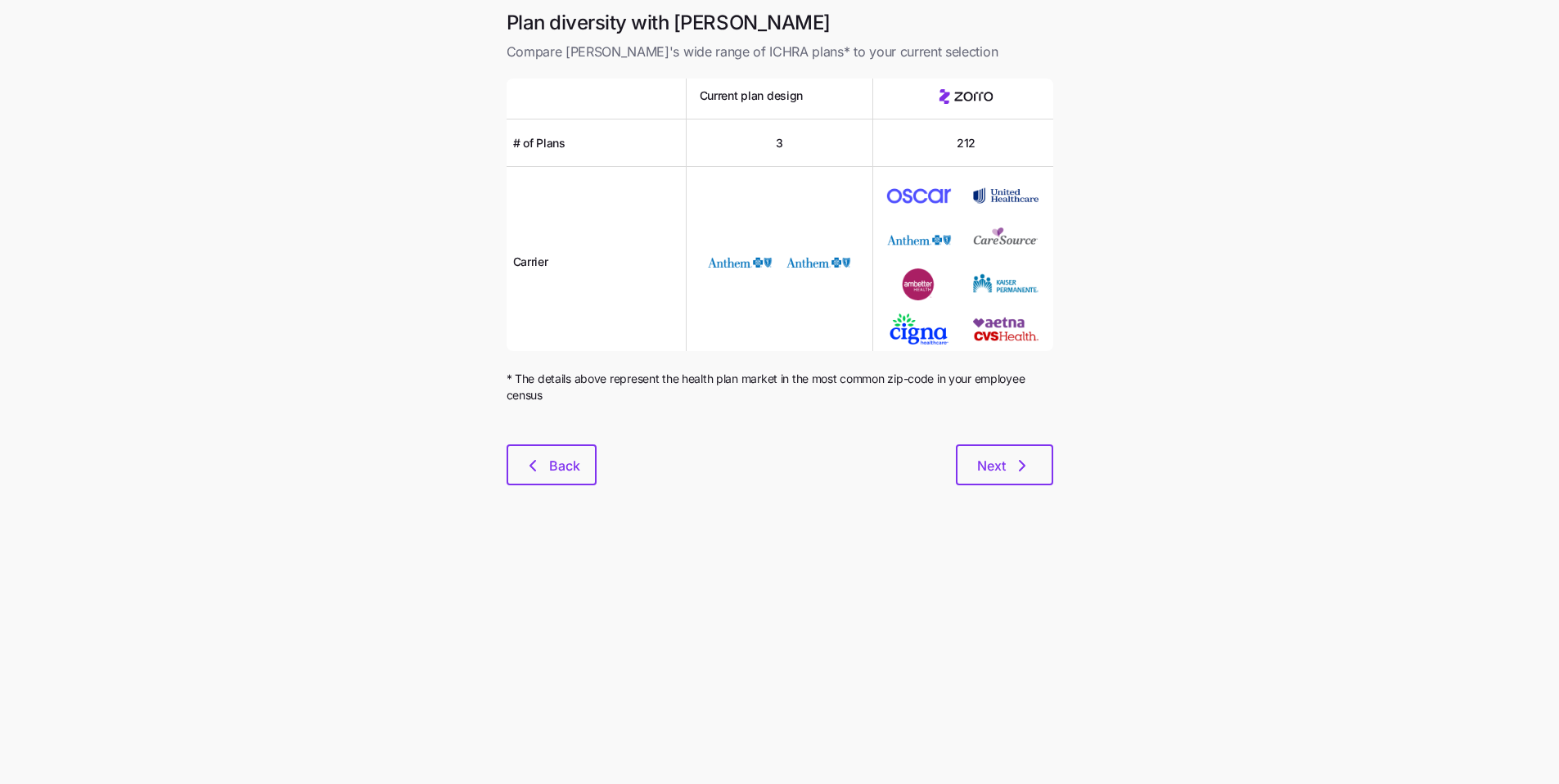 scroll, scrollTop: 0, scrollLeft: 0, axis: both 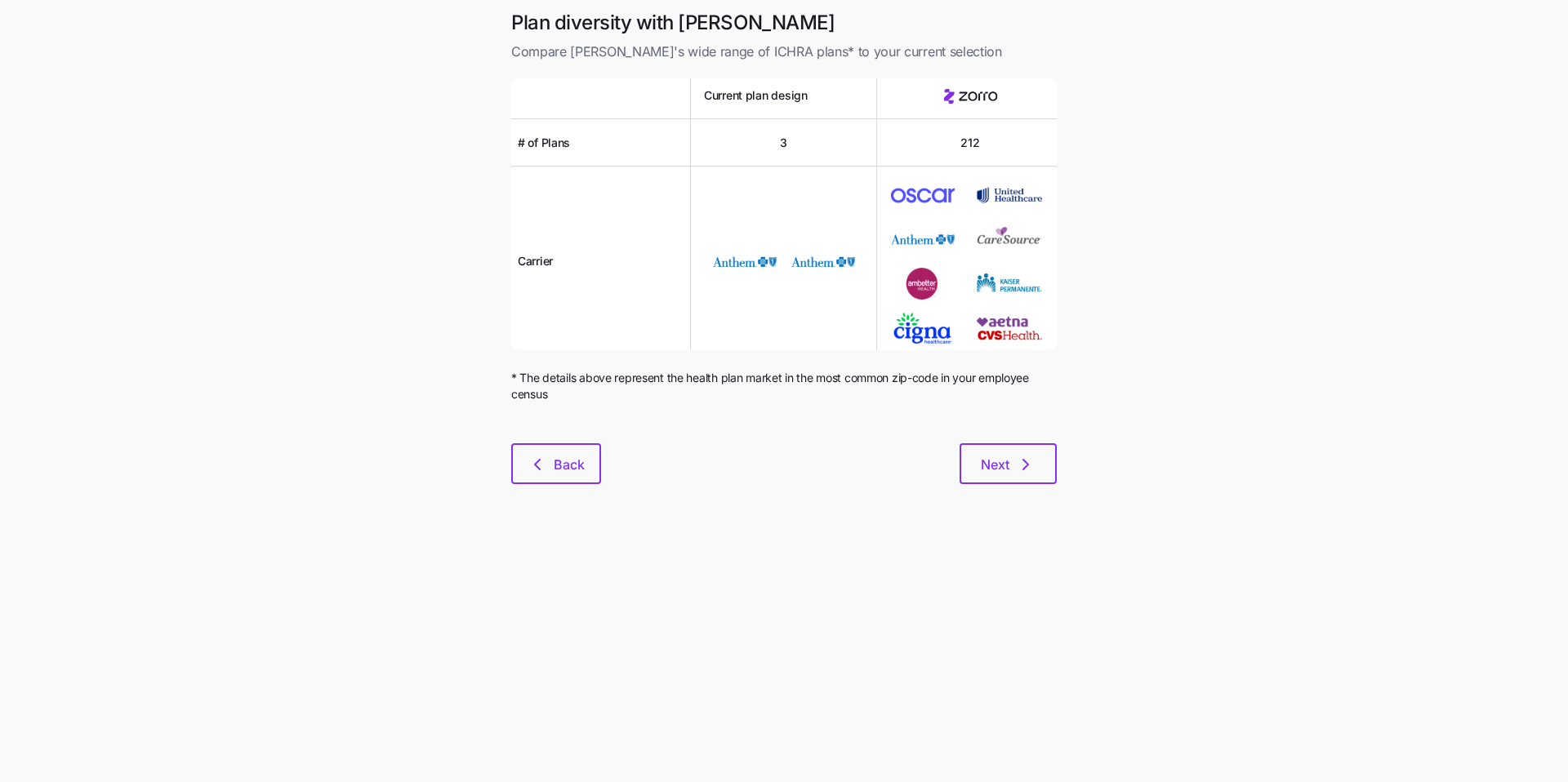 click on "Plan diversity with Zorro Compare [PERSON_NAME]'s wide range of ICHRA plans* to your current selection   Current plan design # of Plans 3 212 Carrier * The details above represent the health plan market in the most common zip-code in your employee census Back Next" at bounding box center [784, 391] 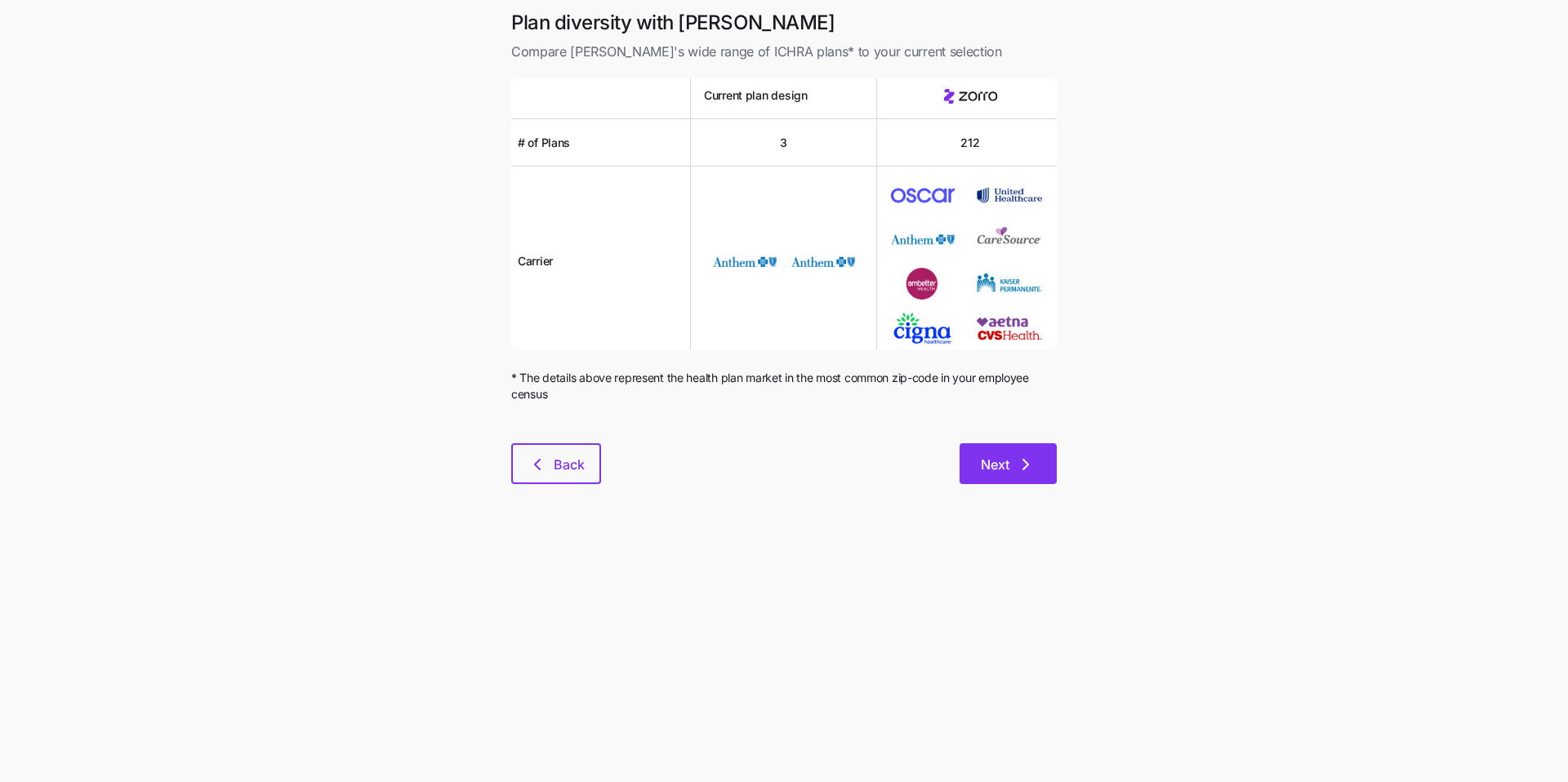 click on "Next" at bounding box center [1008, 464] 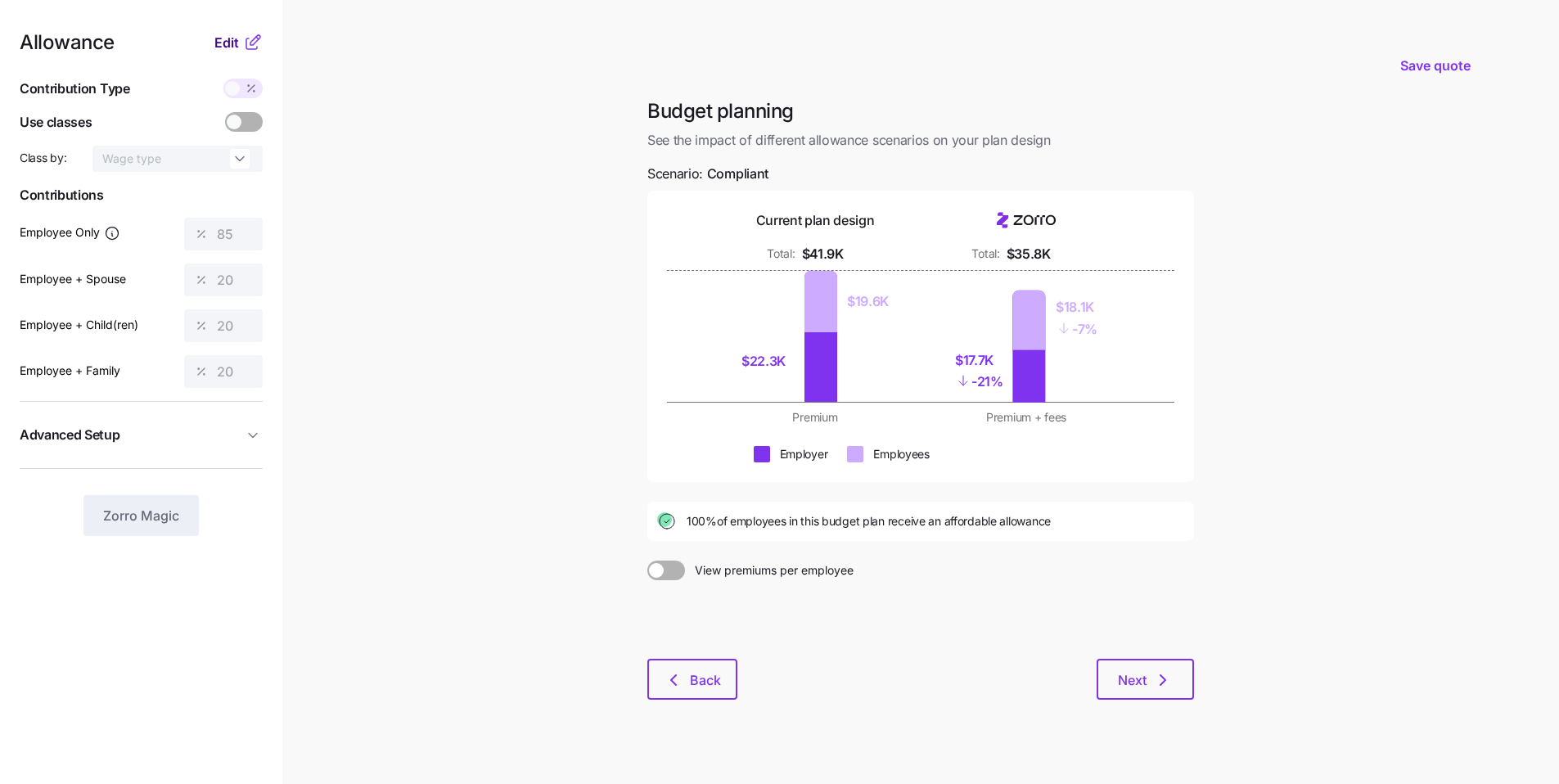 click on "Edit" at bounding box center (227, 43) 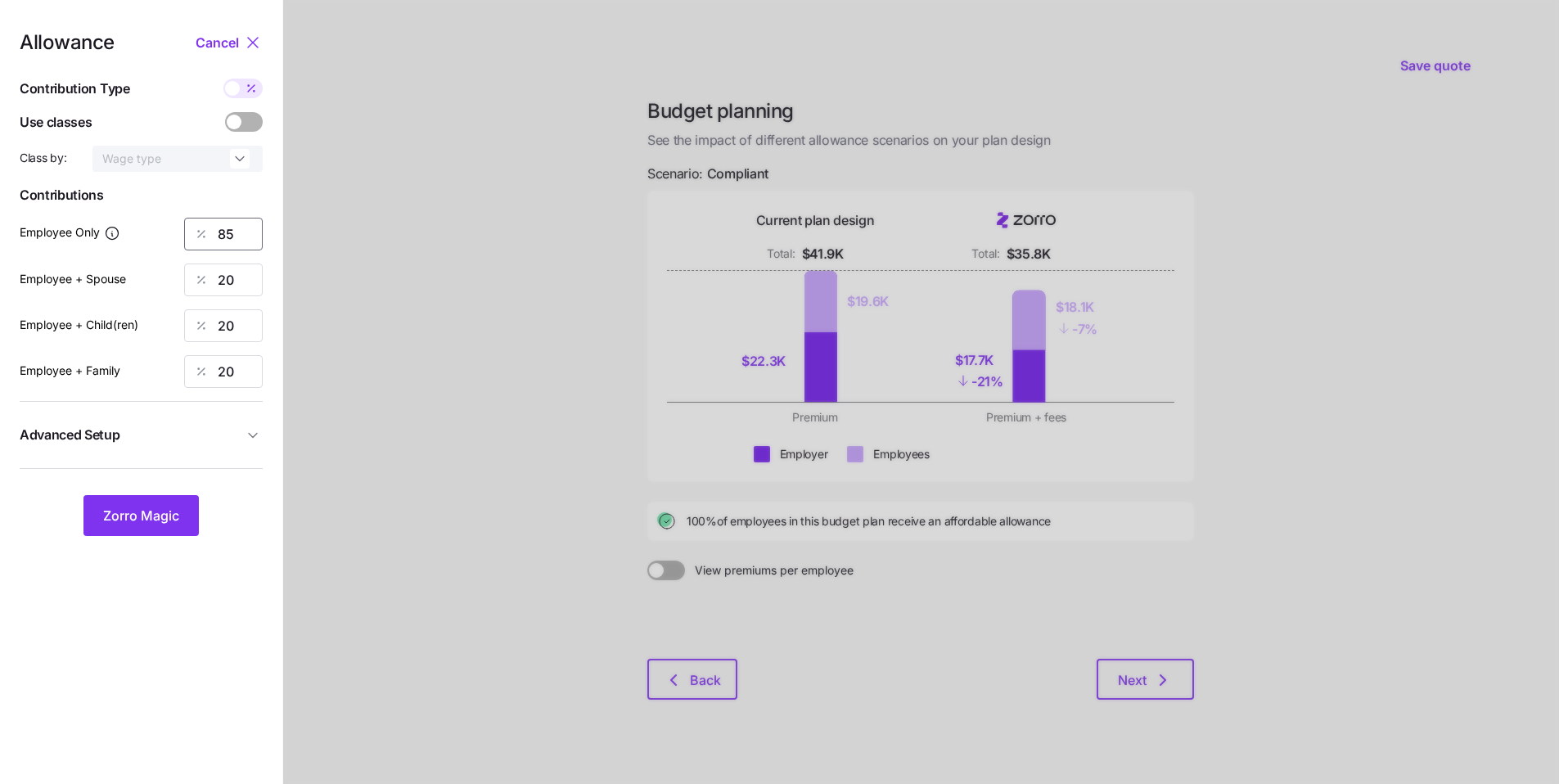 drag, startPoint x: 246, startPoint y: 236, endPoint x: 195, endPoint y: 235, distance: 51.009803 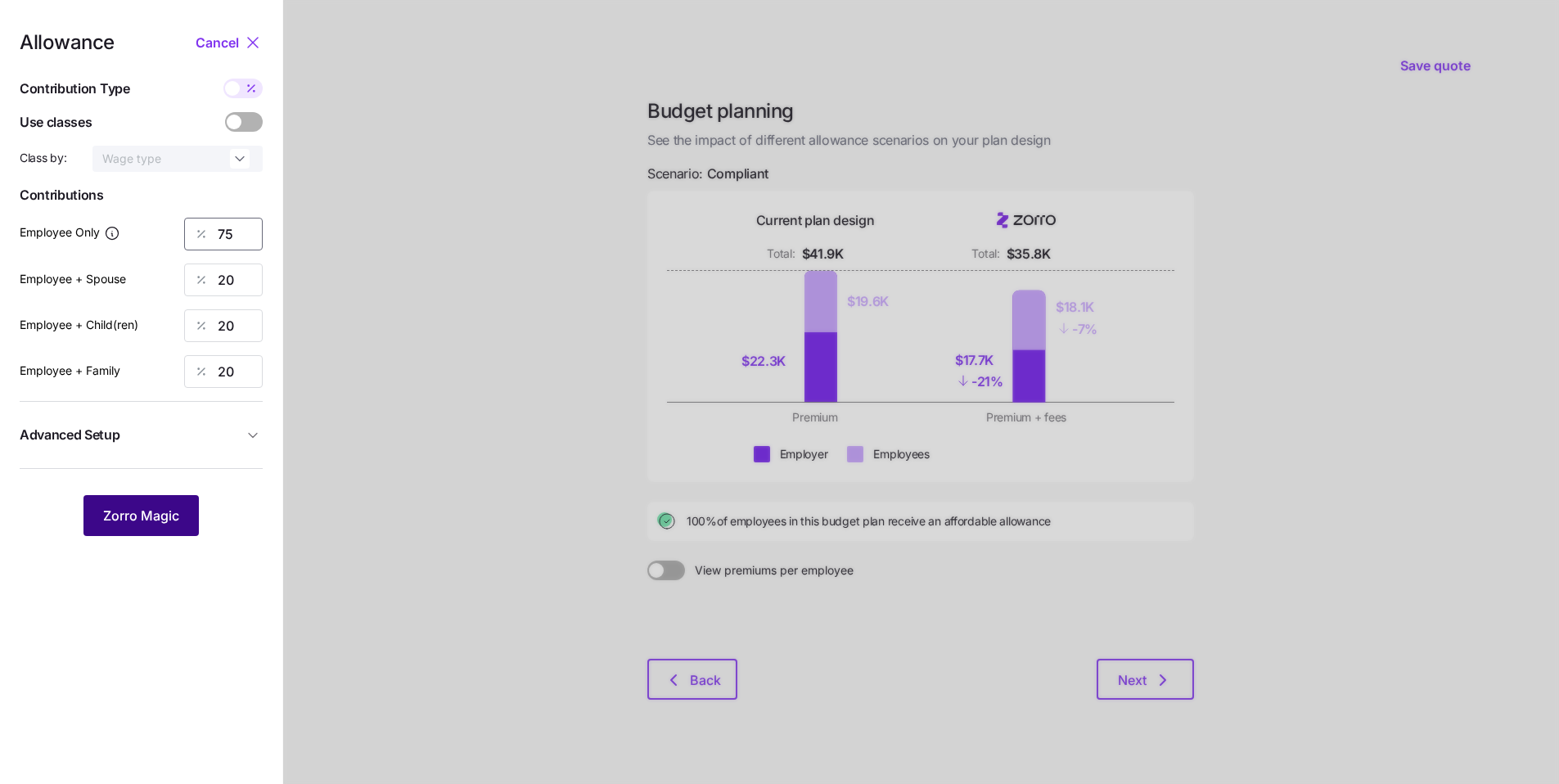 type on "75" 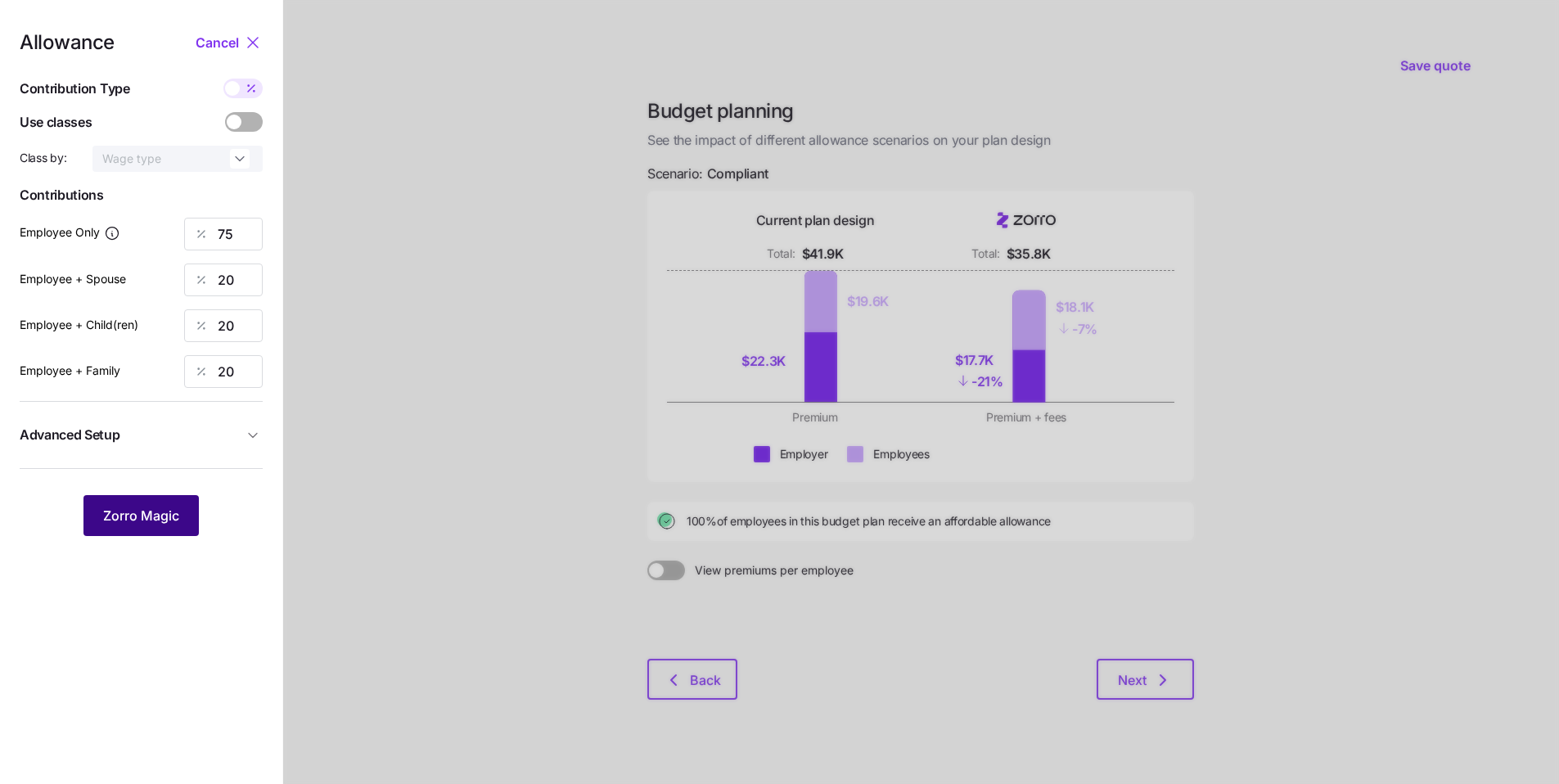 click on "Zorro Magic" at bounding box center [141, 516] 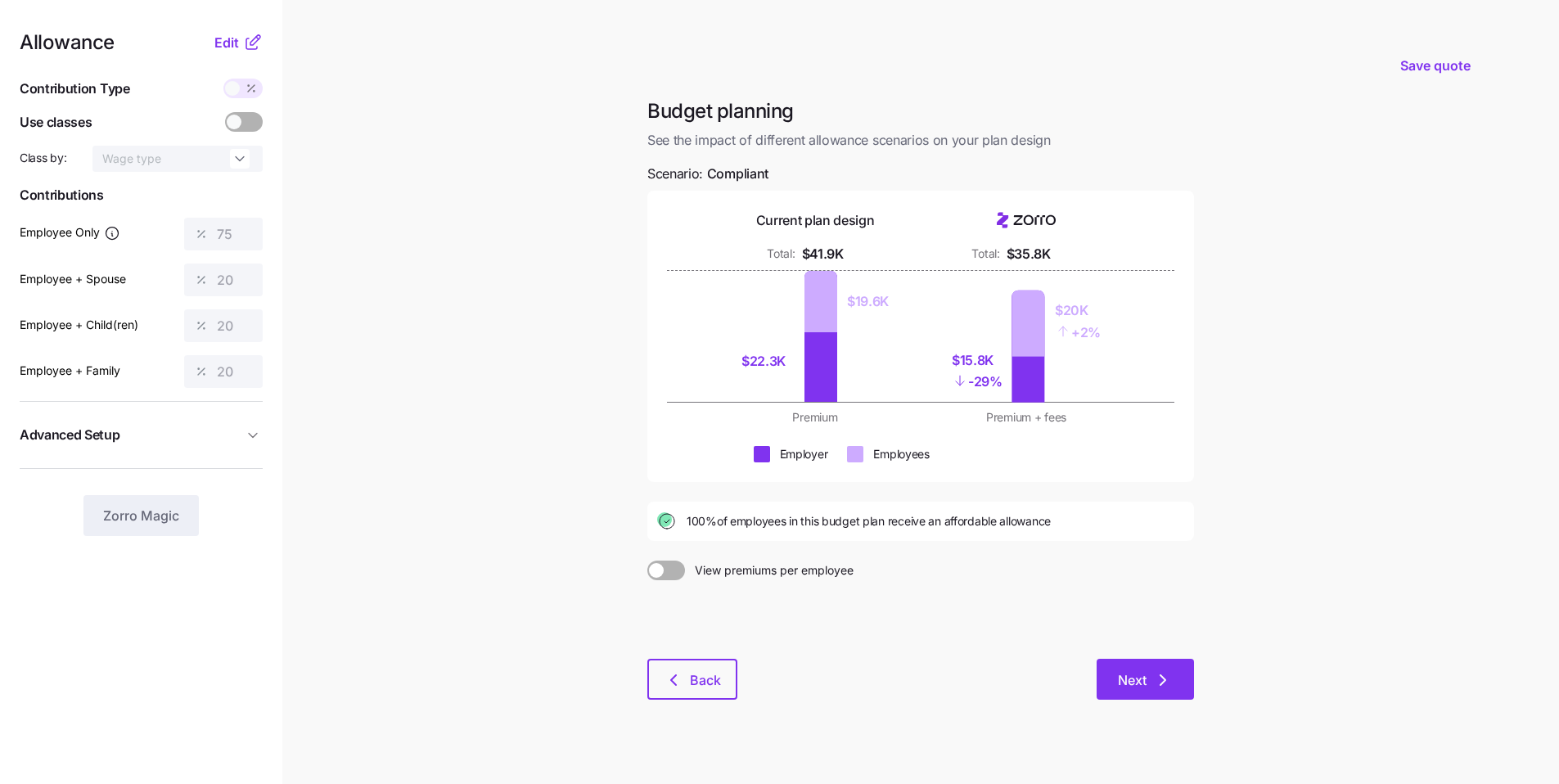 click 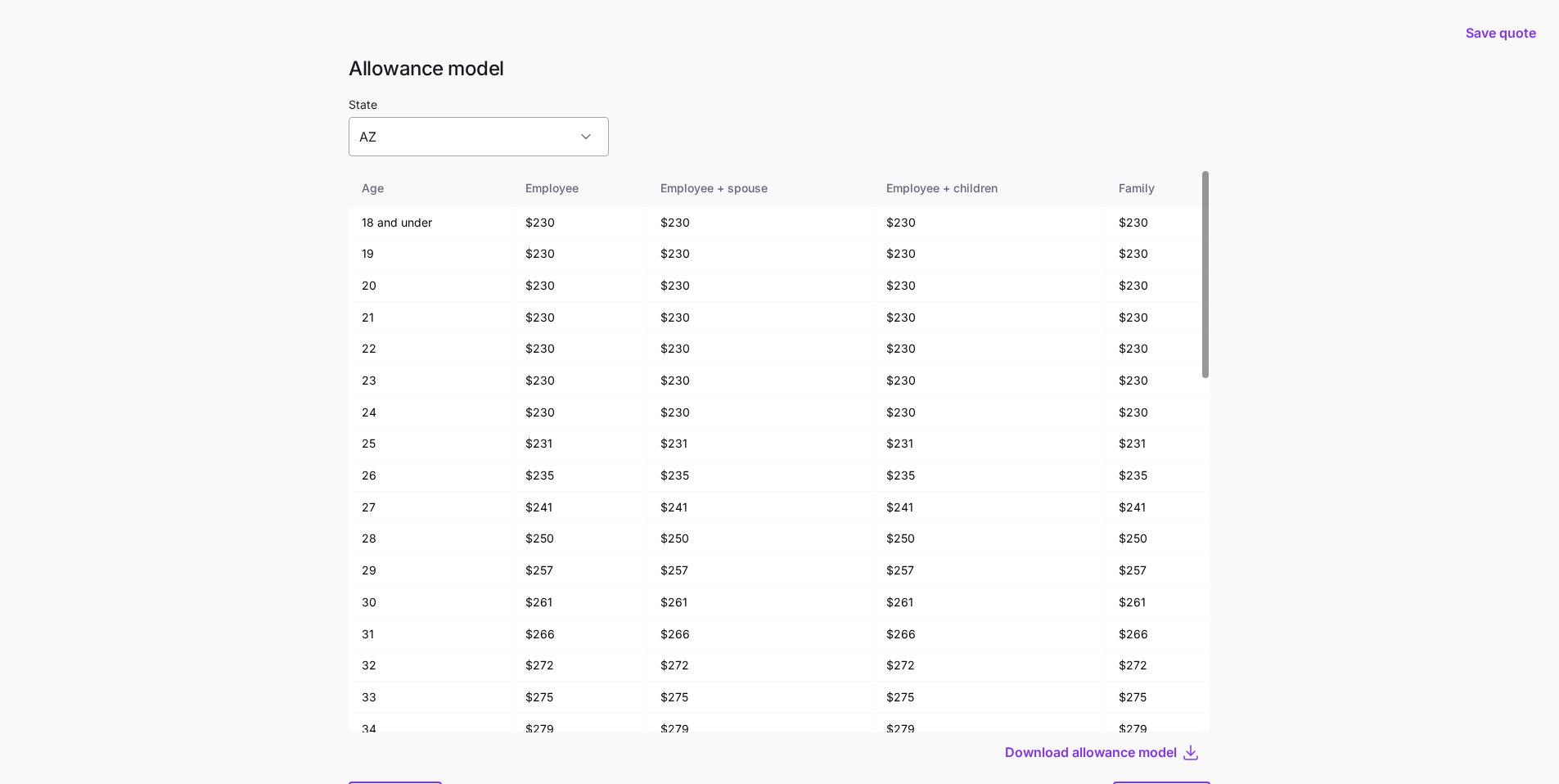 click on "AZ" at bounding box center (479, 137) 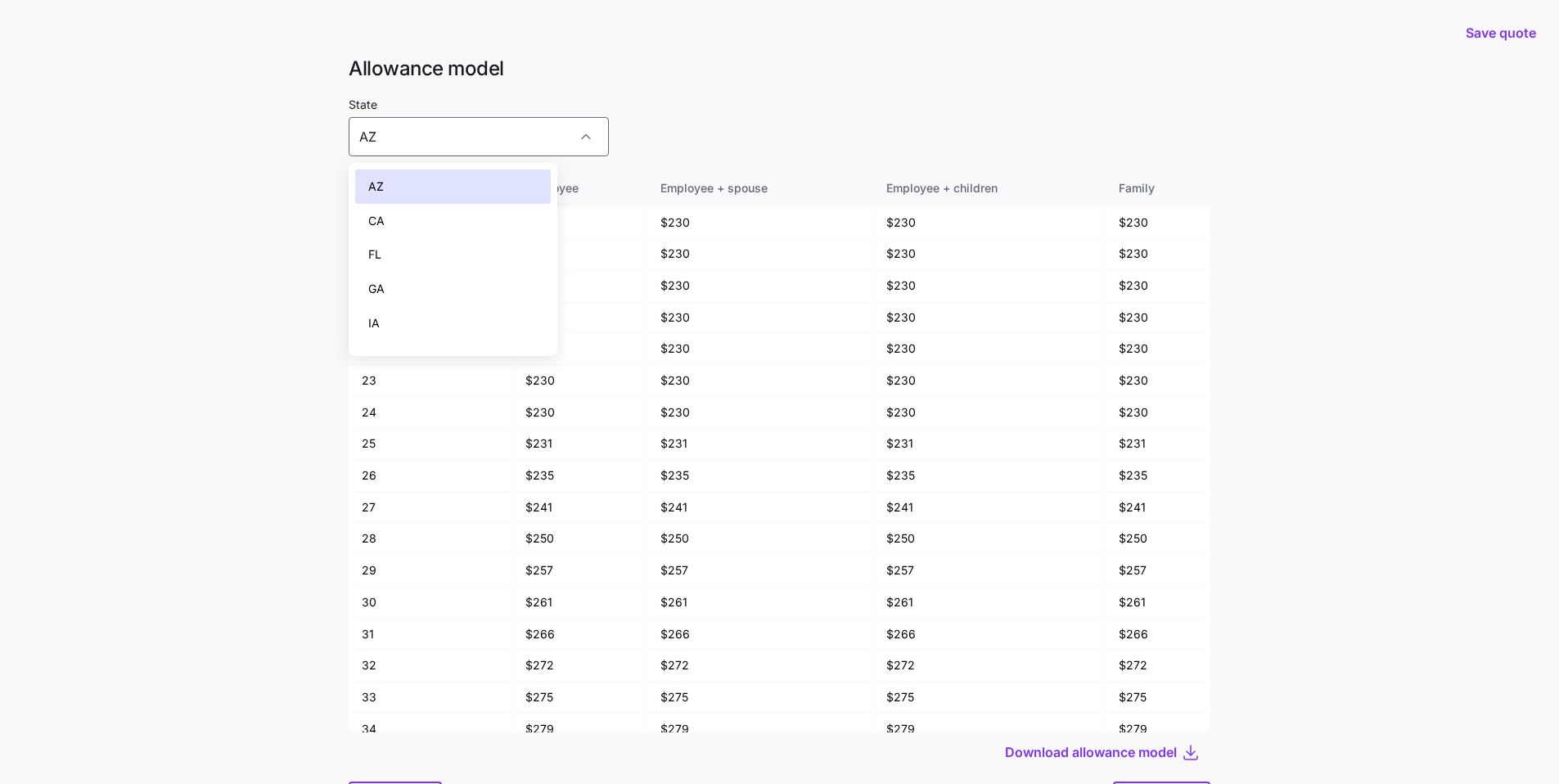 click on "CA" at bounding box center (453, 221) 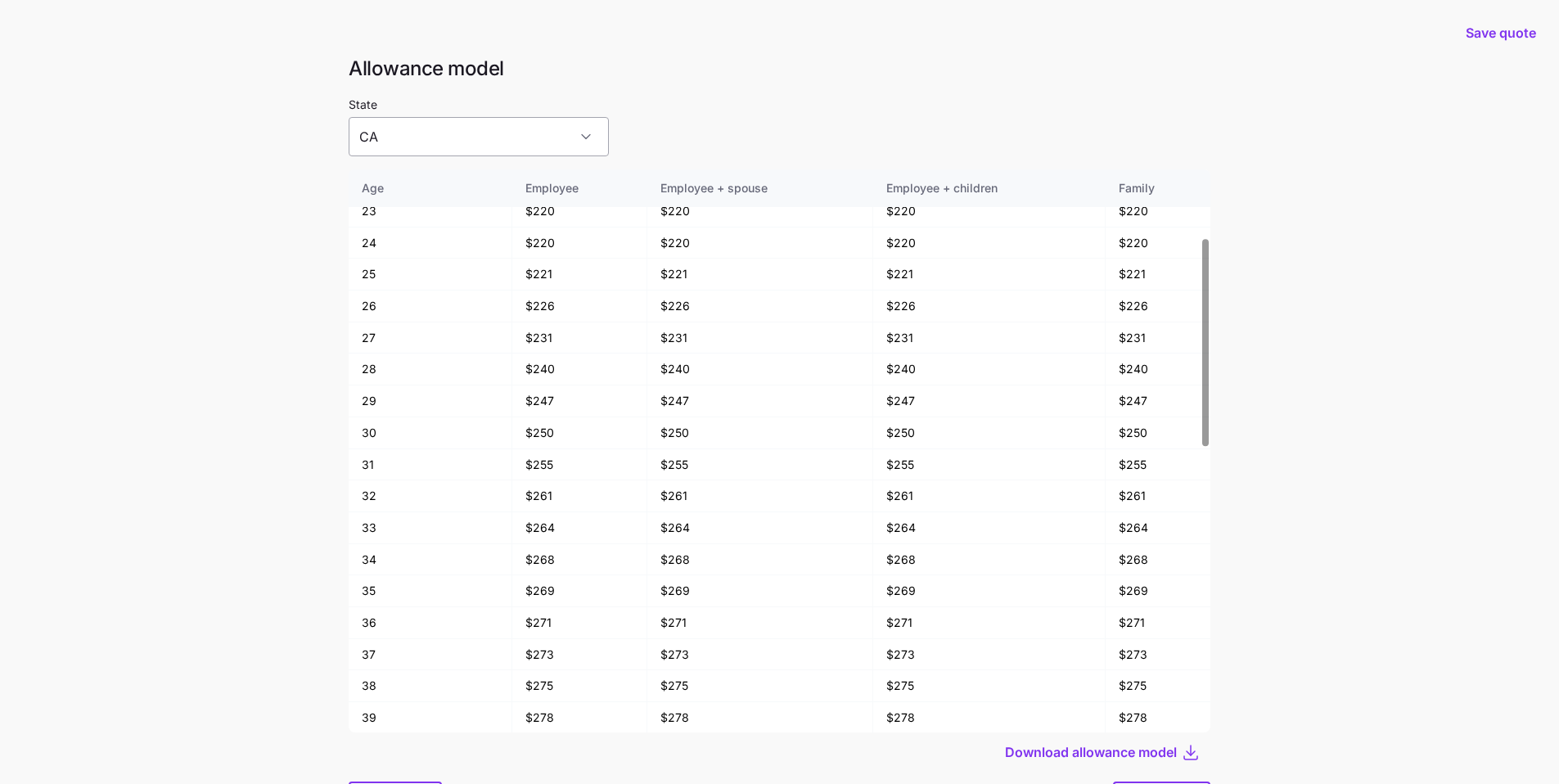 scroll, scrollTop: 187, scrollLeft: 0, axis: vertical 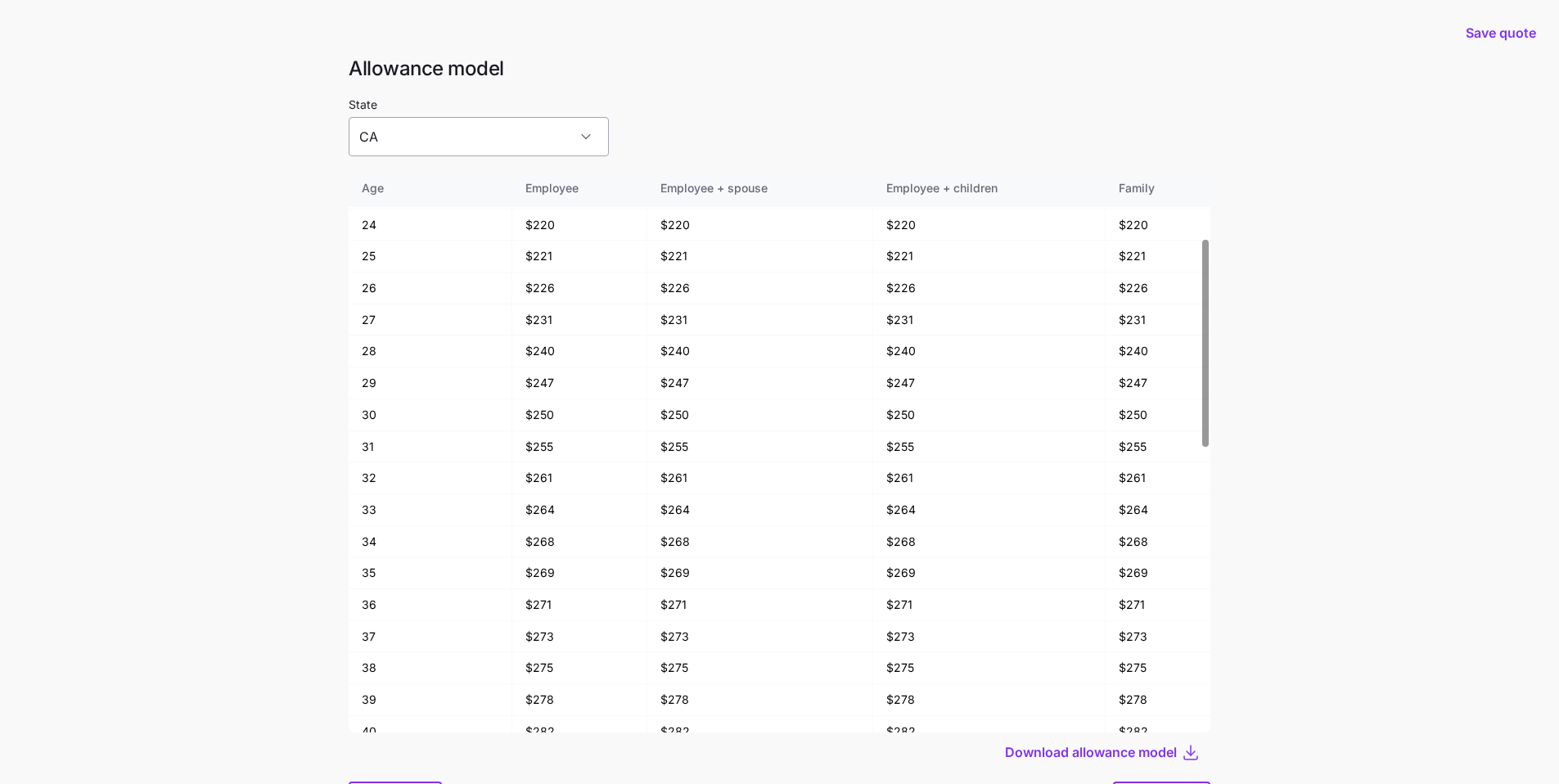 click on "CA" at bounding box center (479, 137) 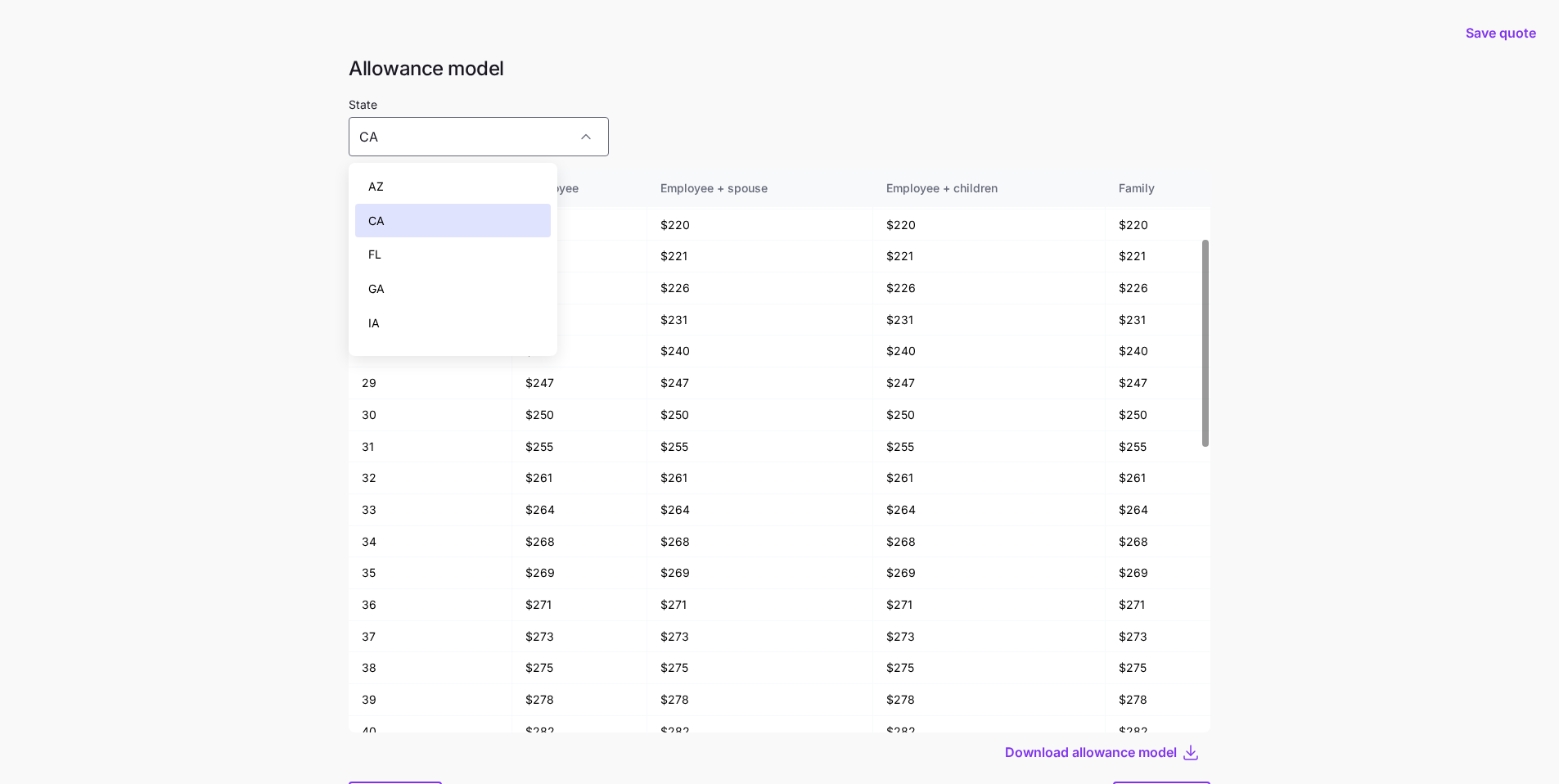 click on "FL" at bounding box center [453, 255] 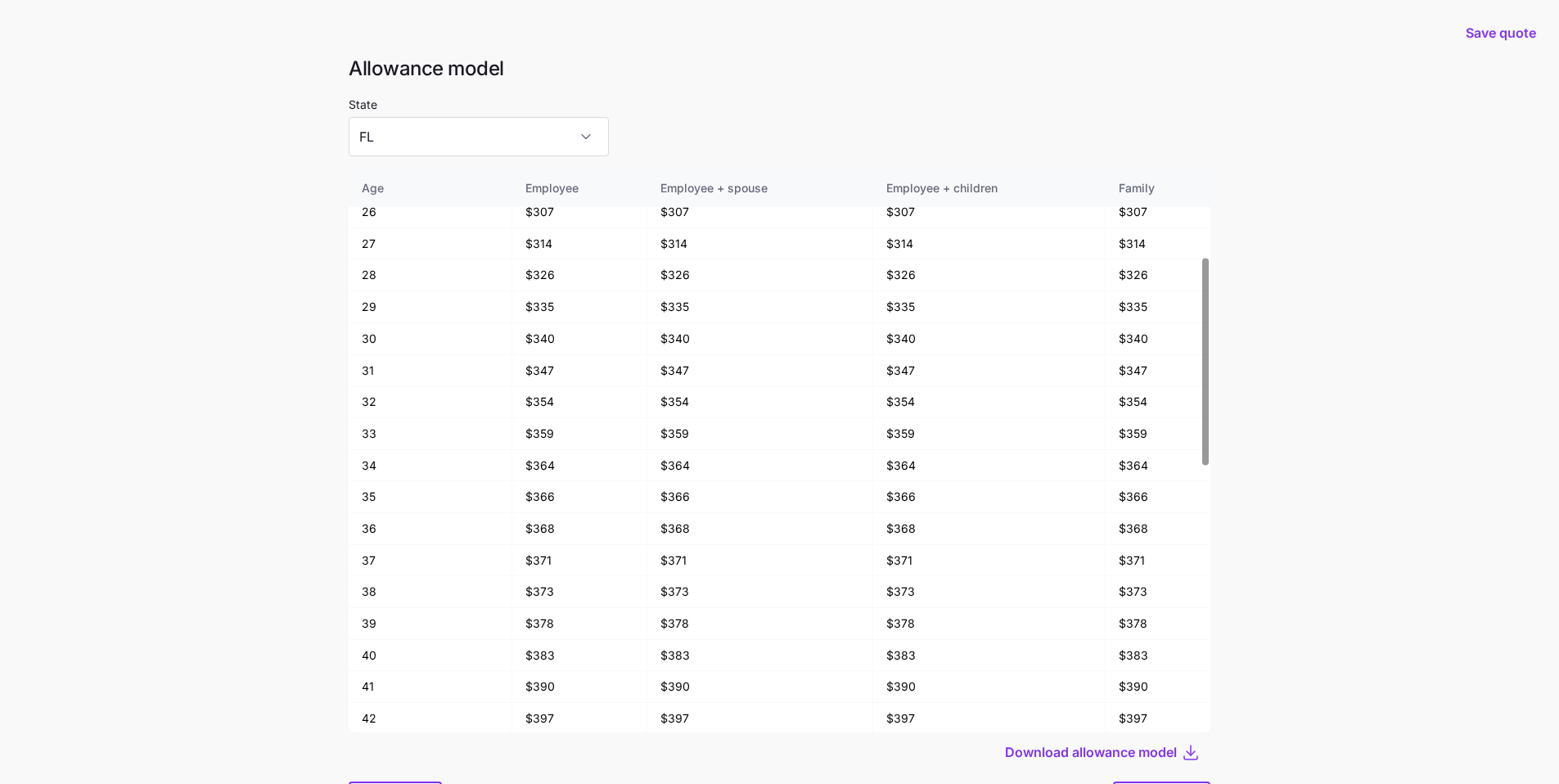 scroll, scrollTop: 273, scrollLeft: 0, axis: vertical 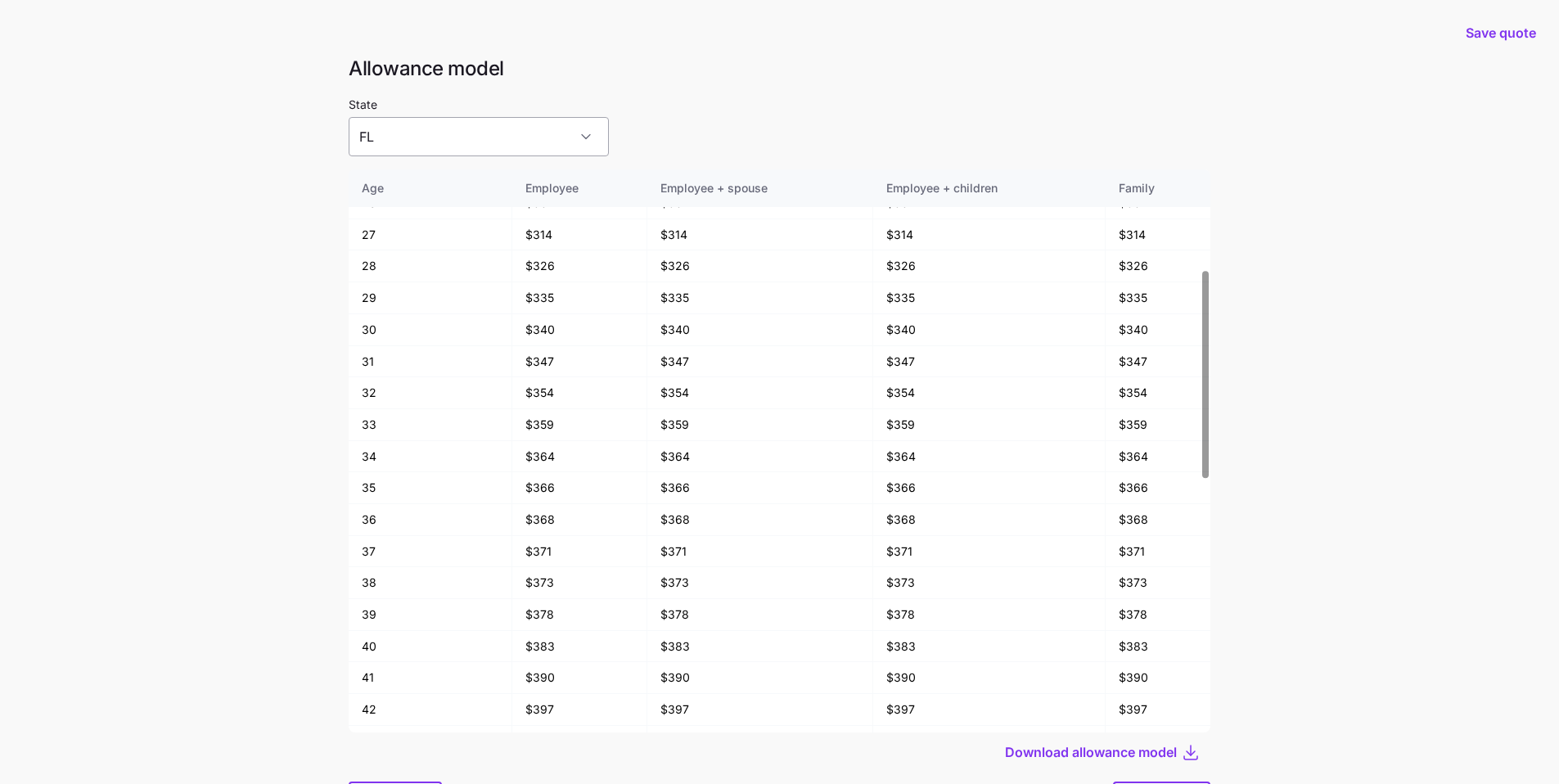 click on "FL" at bounding box center [479, 137] 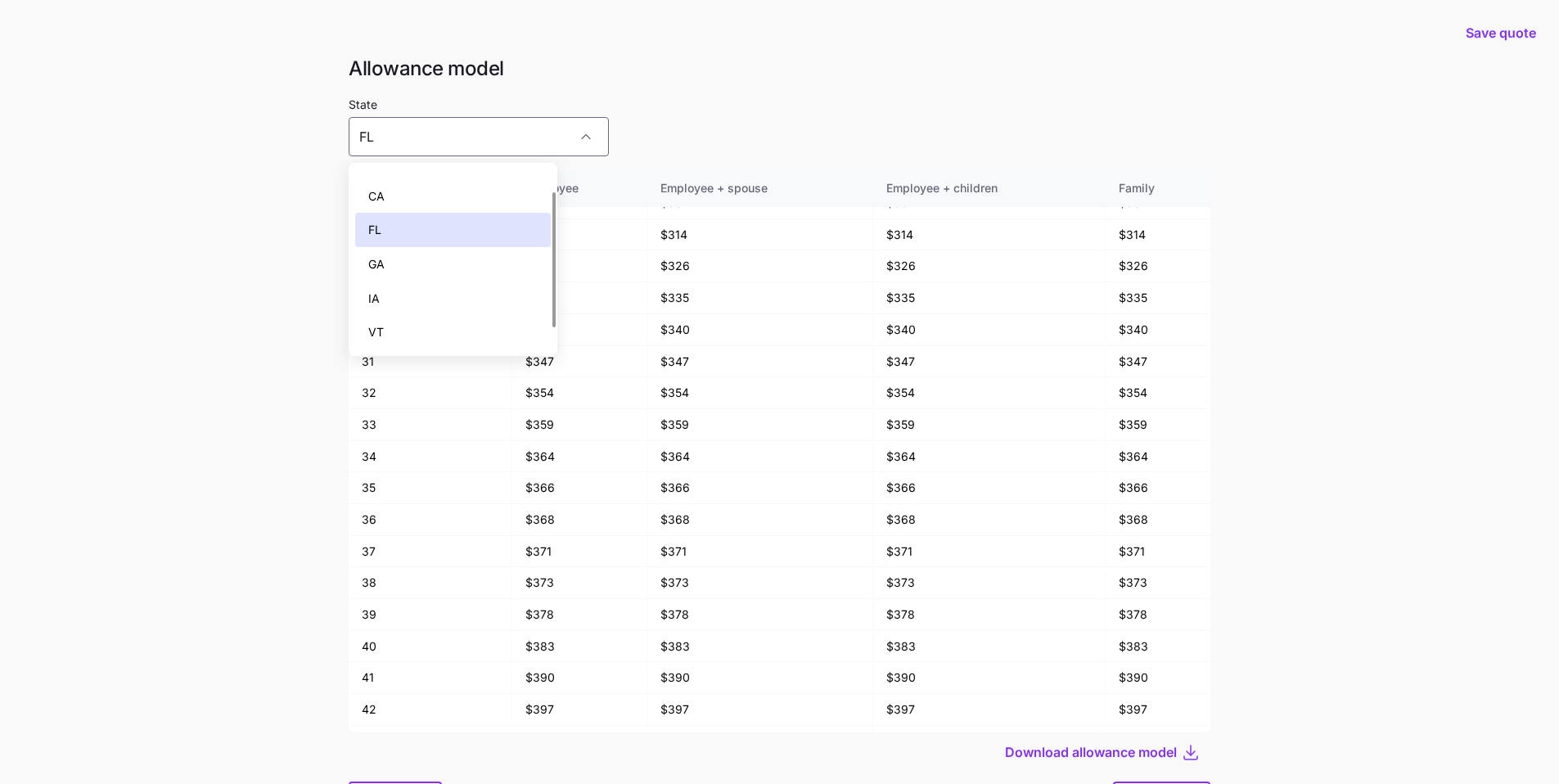 scroll, scrollTop: 59, scrollLeft: 0, axis: vertical 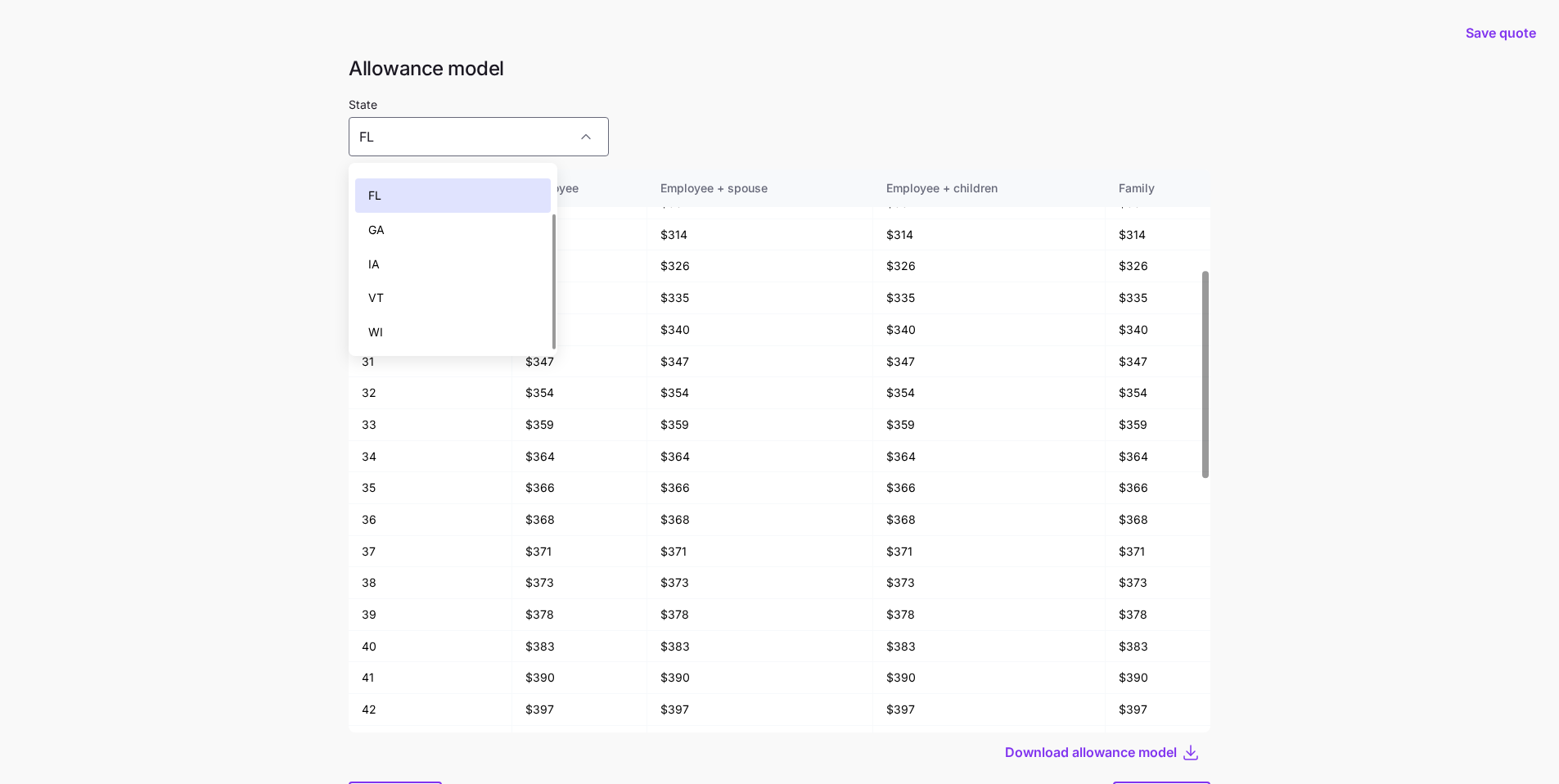 click on "State [US_STATE]" at bounding box center (779, 125) 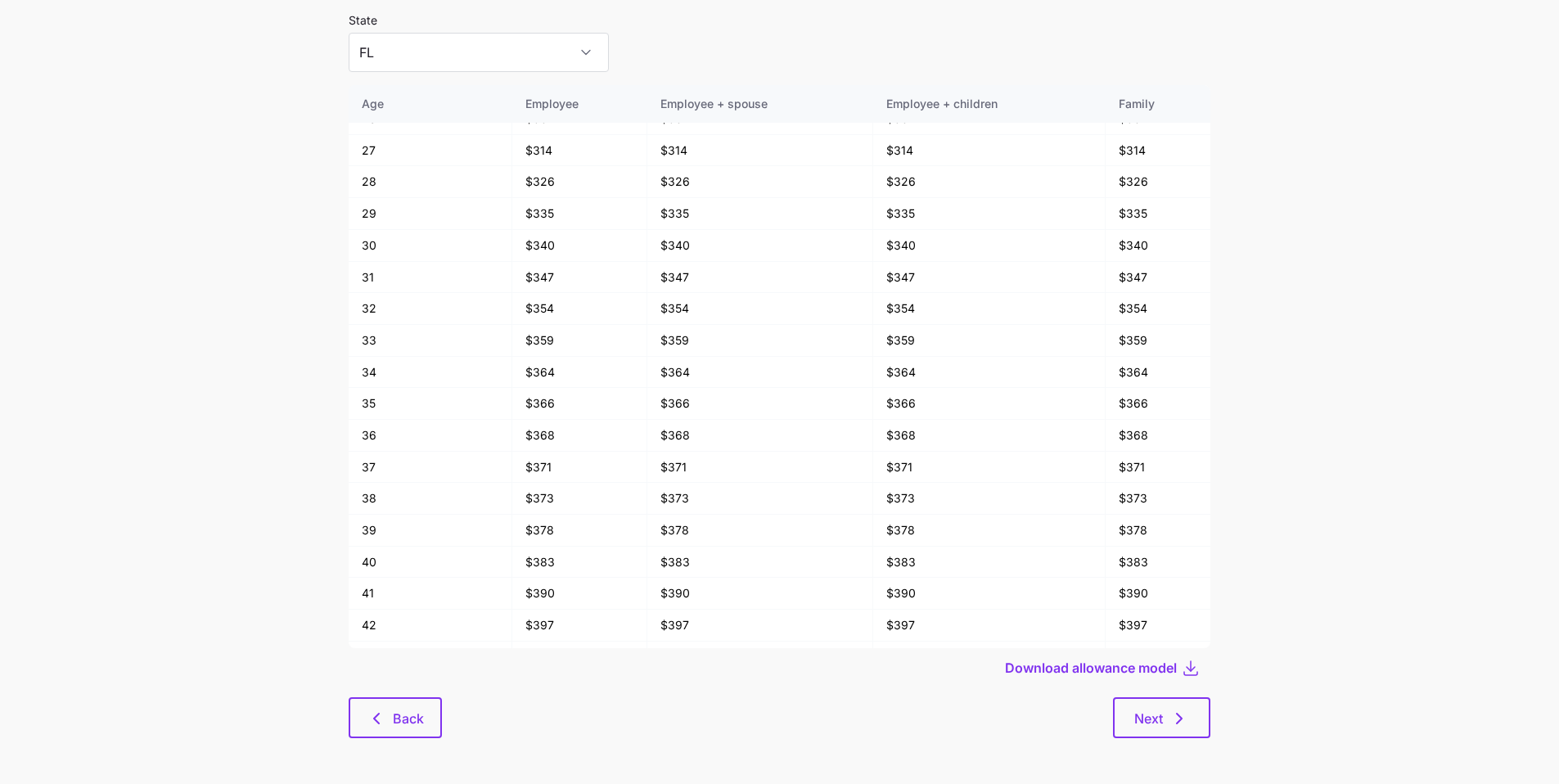 scroll, scrollTop: 88, scrollLeft: 0, axis: vertical 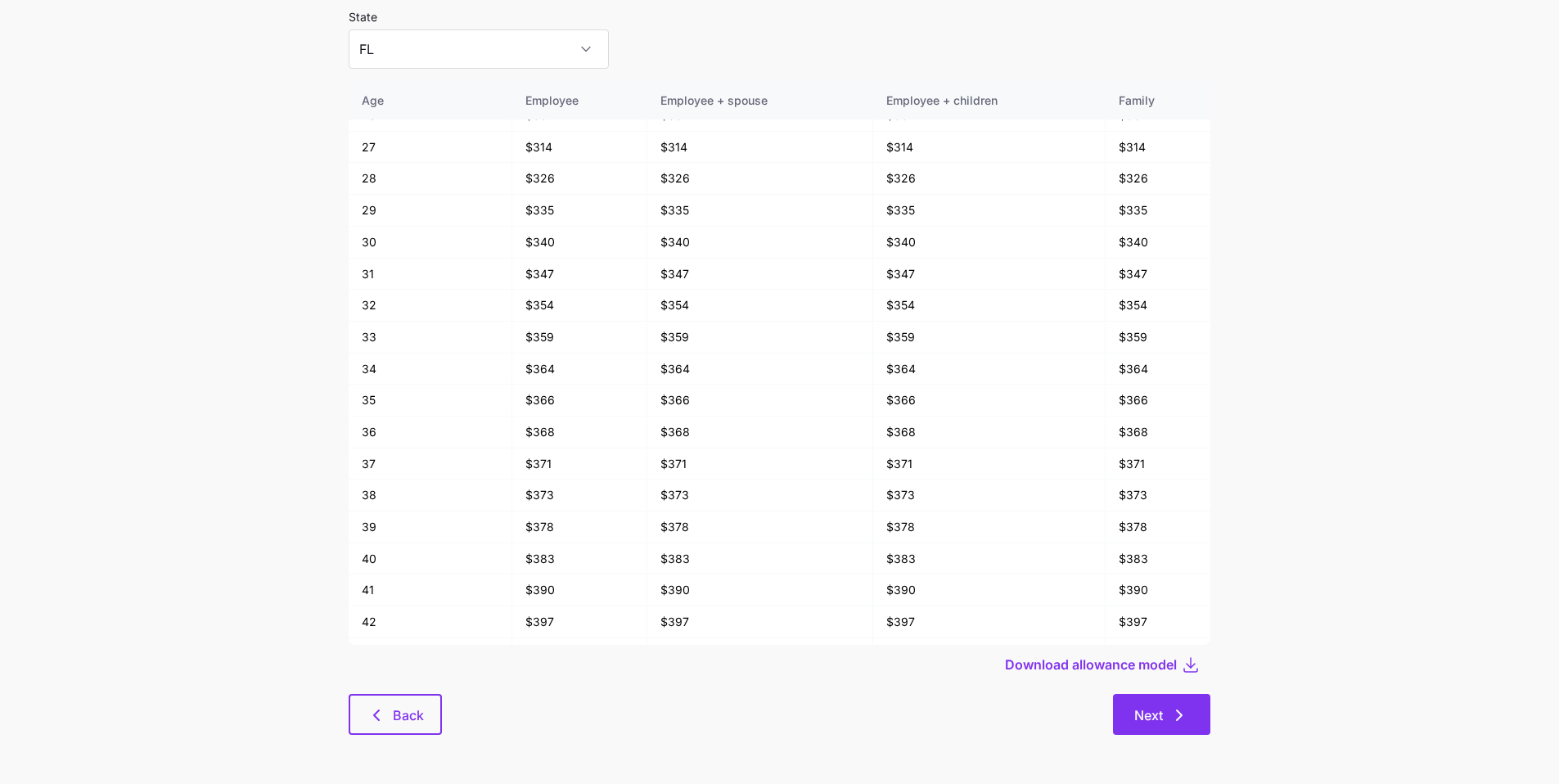 click 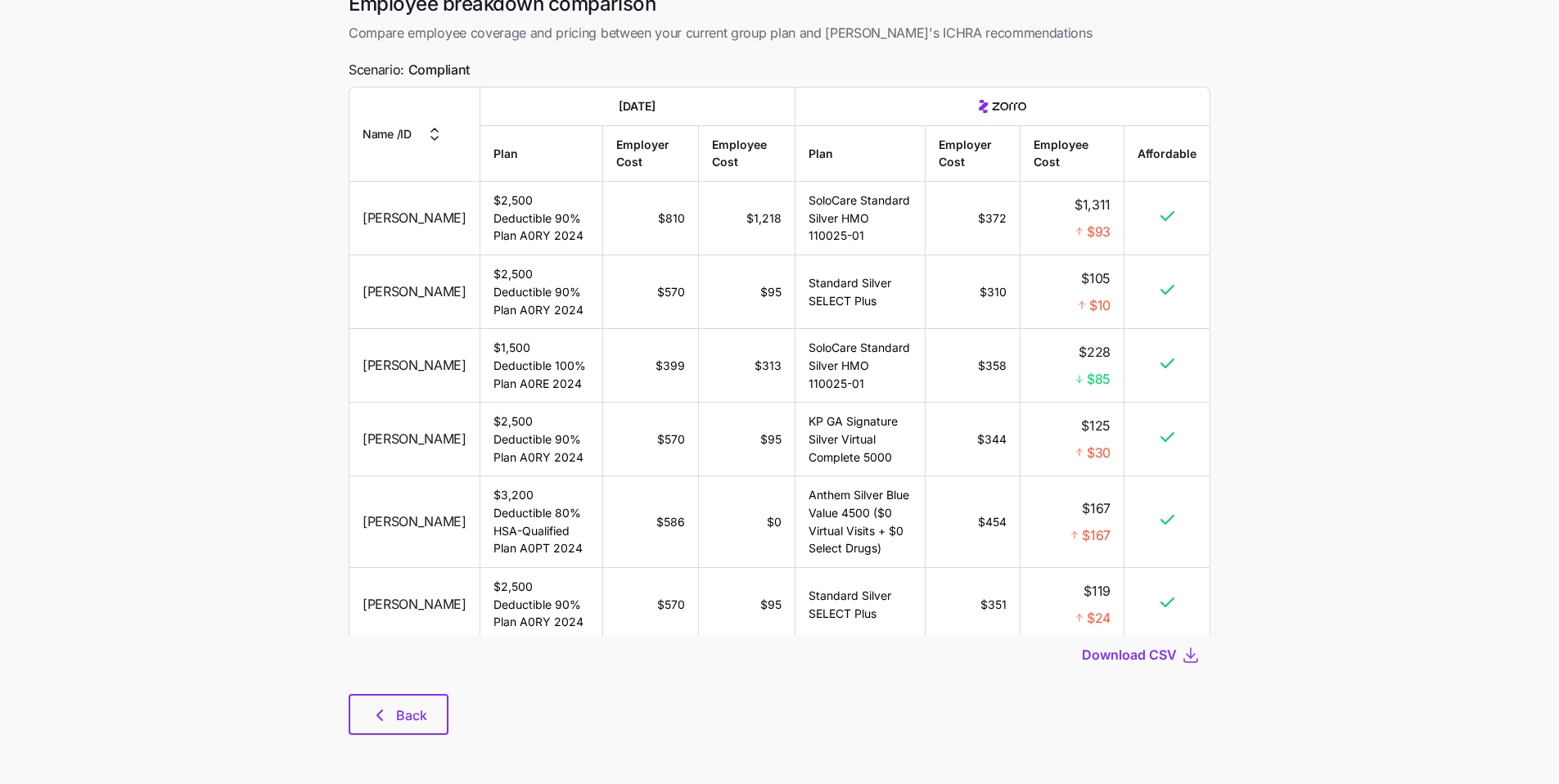 scroll, scrollTop: 0, scrollLeft: 0, axis: both 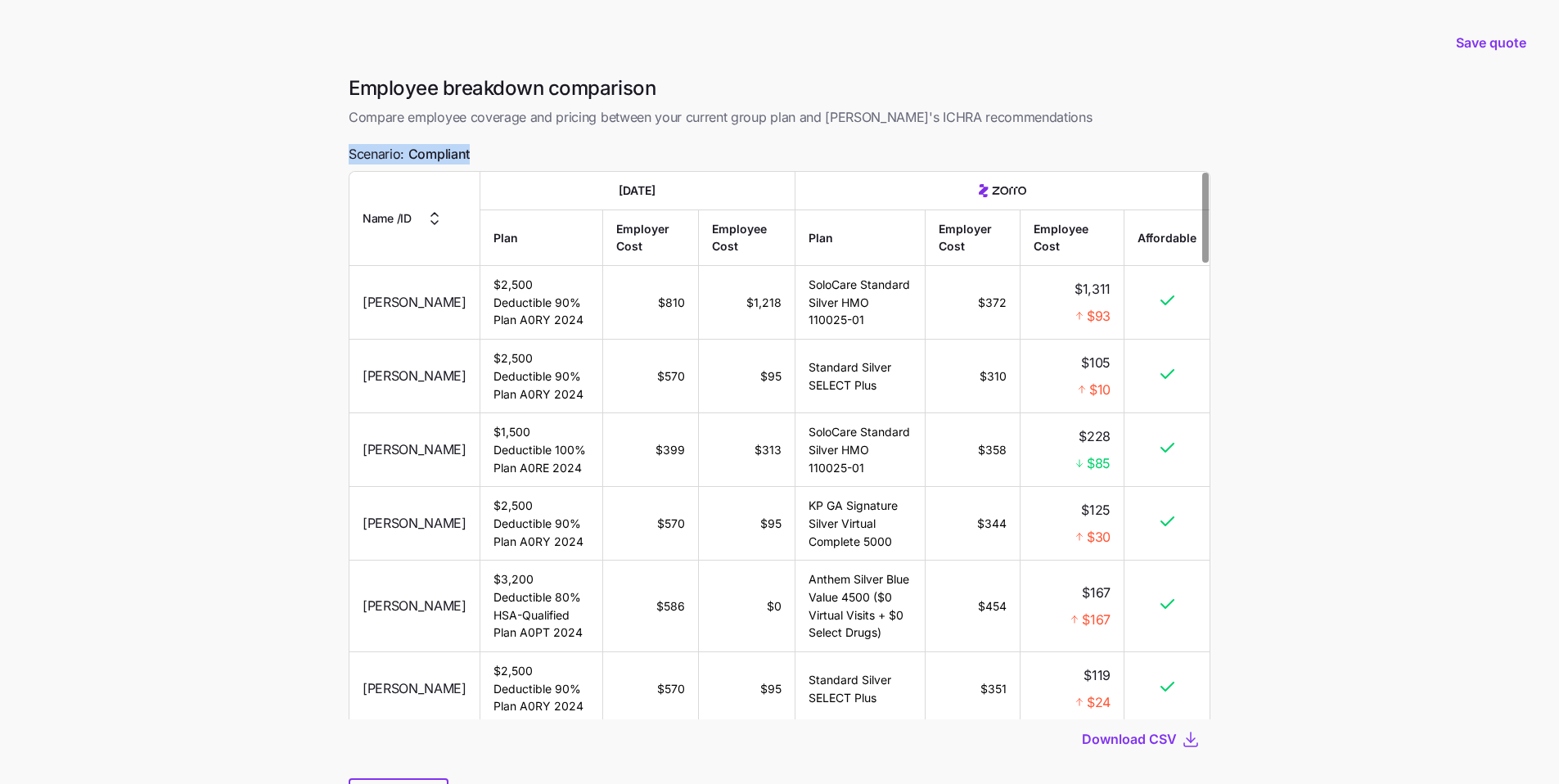 drag, startPoint x: 478, startPoint y: 155, endPoint x: 338, endPoint y: 153, distance: 140.0143 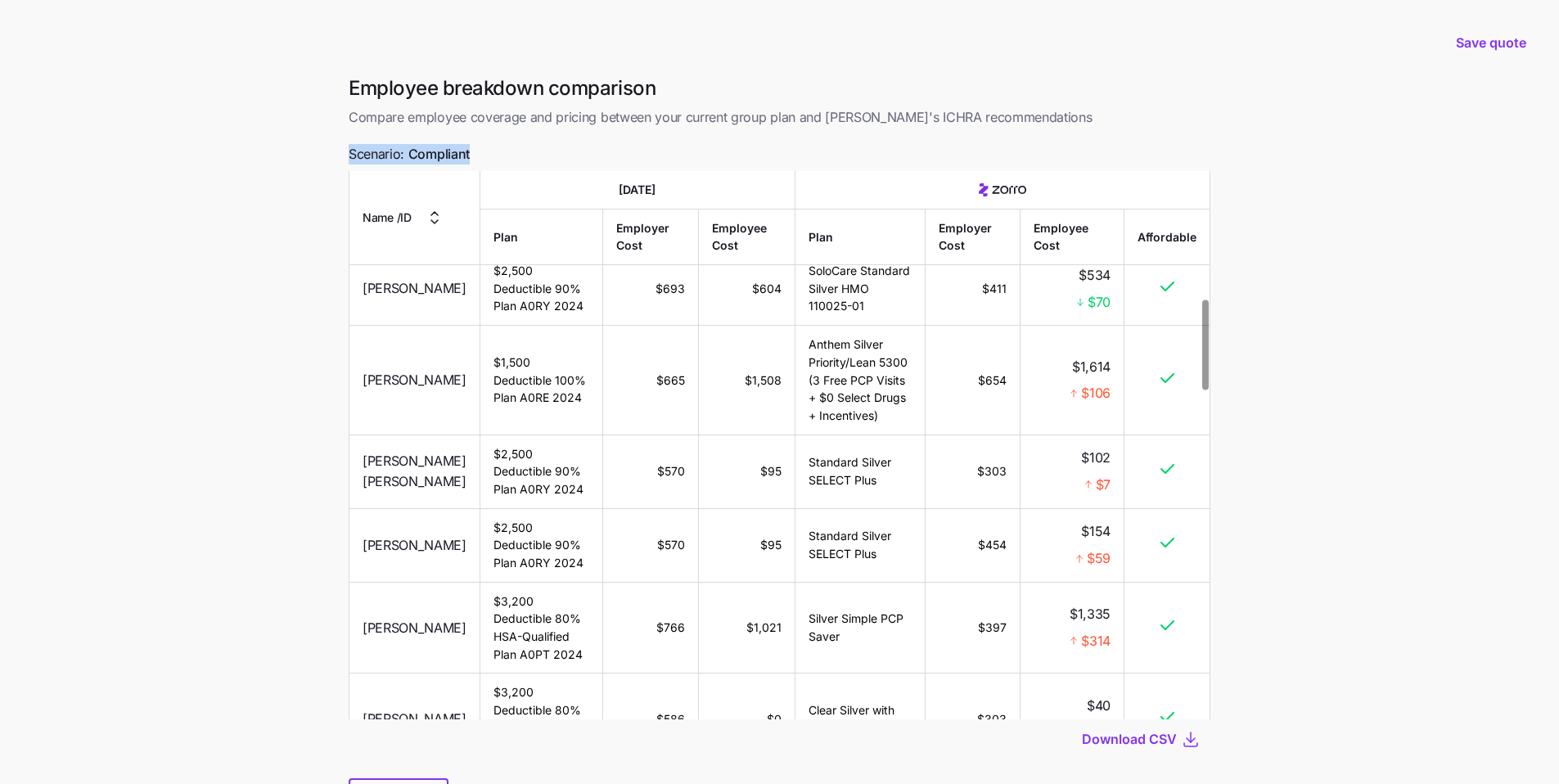 scroll, scrollTop: 787, scrollLeft: 0, axis: vertical 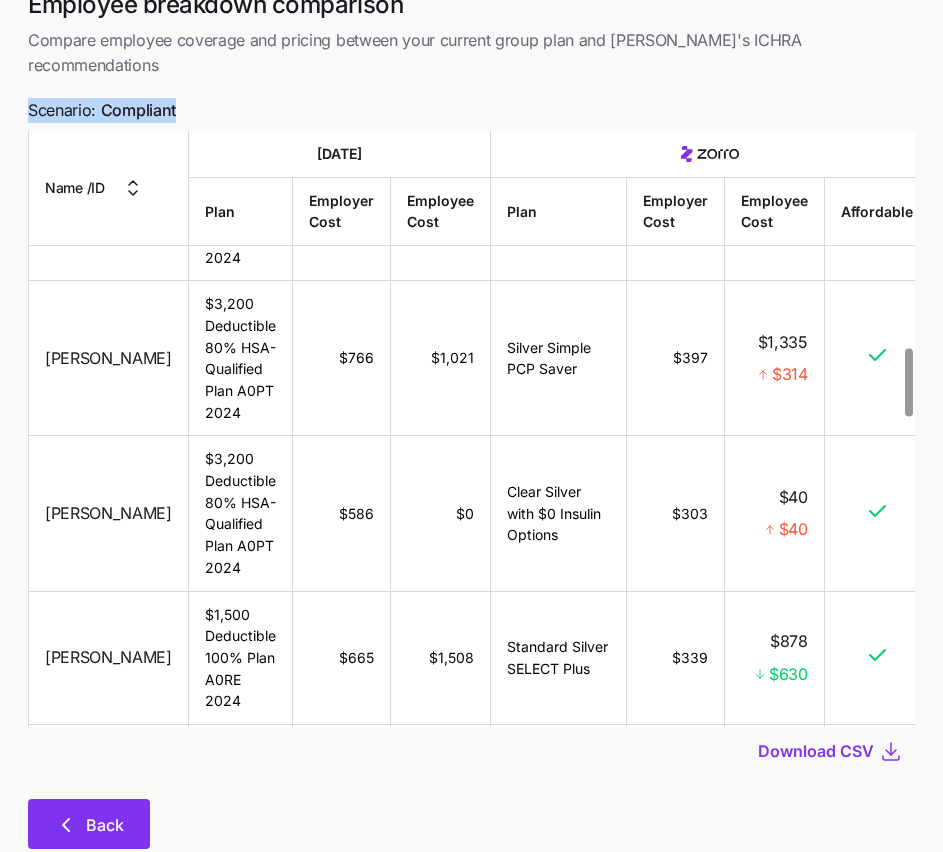 click on "Back" at bounding box center [105, 825] 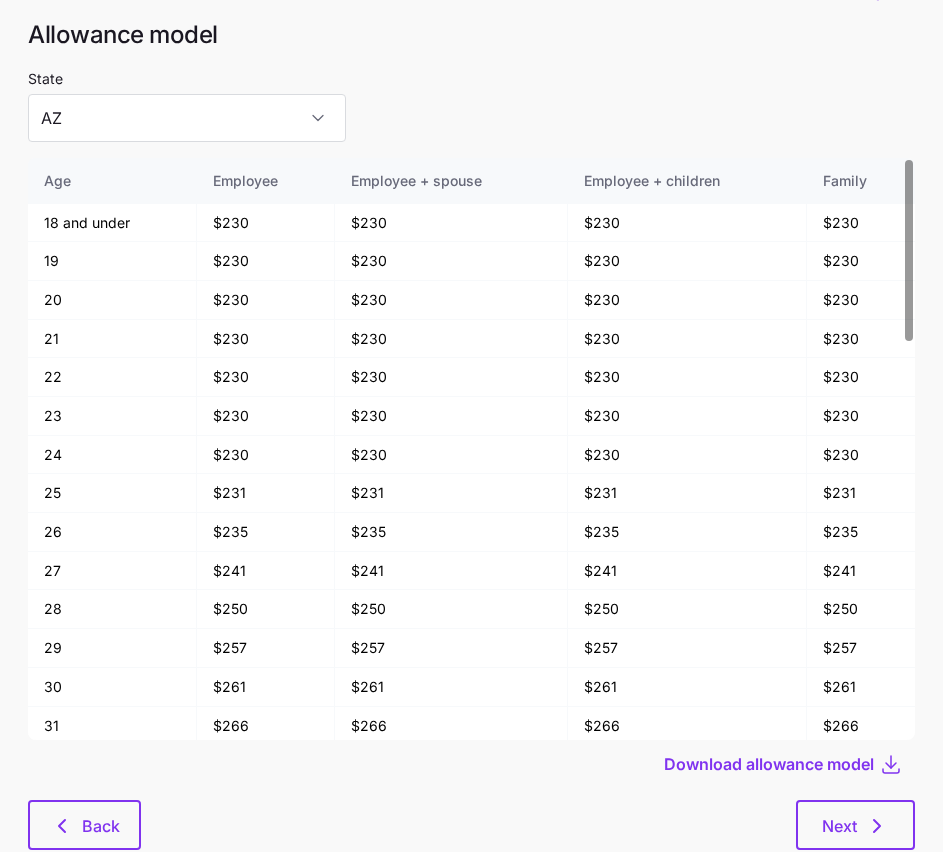 scroll, scrollTop: 107, scrollLeft: 0, axis: vertical 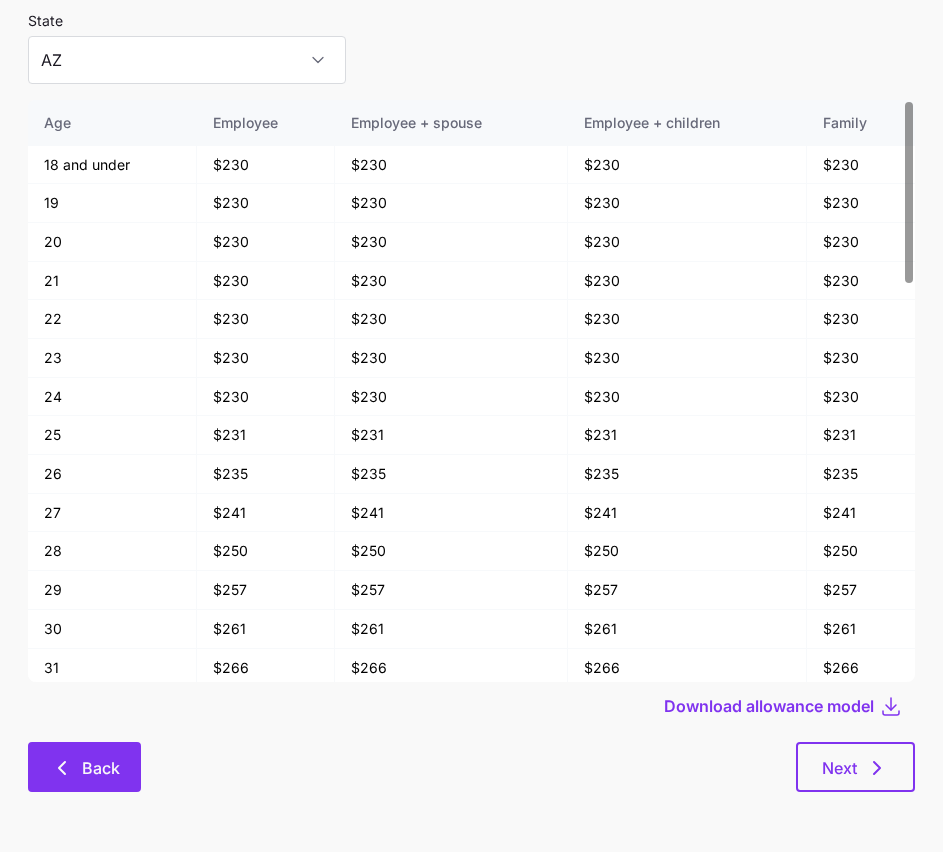 click on "Back" at bounding box center (101, 768) 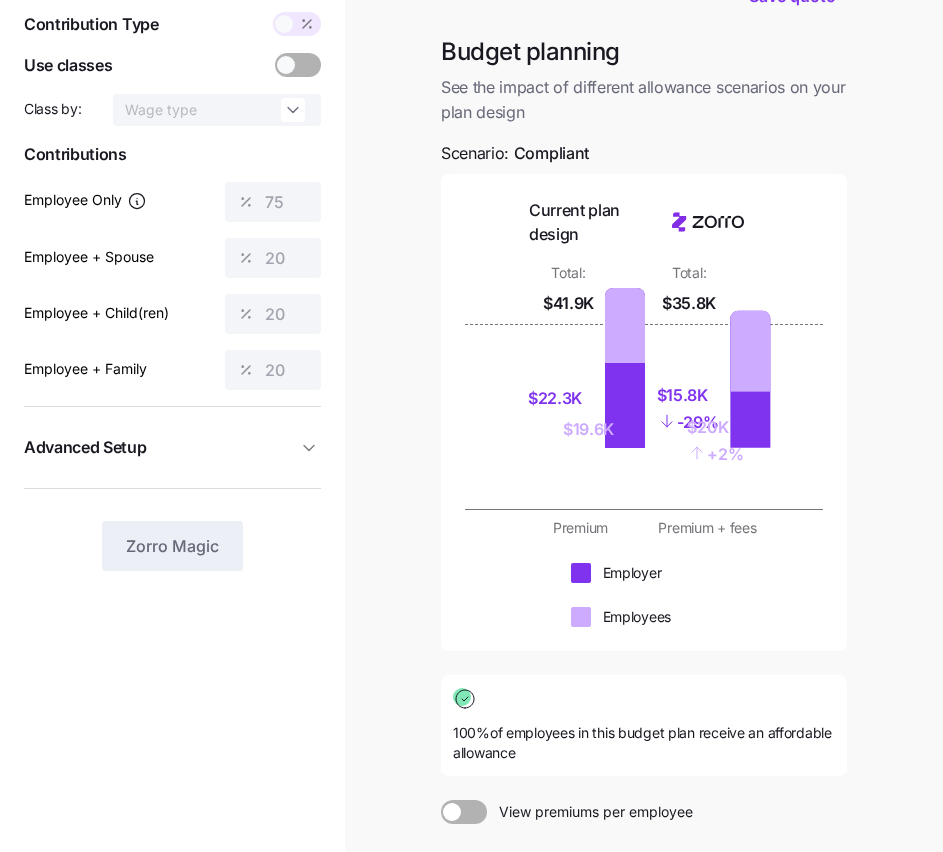 scroll, scrollTop: 330, scrollLeft: 0, axis: vertical 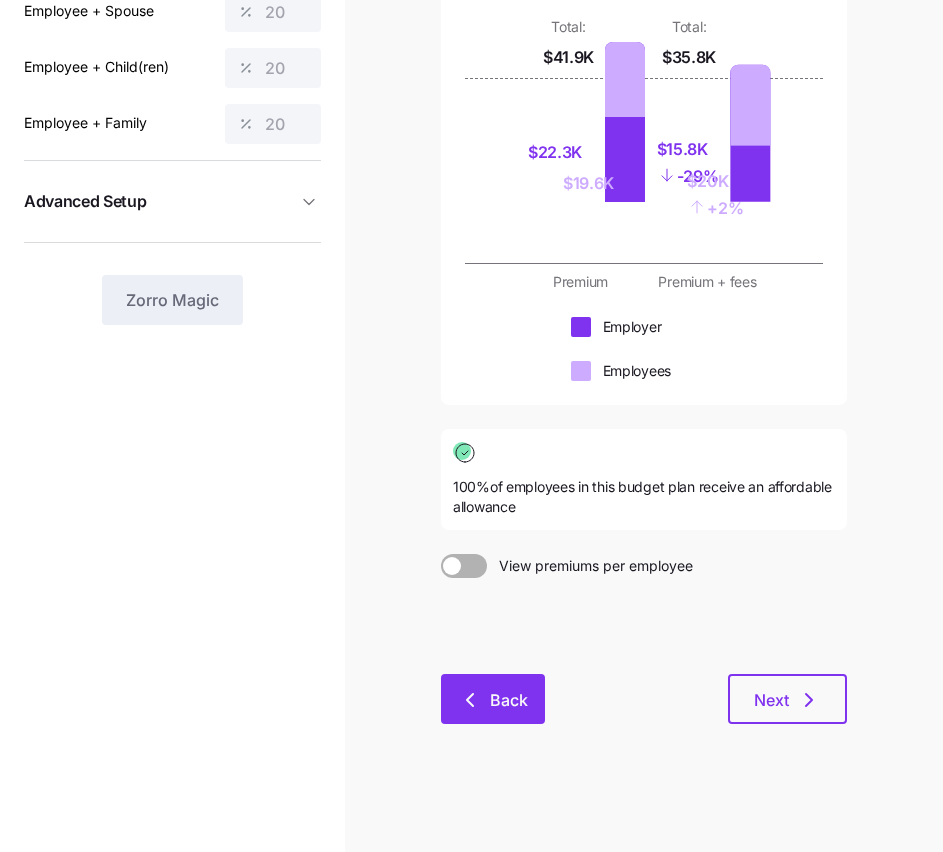 click on "Back" at bounding box center (493, 699) 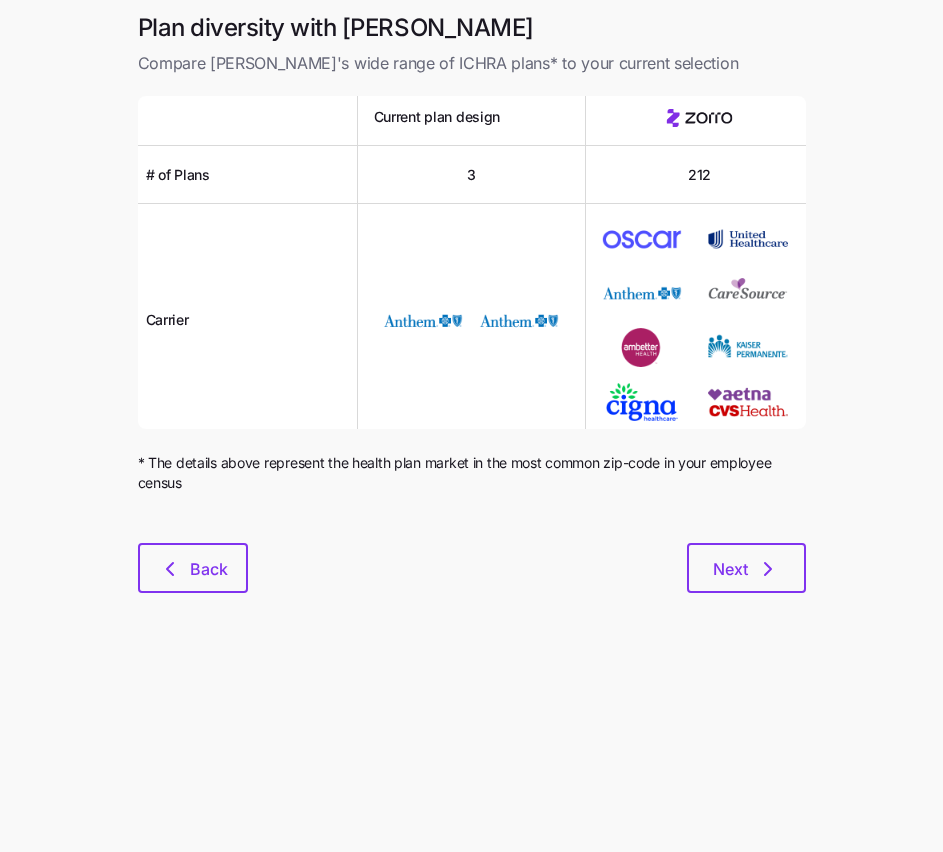 scroll, scrollTop: 0, scrollLeft: 0, axis: both 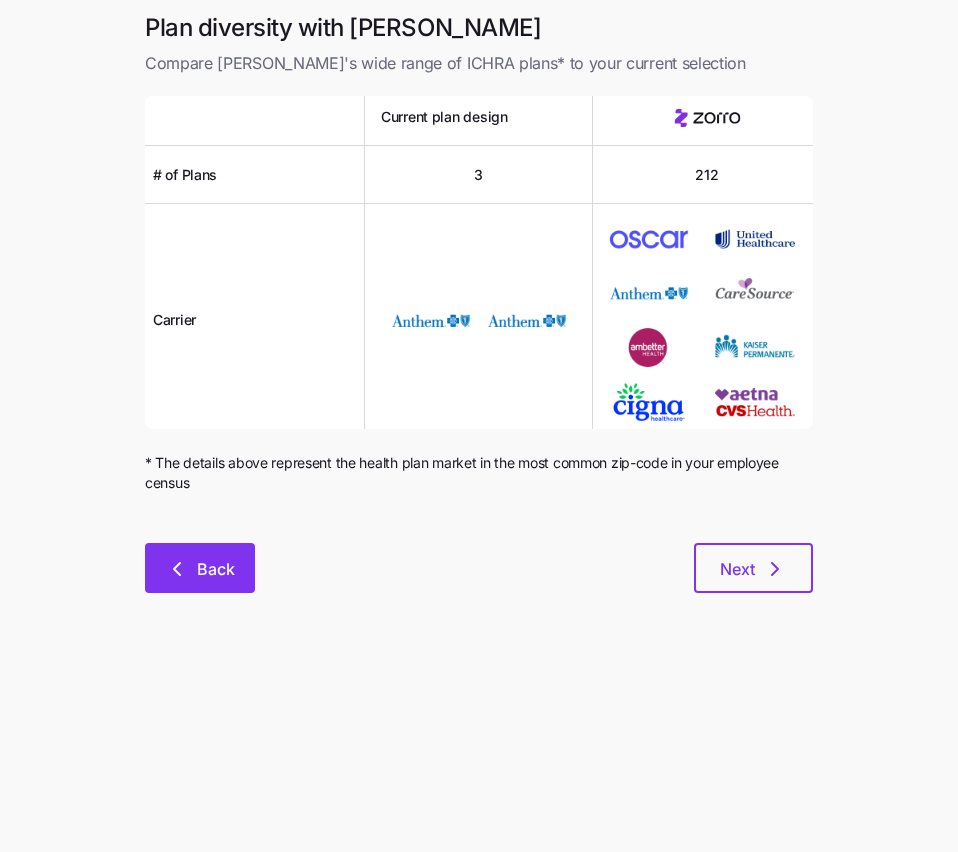 click on "Back" at bounding box center (216, 569) 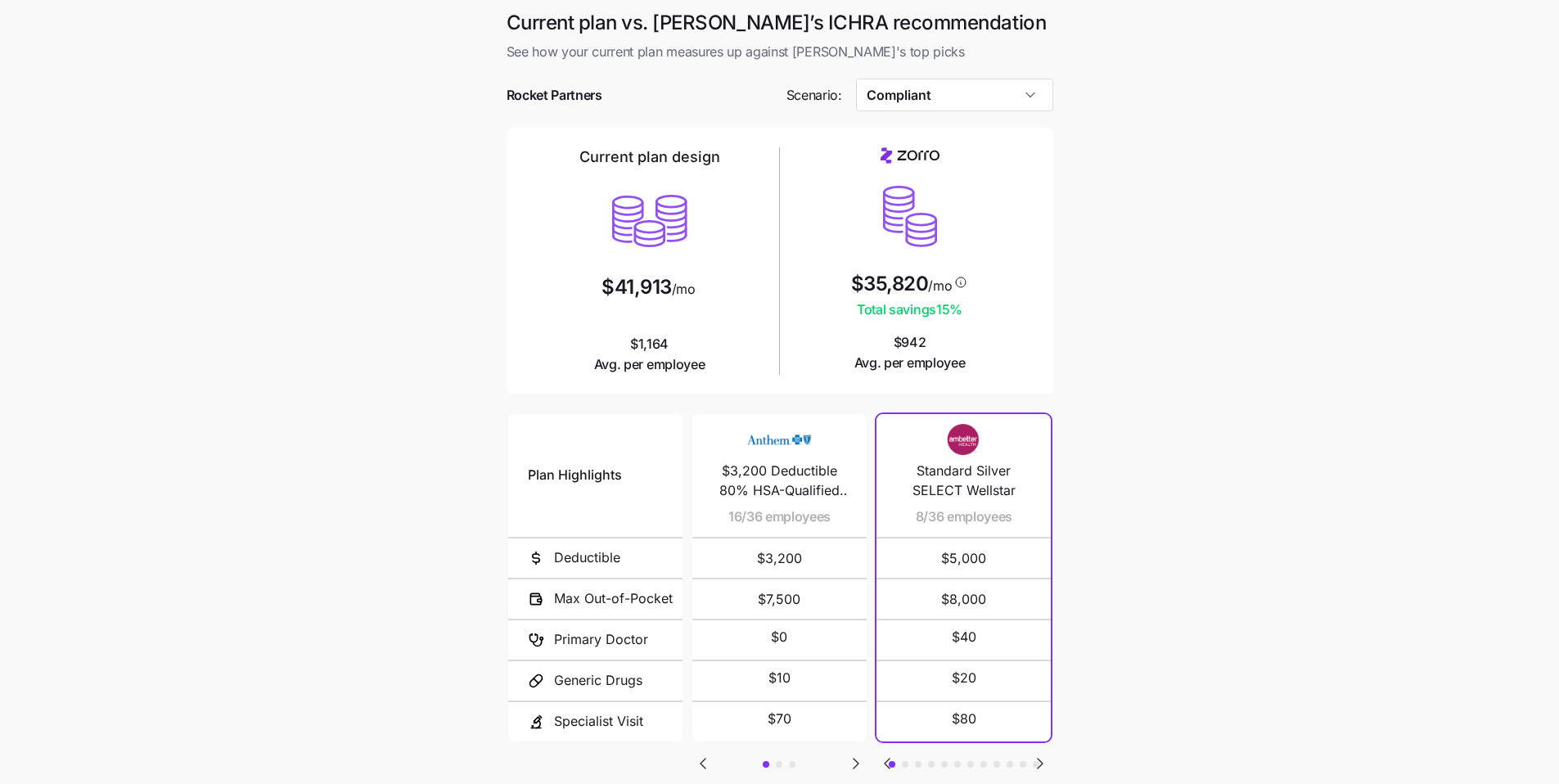 scroll, scrollTop: 3, scrollLeft: 0, axis: vertical 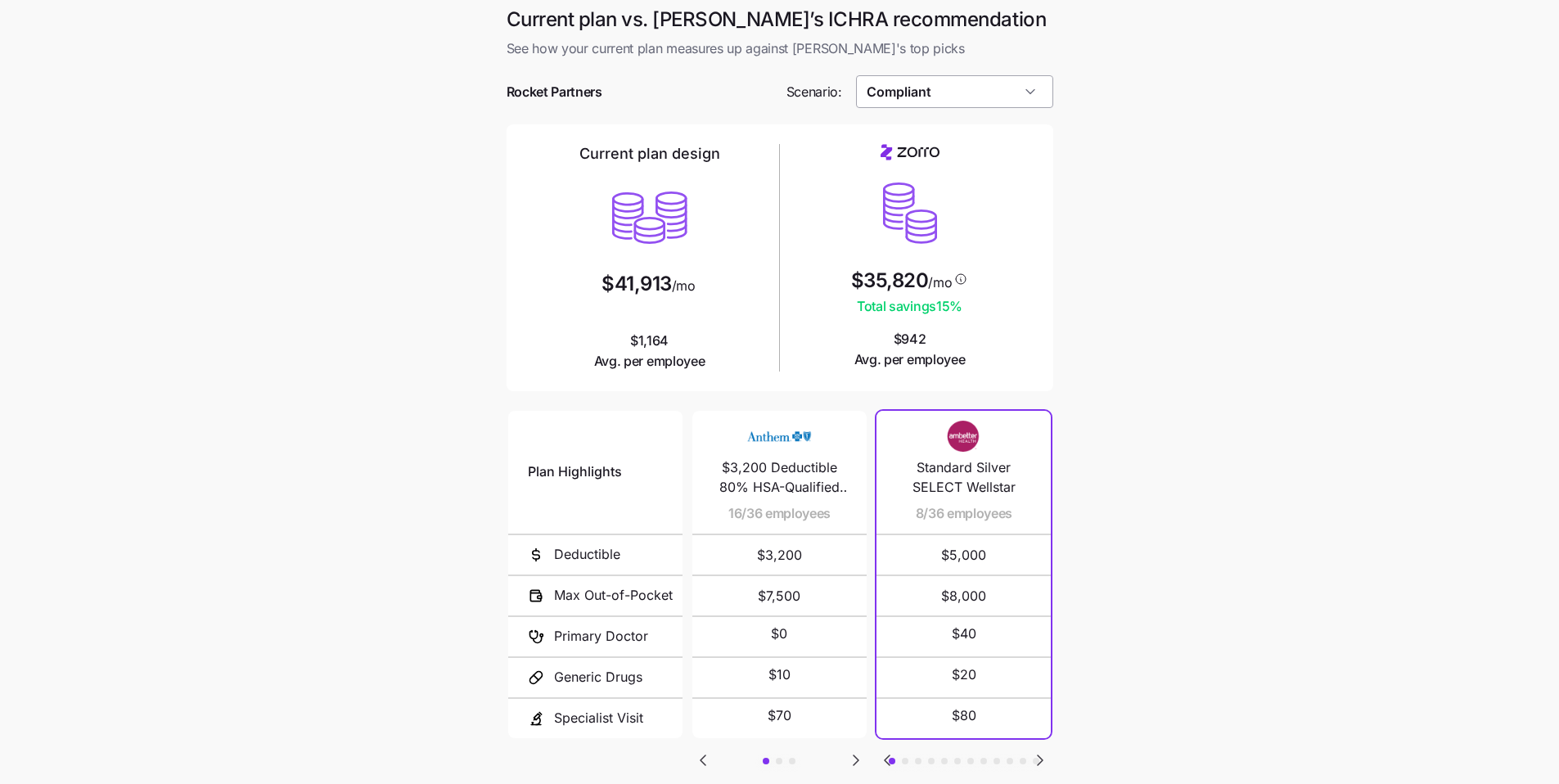 click on "Compliant" at bounding box center [954, 92] 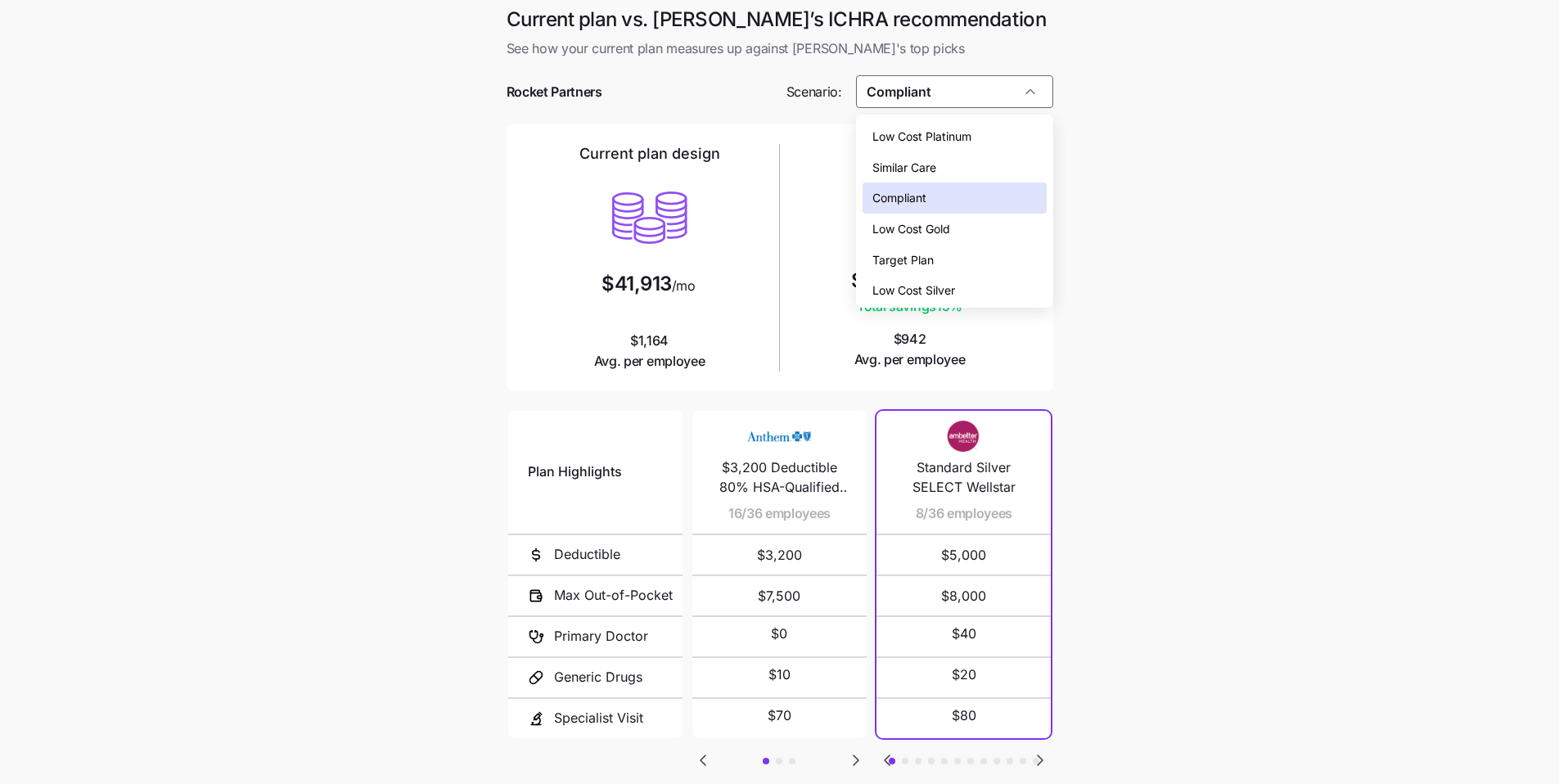 click on "Low Cost Gold" at bounding box center [911, 229] 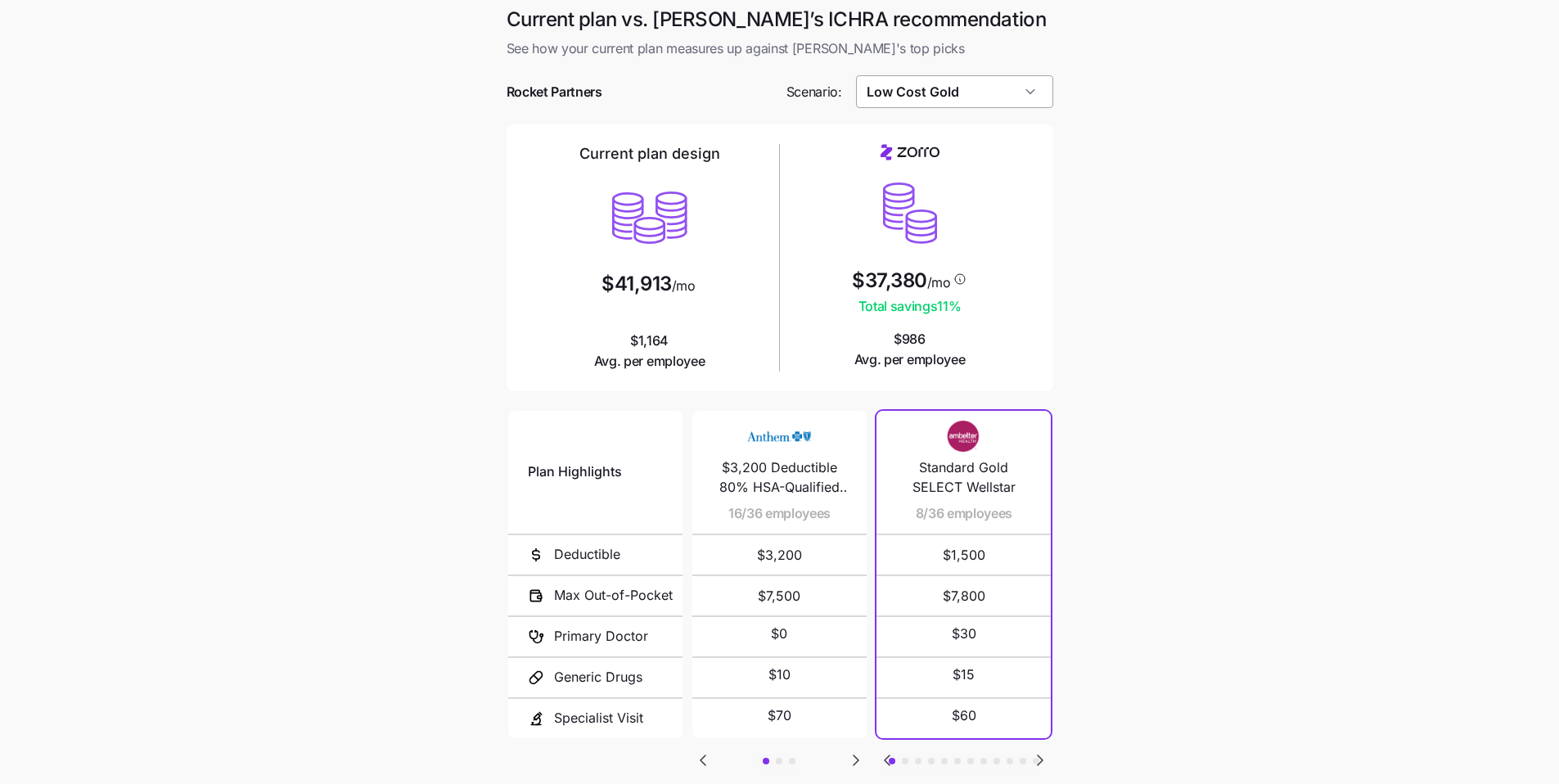 click on "Low Cost Gold" at bounding box center (954, 92) 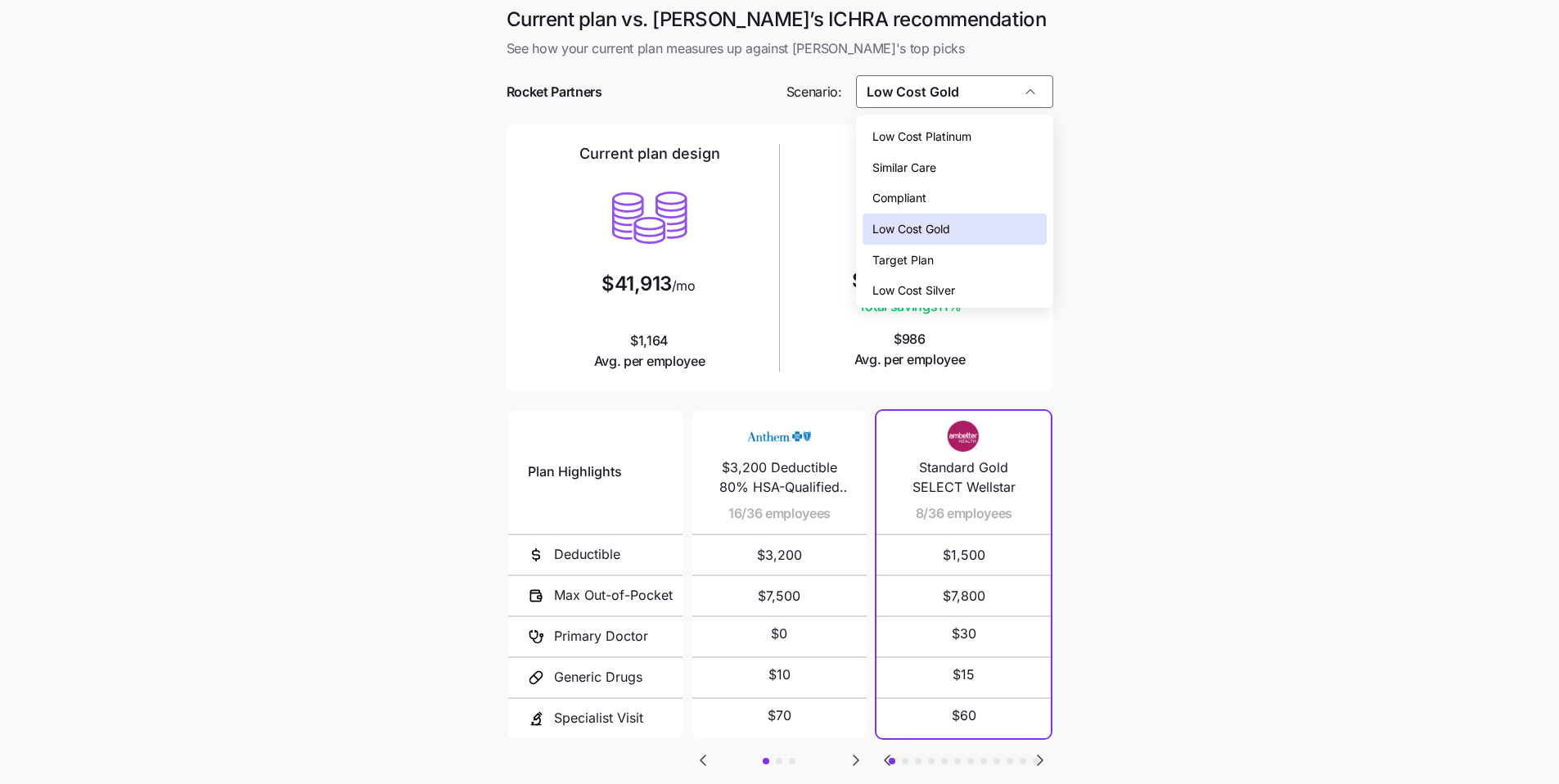 click on "Target Plan" at bounding box center [954, 260] 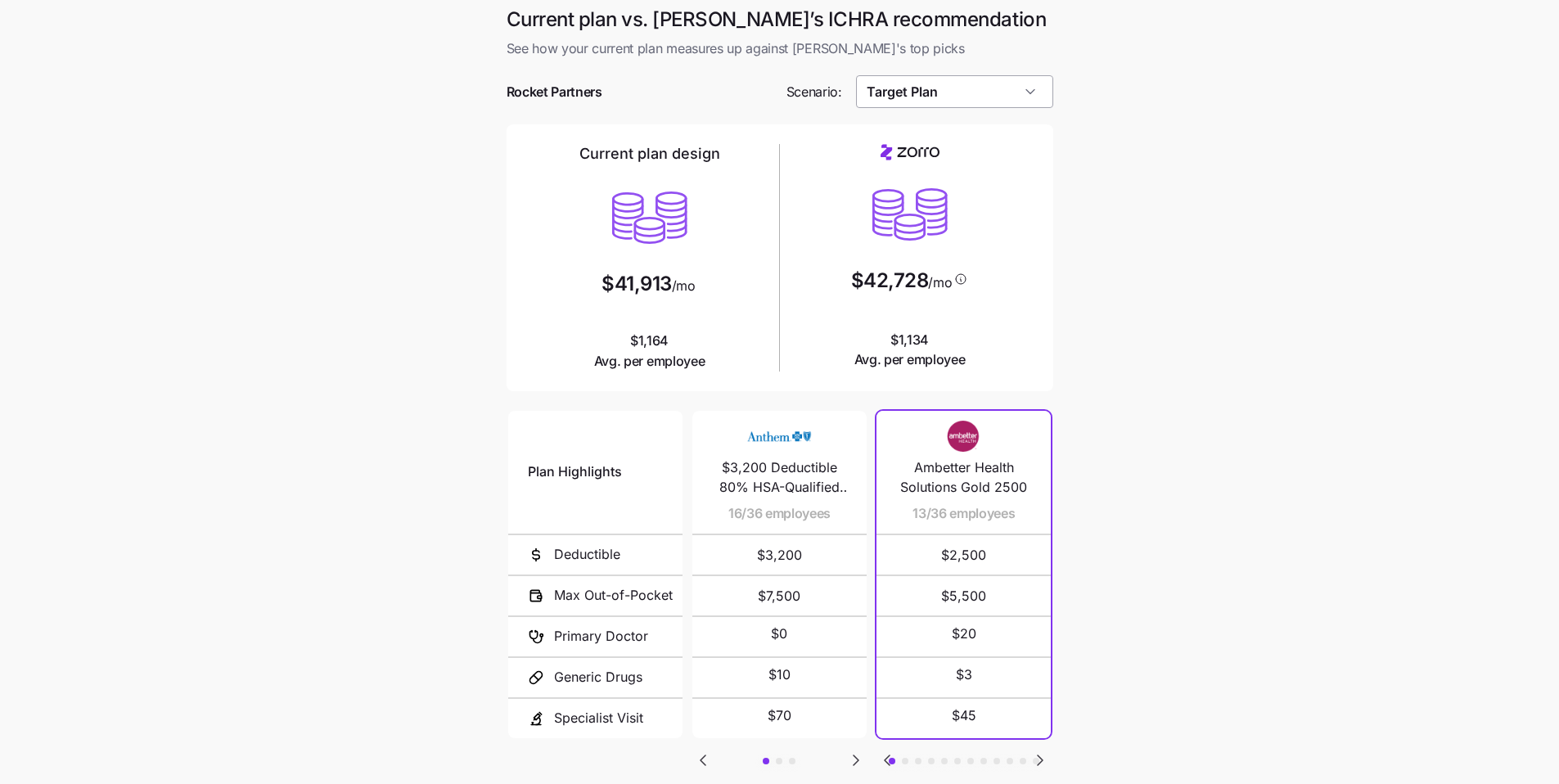 click on "Target Plan" at bounding box center [954, 92] 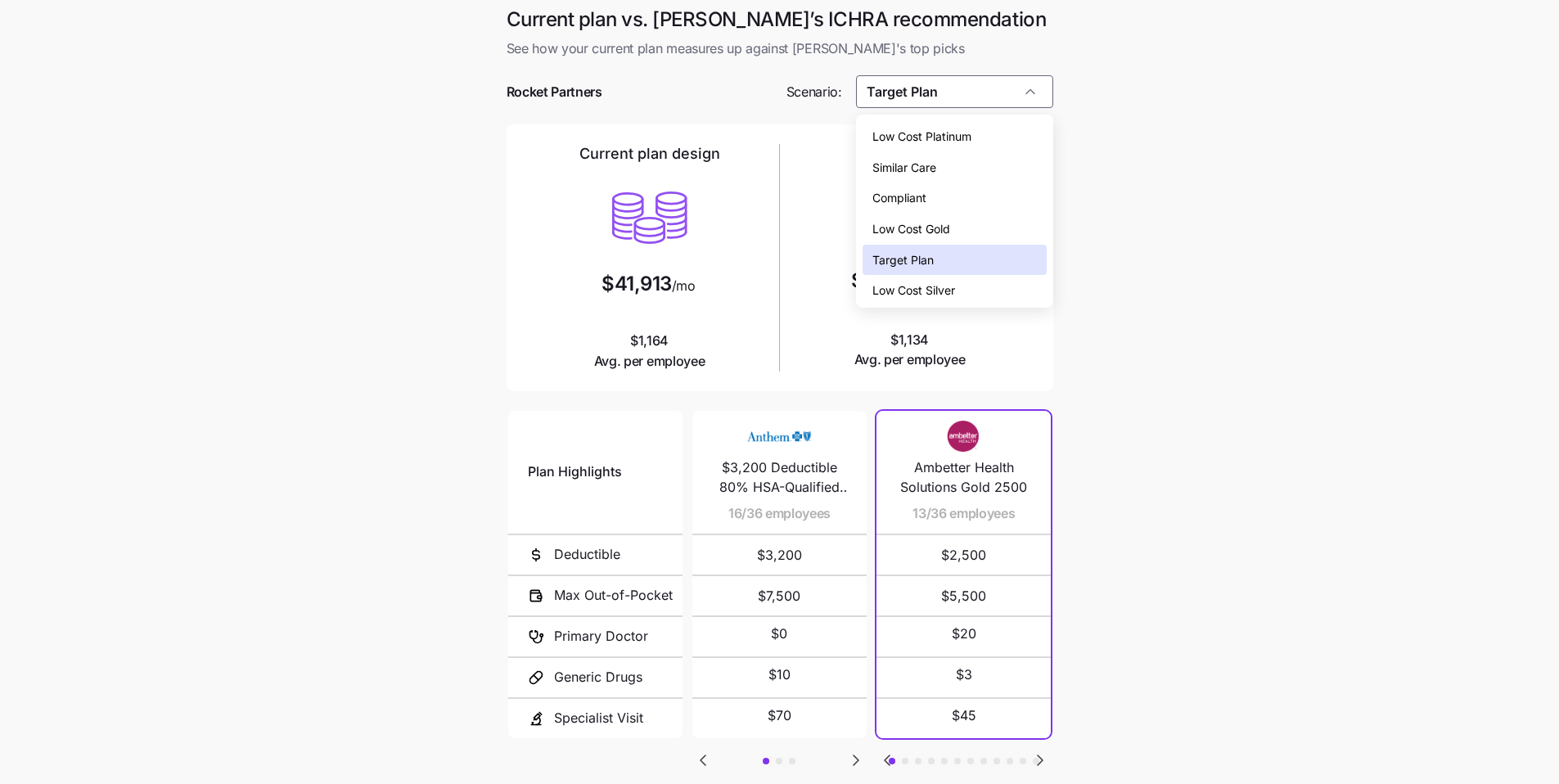 click on "Low Cost Silver" at bounding box center (954, 291) 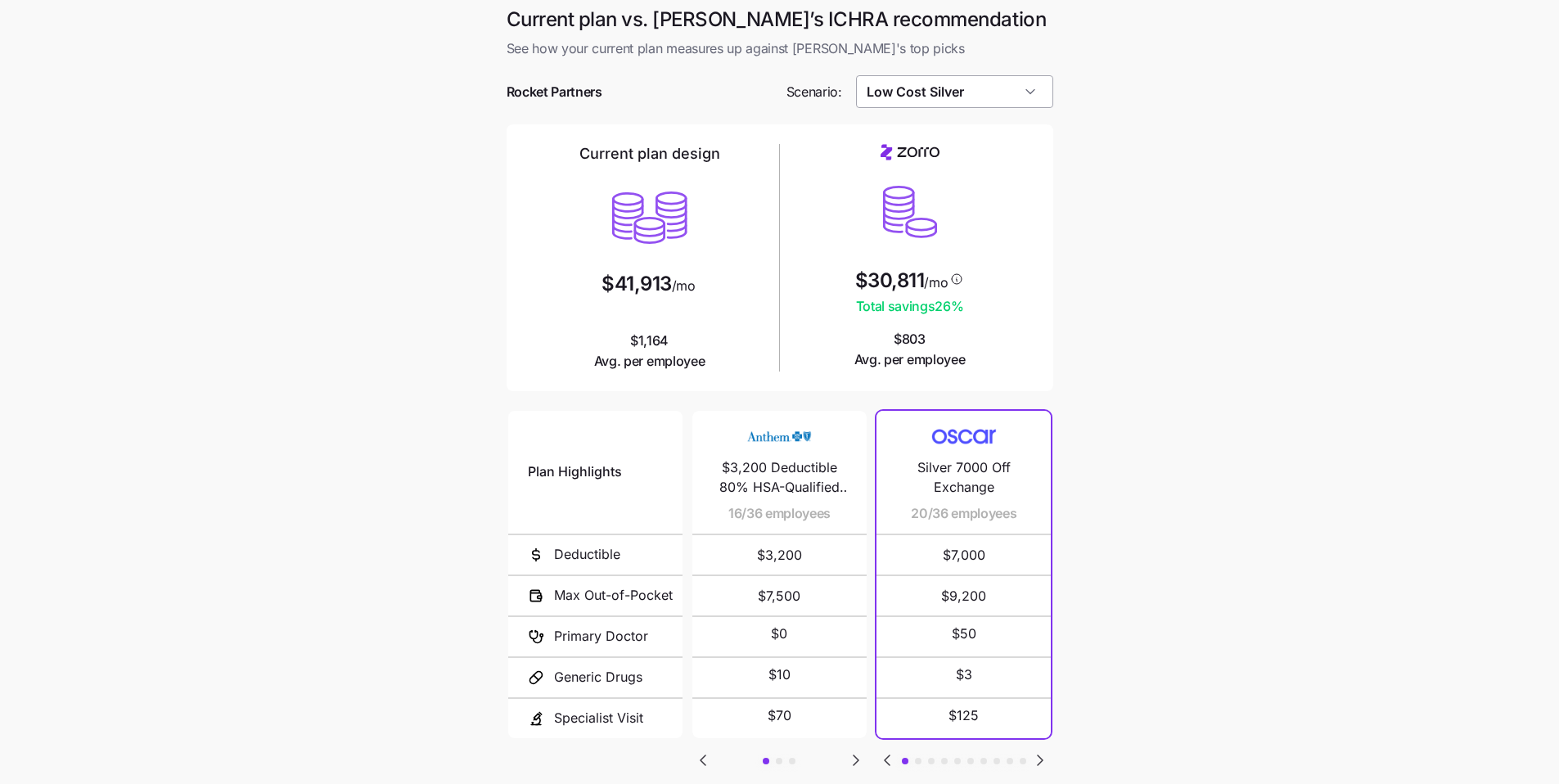 click on "Low Cost Silver" at bounding box center (954, 92) 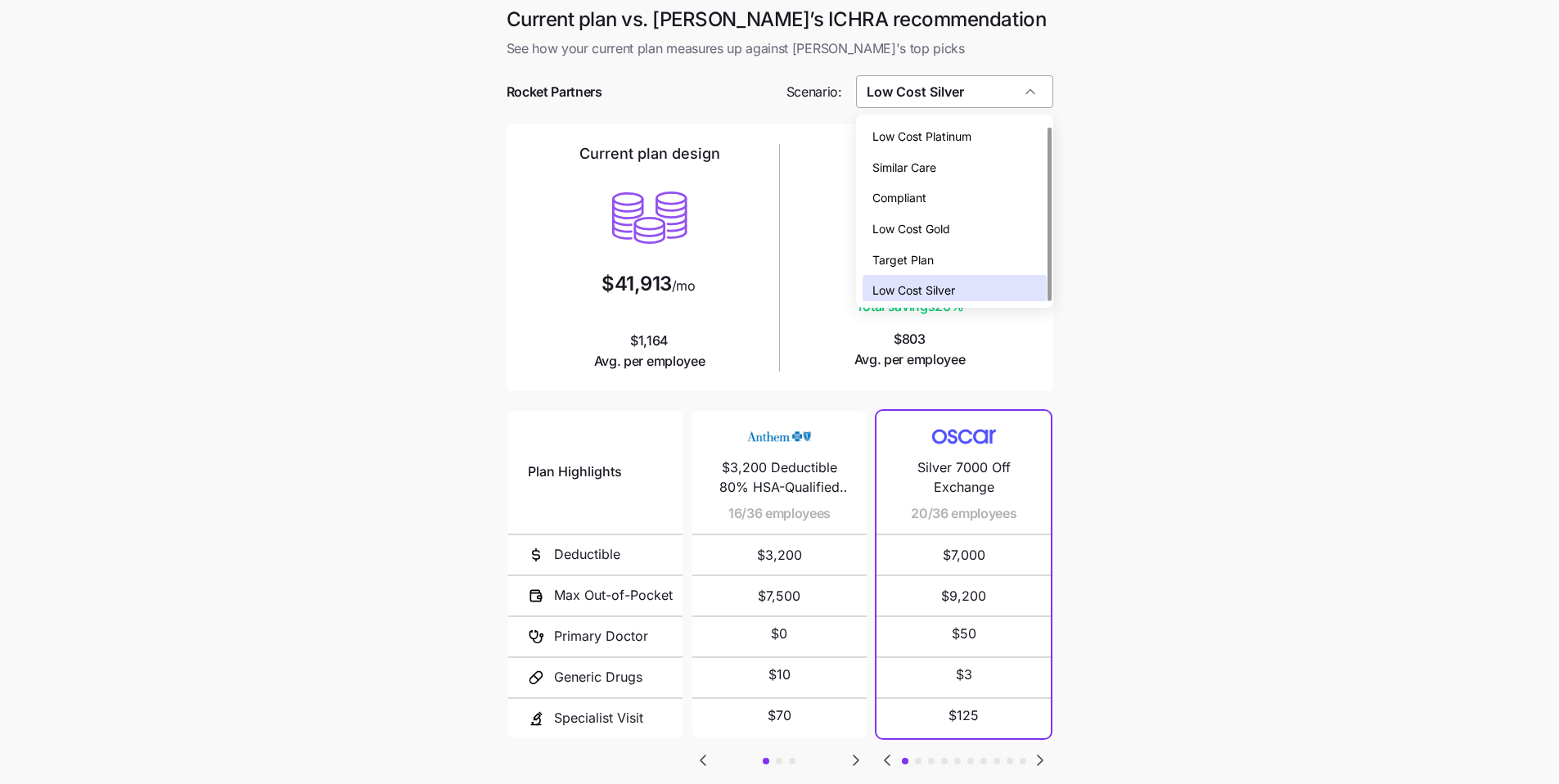 scroll, scrollTop: 5, scrollLeft: 0, axis: vertical 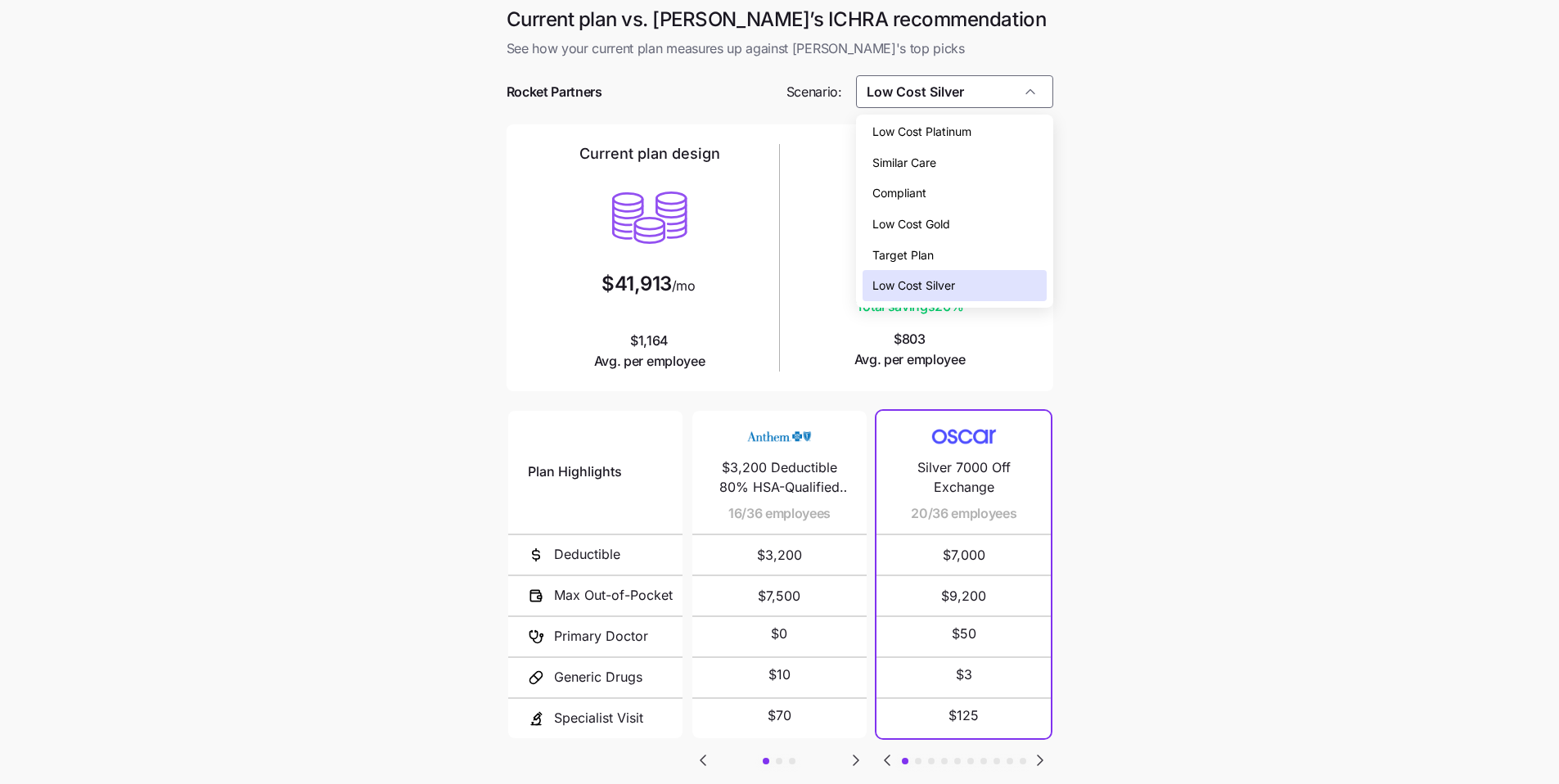 click on "Compliant" at bounding box center (954, 193) 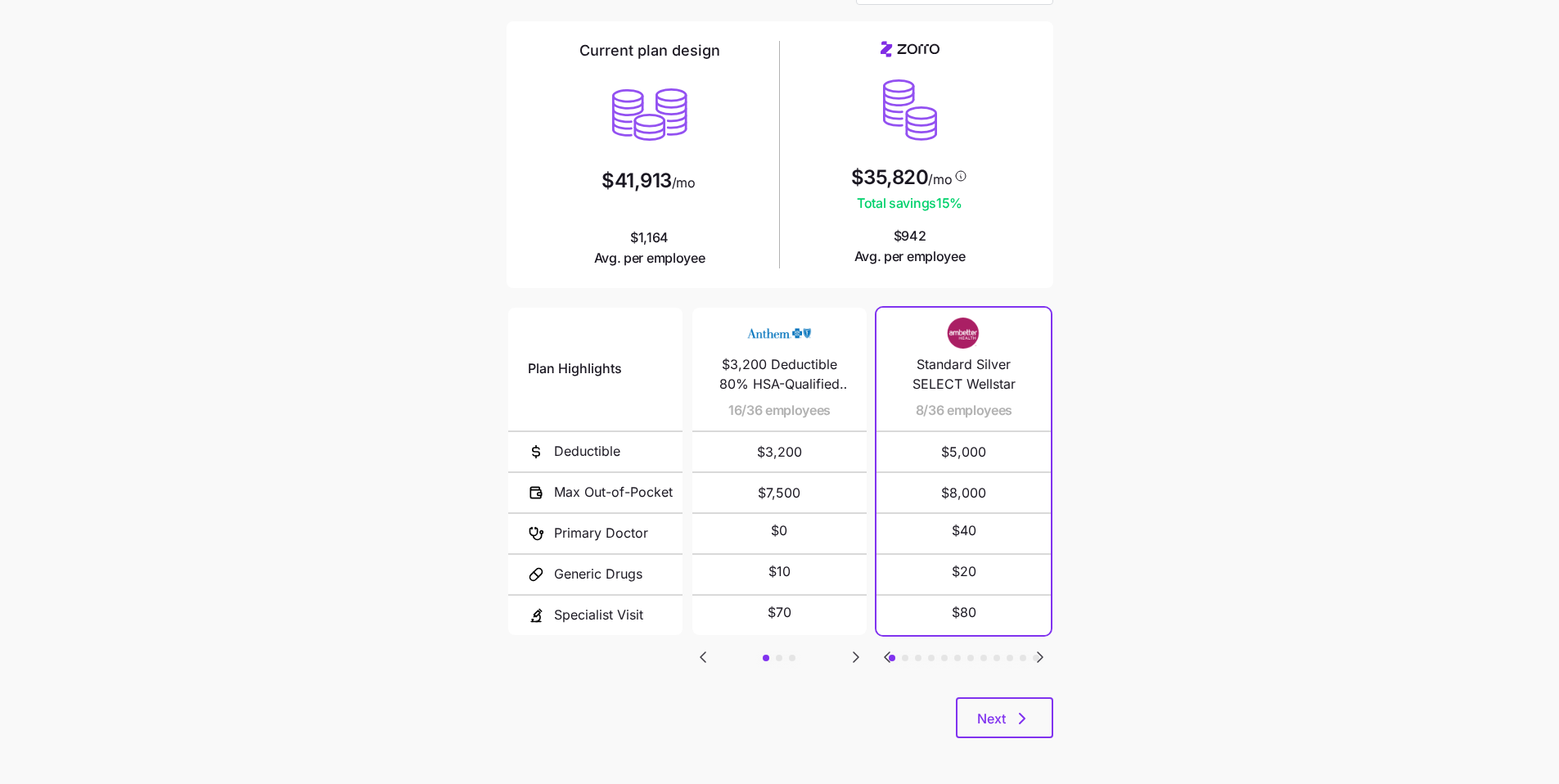 scroll, scrollTop: 110, scrollLeft: 0, axis: vertical 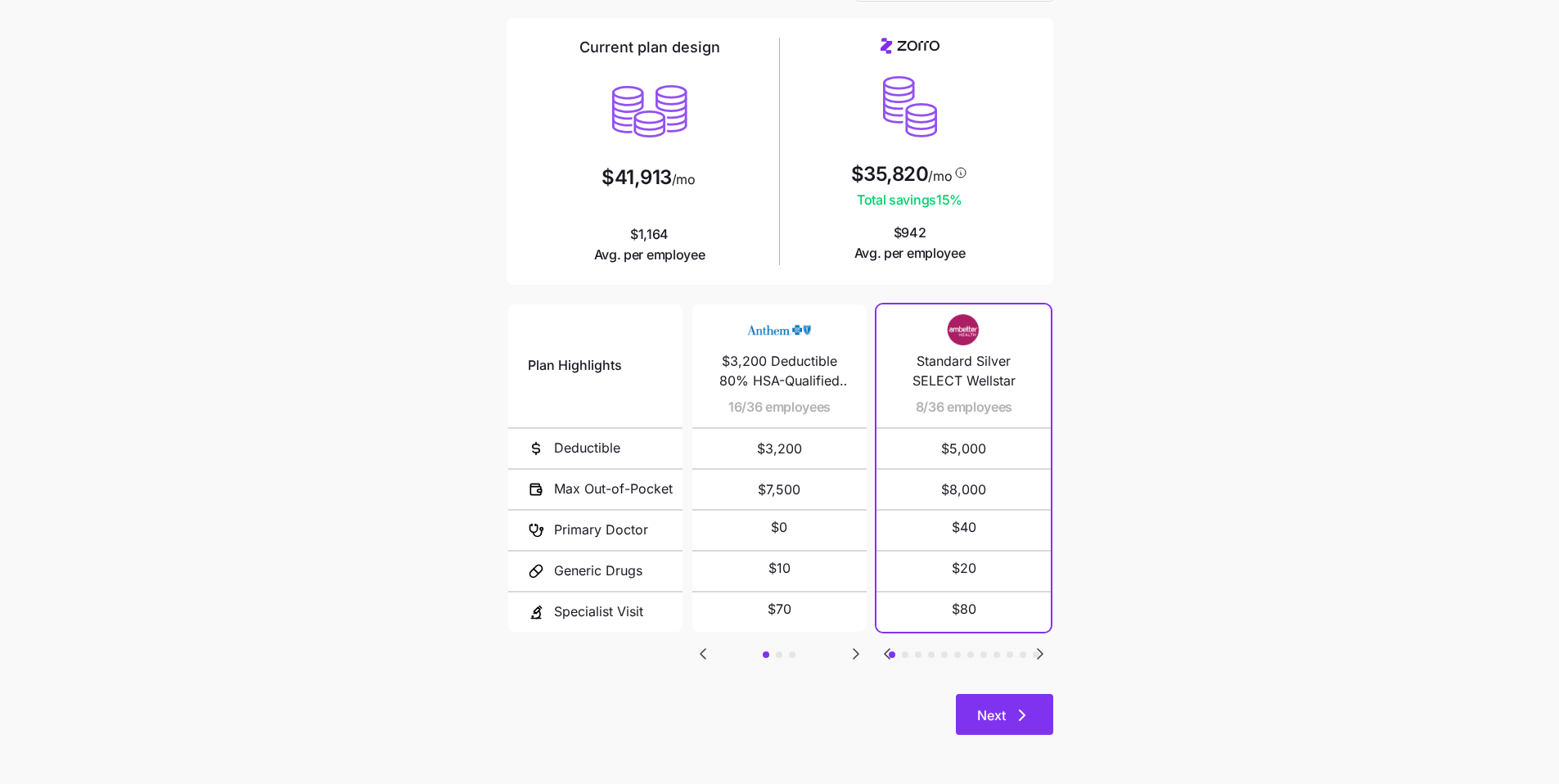 click on "Next" at bounding box center [1004, 714] 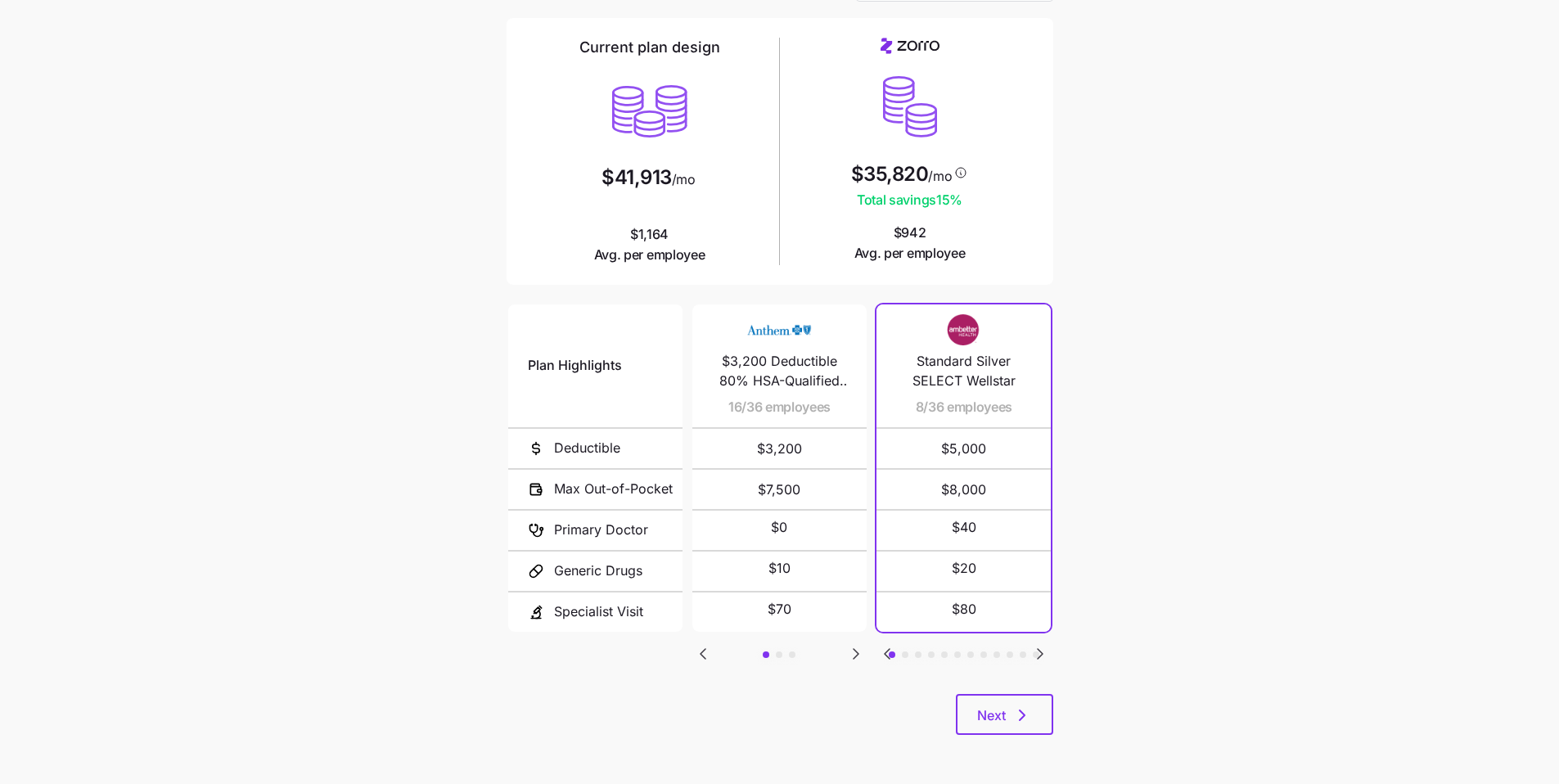 scroll, scrollTop: 0, scrollLeft: 0, axis: both 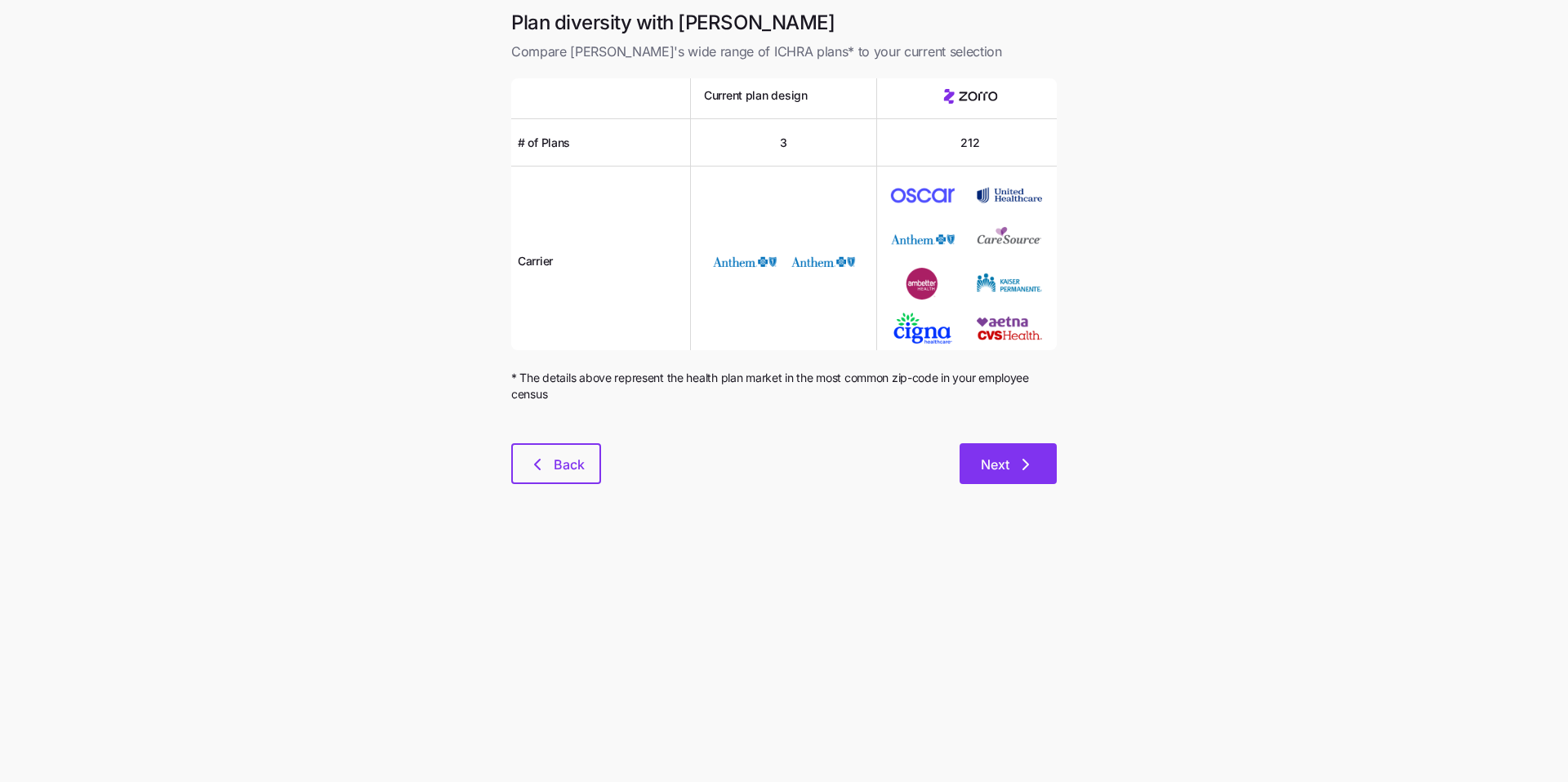 click on "Next" at bounding box center (1008, 464) 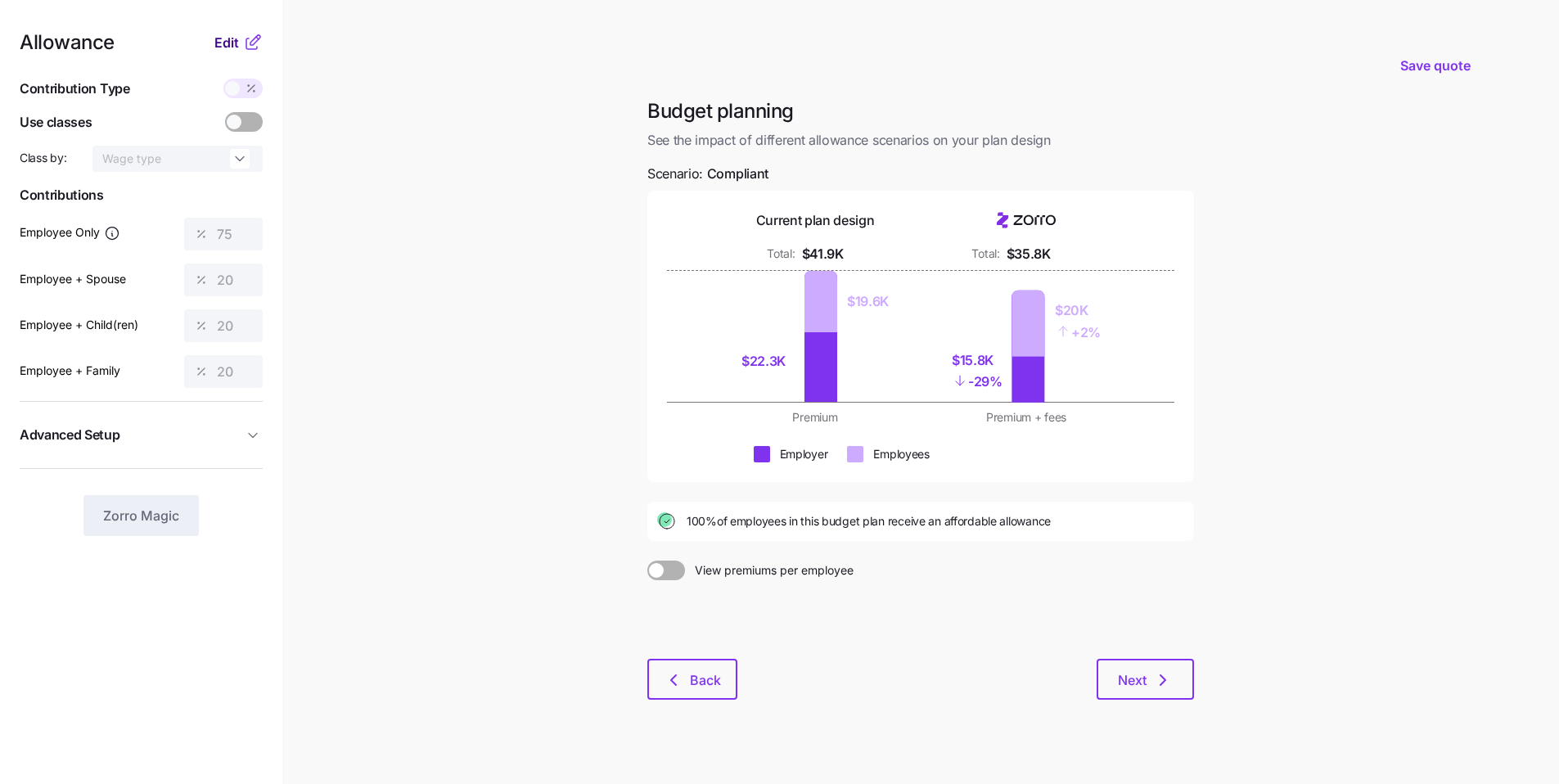click on "Edit" at bounding box center (227, 43) 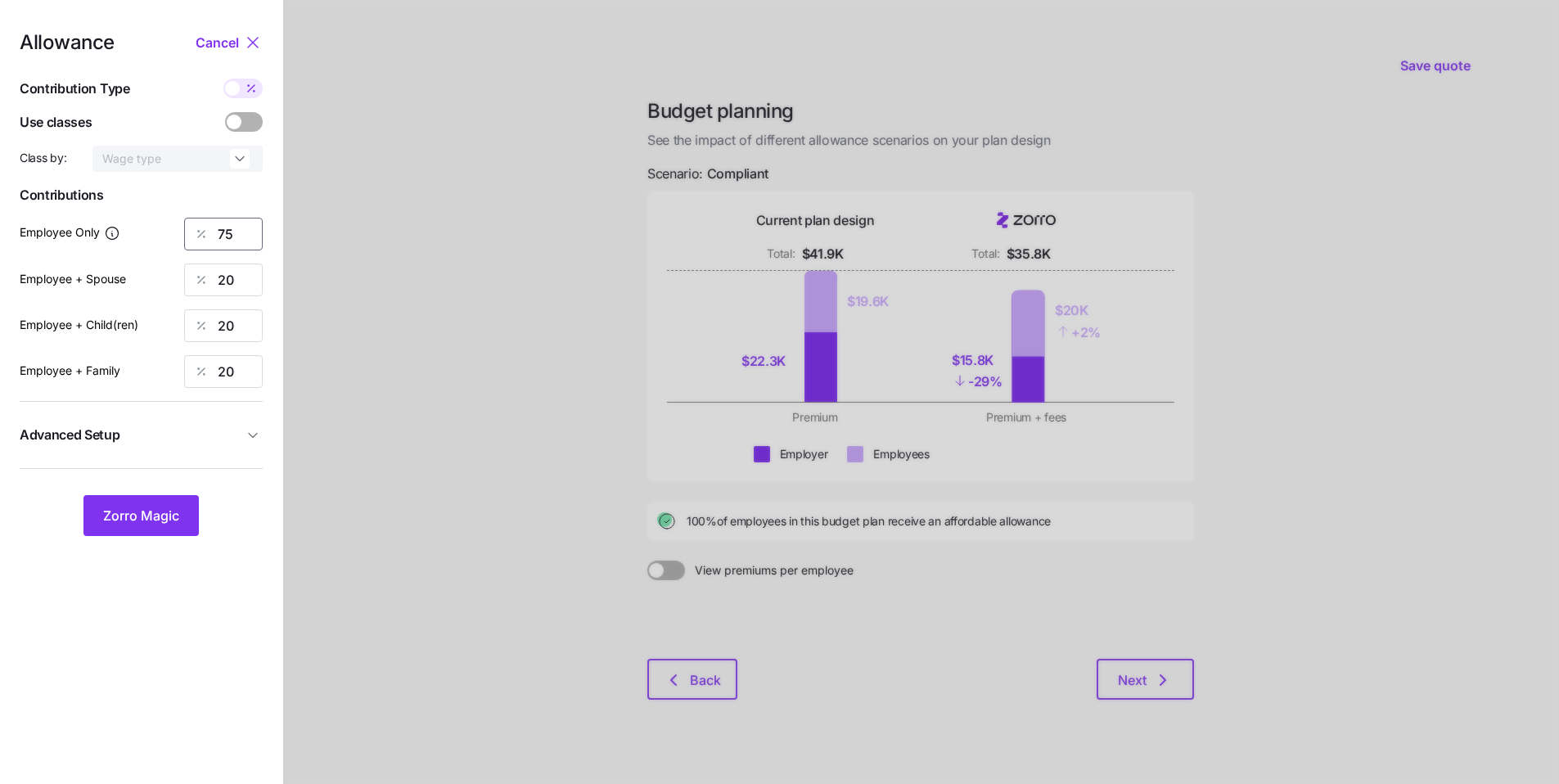 click on "75" at bounding box center [223, 234] 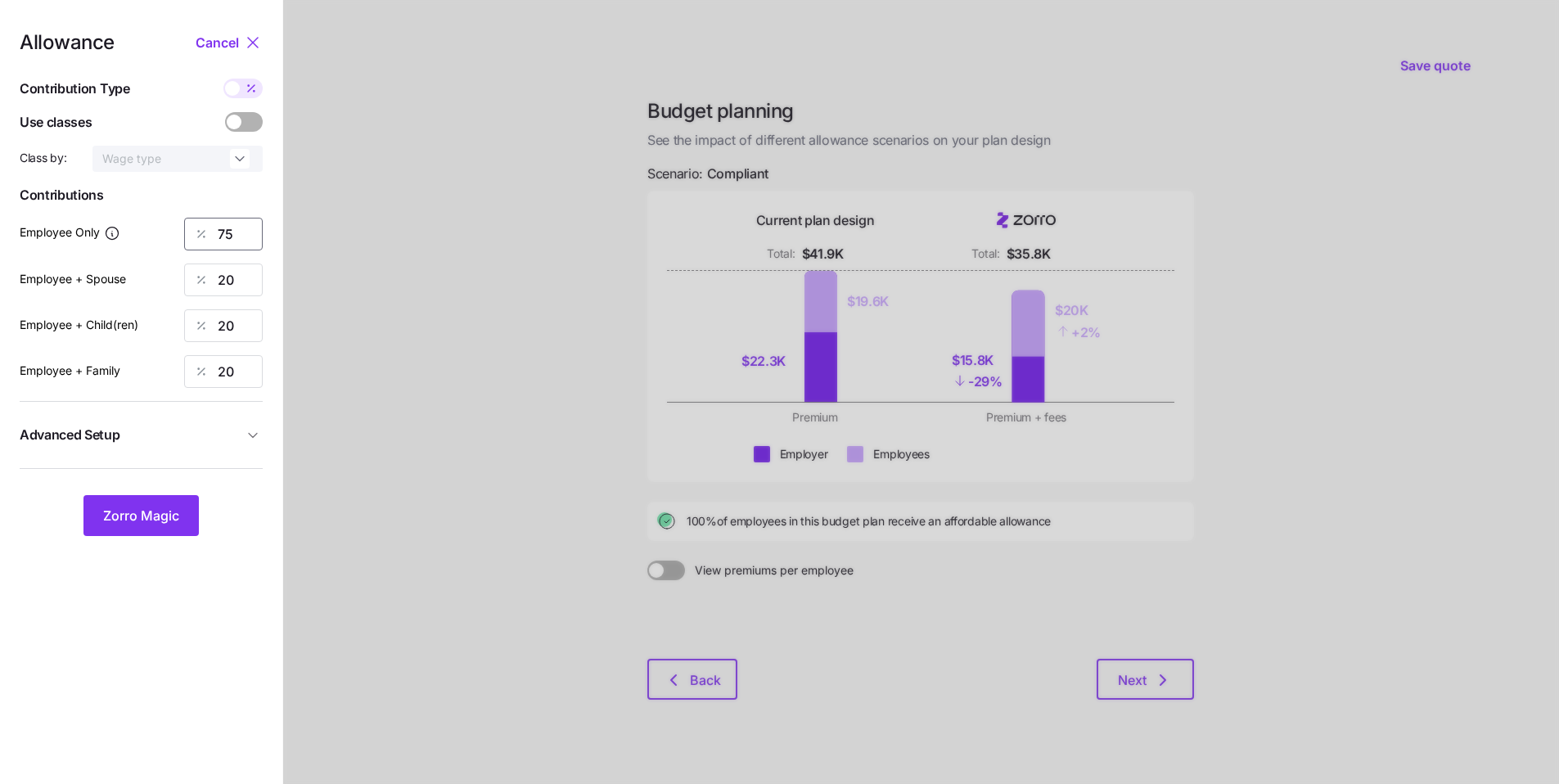 drag, startPoint x: 238, startPoint y: 237, endPoint x: 178, endPoint y: 231, distance: 60.299254 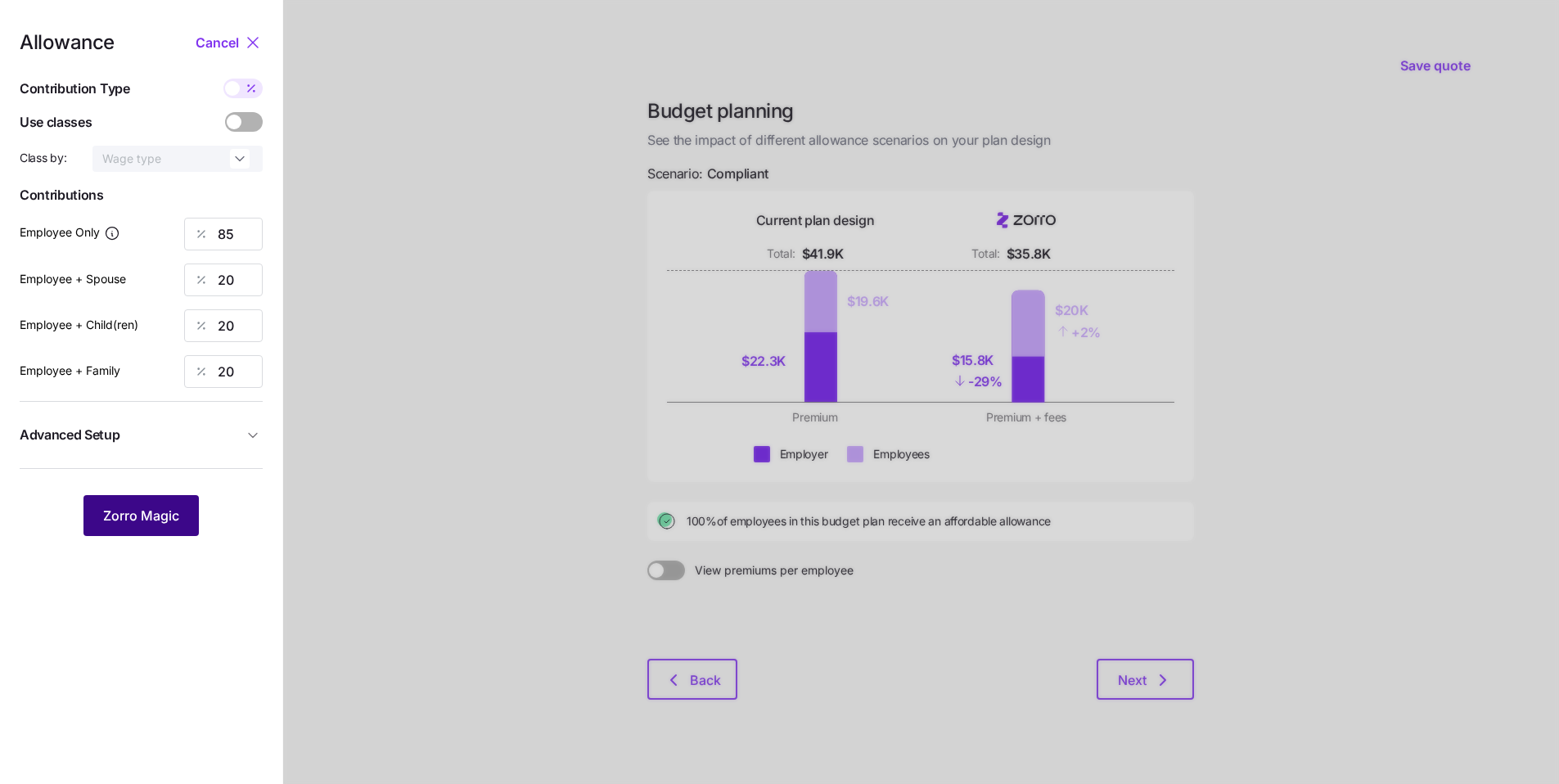 click on "Zorro Magic" at bounding box center [141, 516] 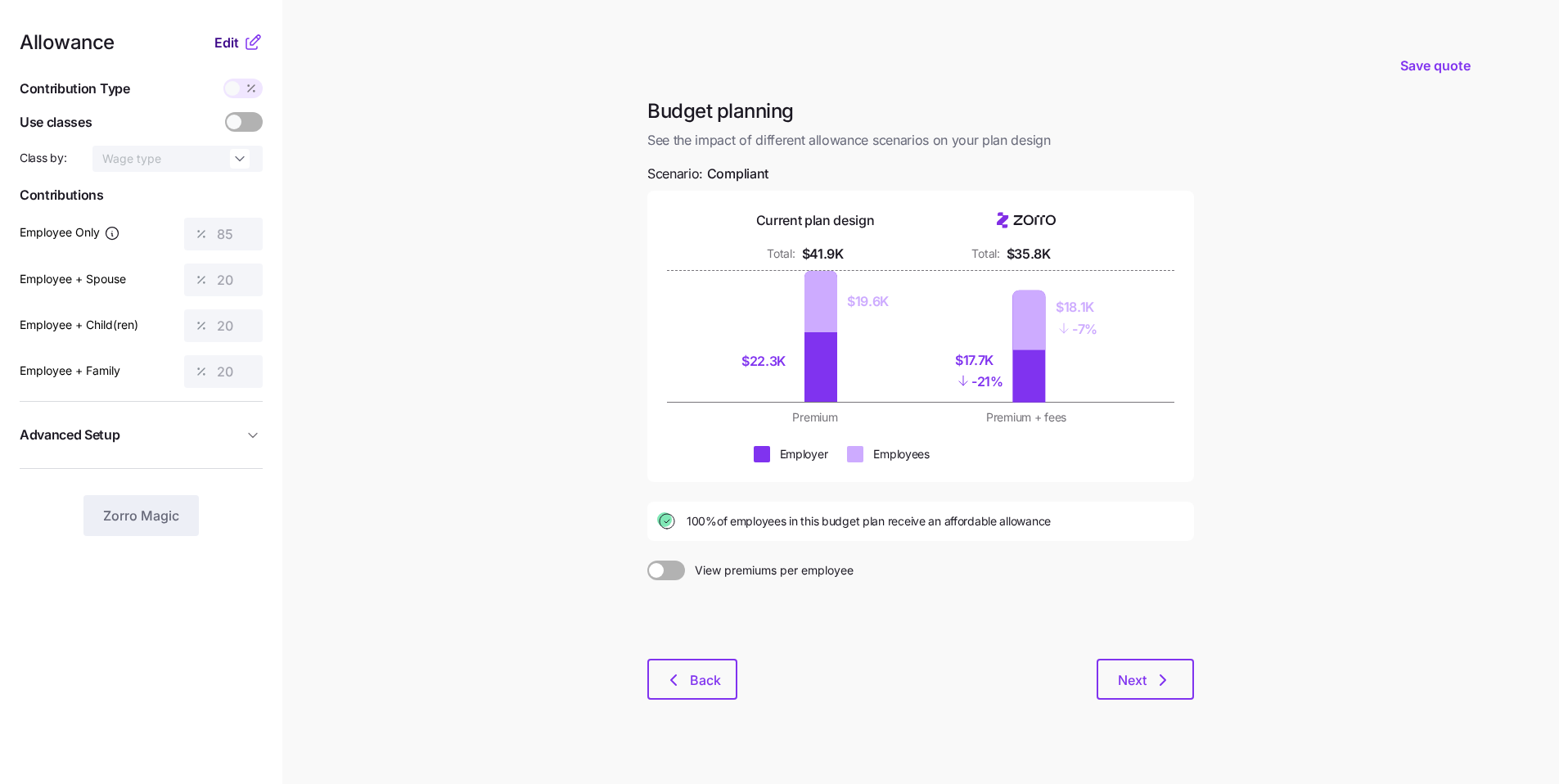 click on "Edit" at bounding box center (227, 43) 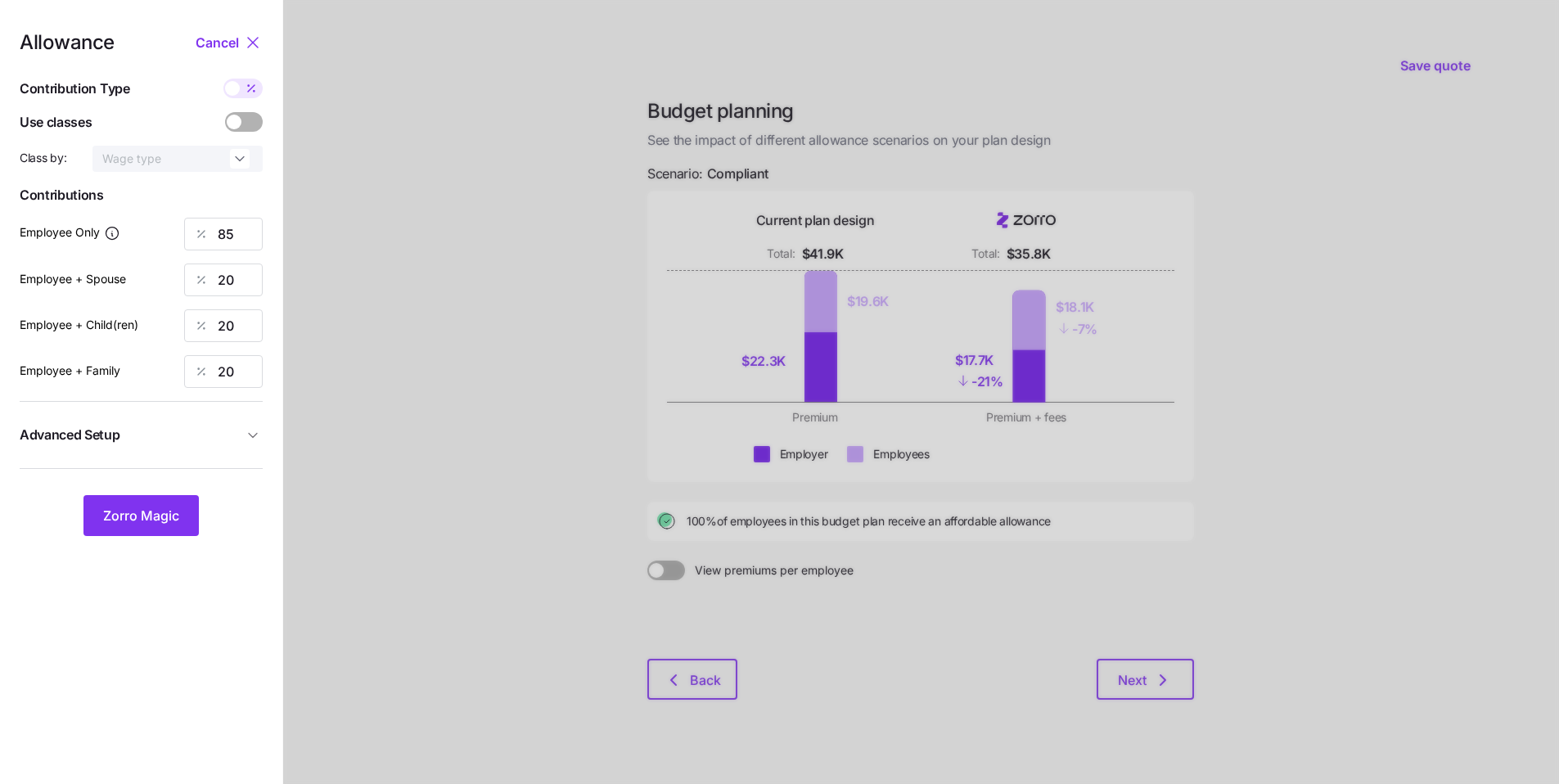 click at bounding box center [232, 88] 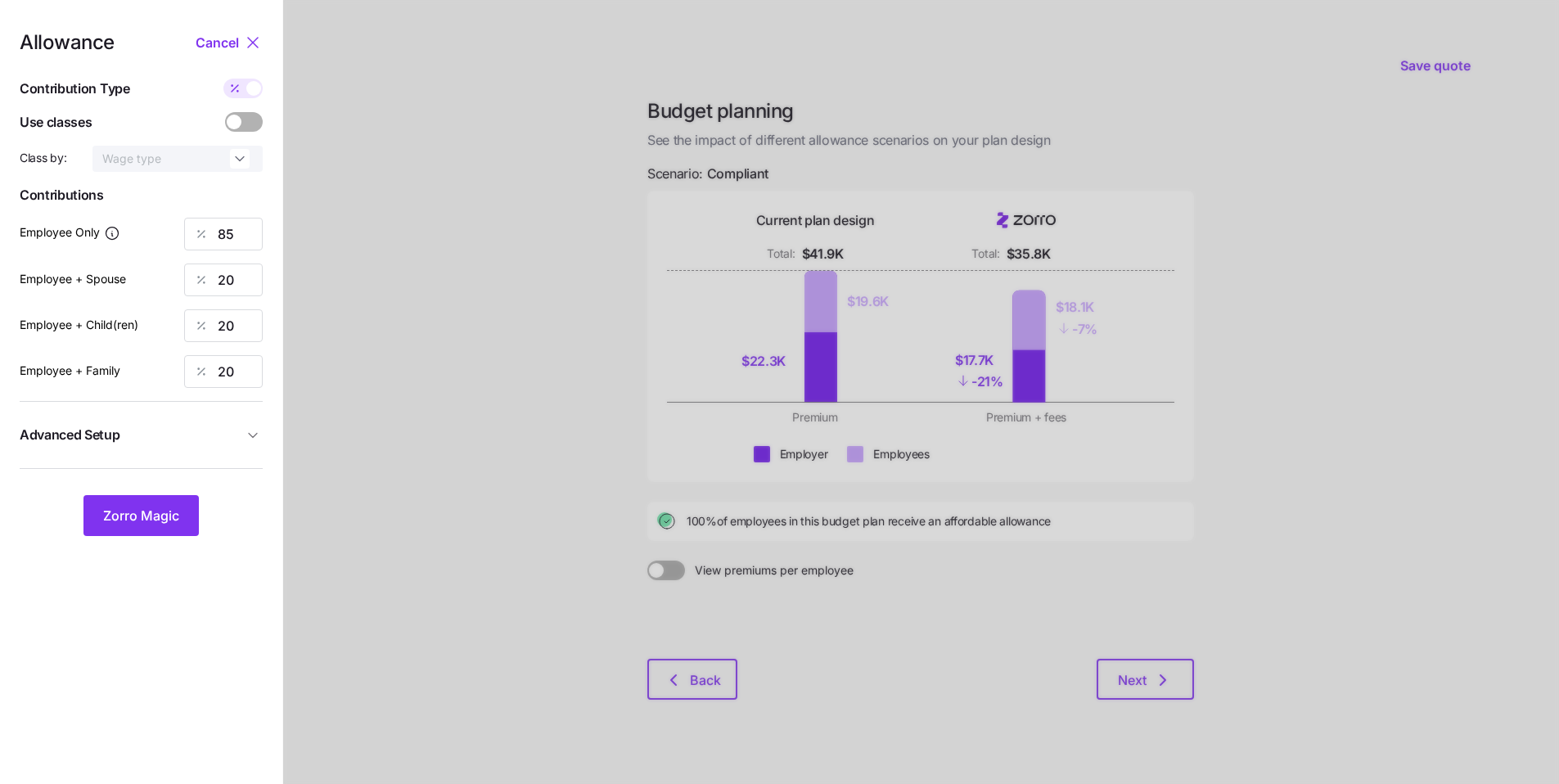 type on "444" 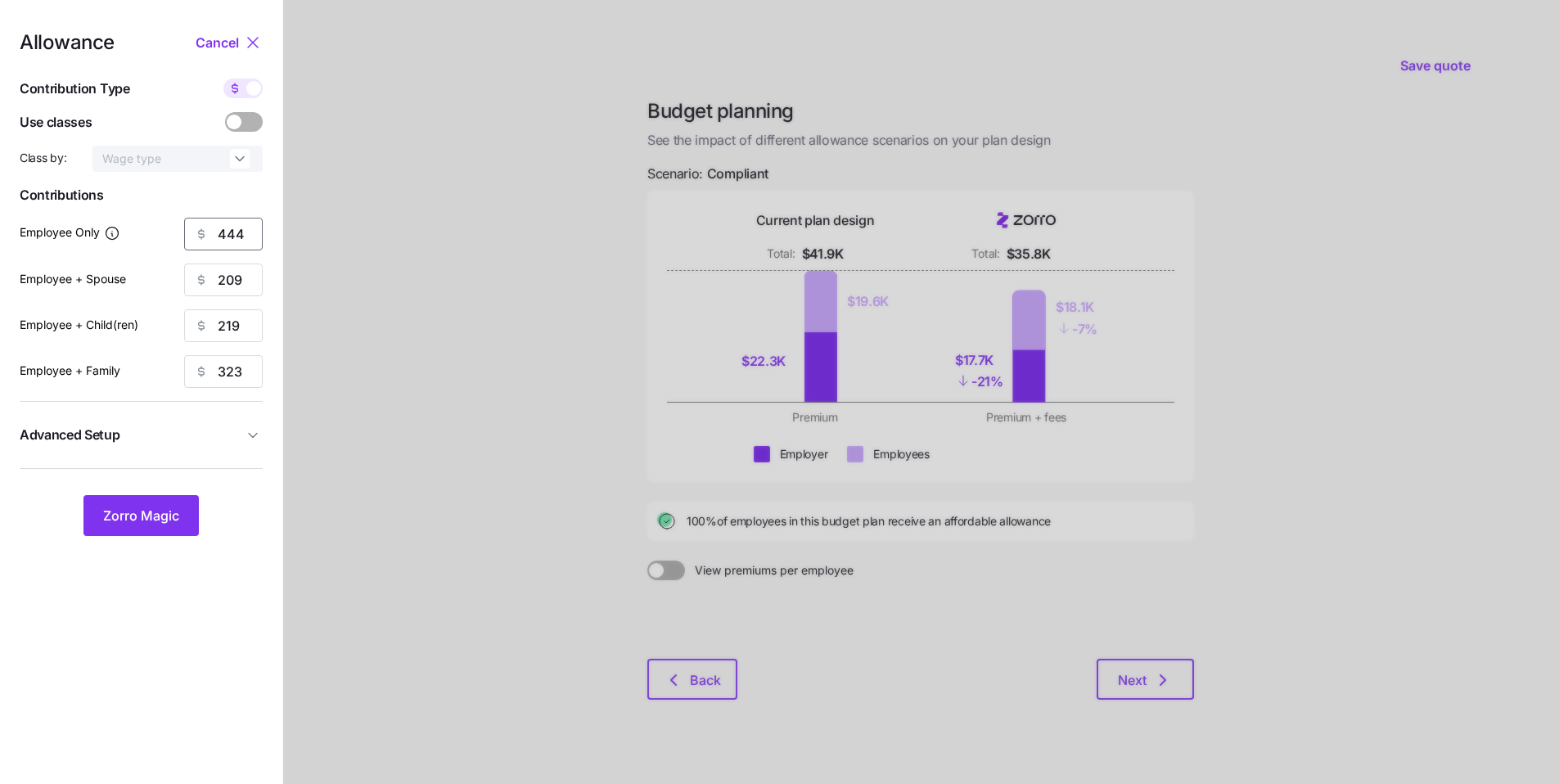 click on "444" at bounding box center (223, 234) 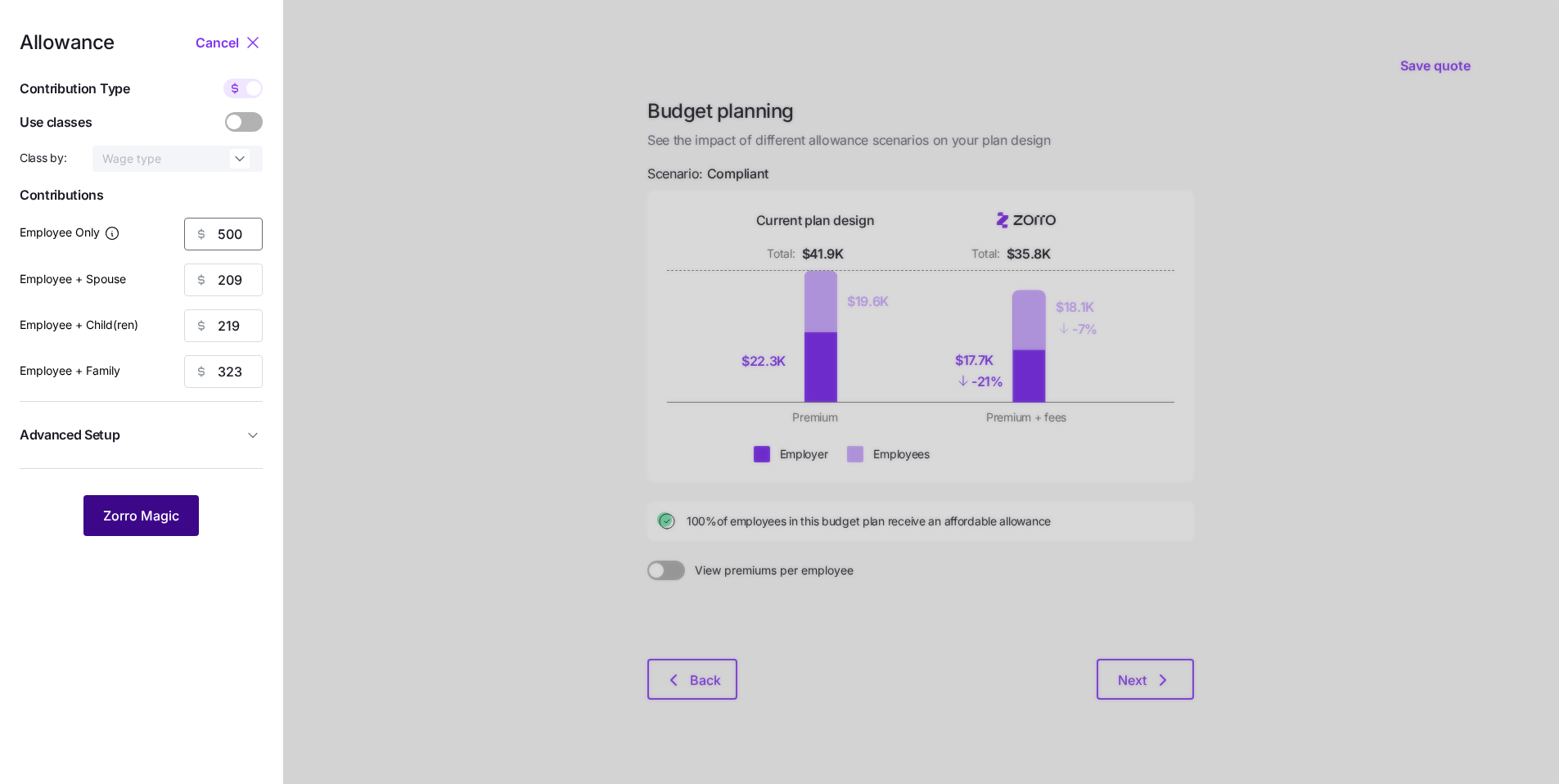 type on "500" 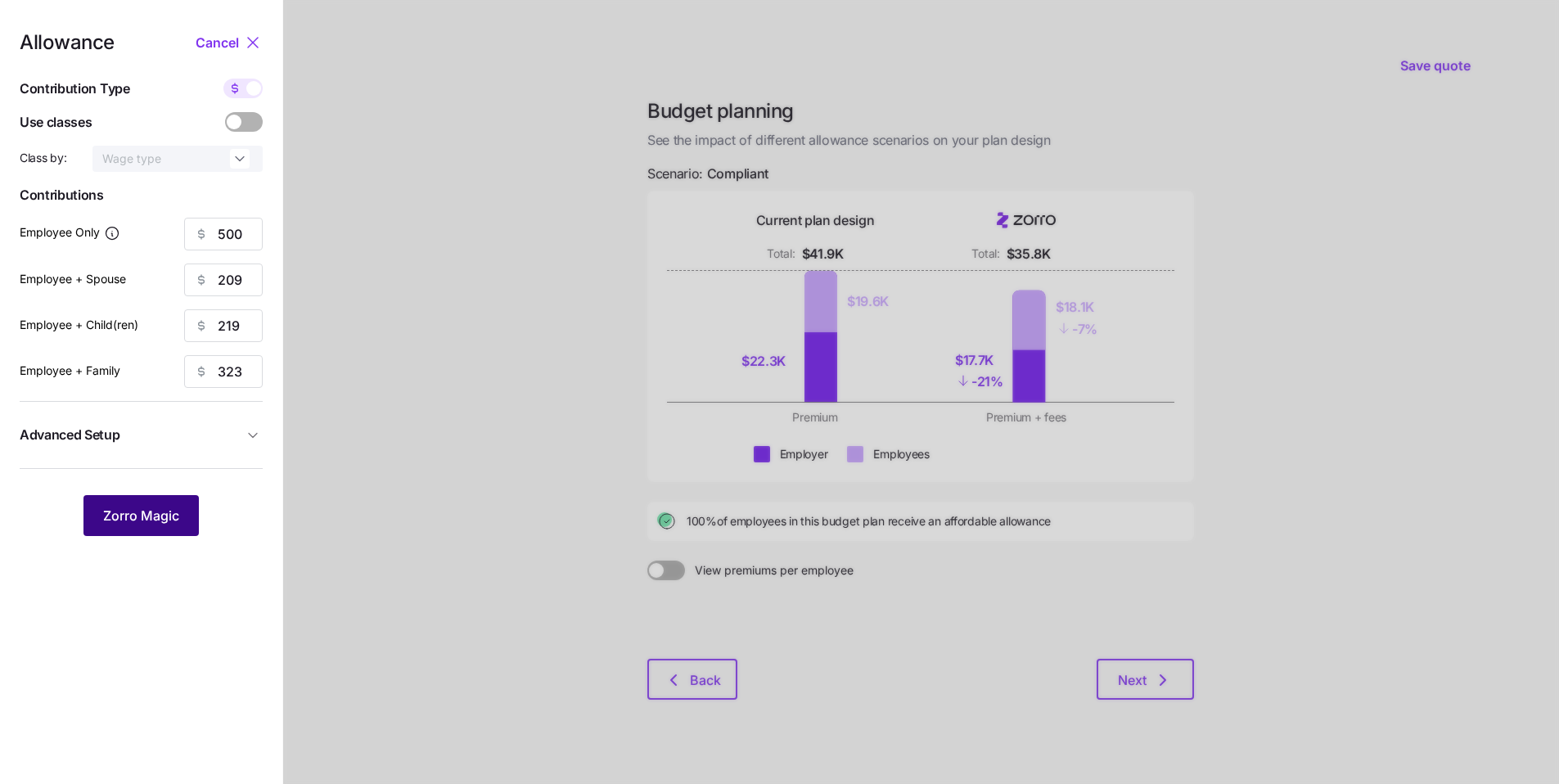 click on "Zorro Magic" at bounding box center (141, 516) 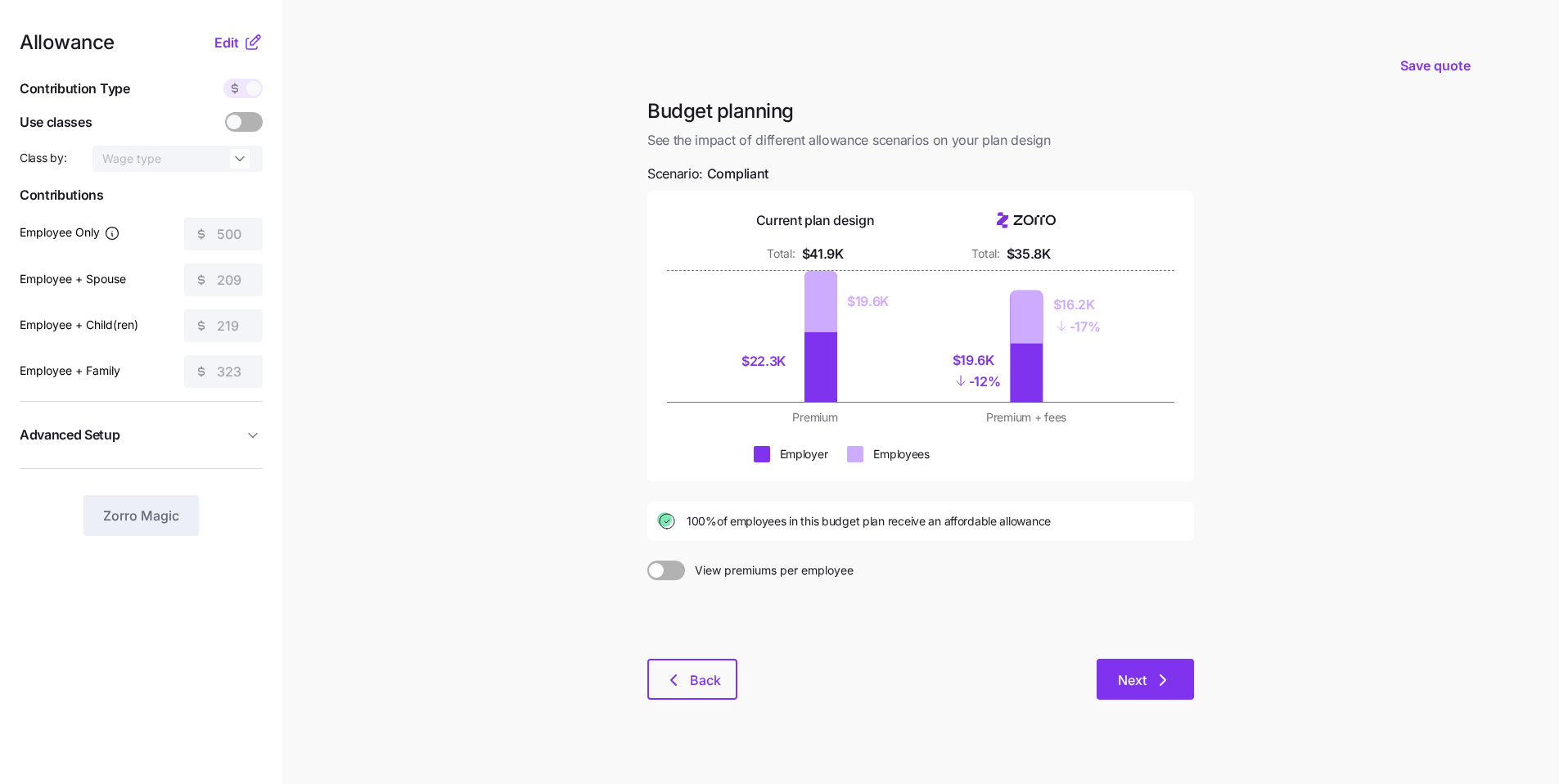 click on "Next" at bounding box center (1145, 679) 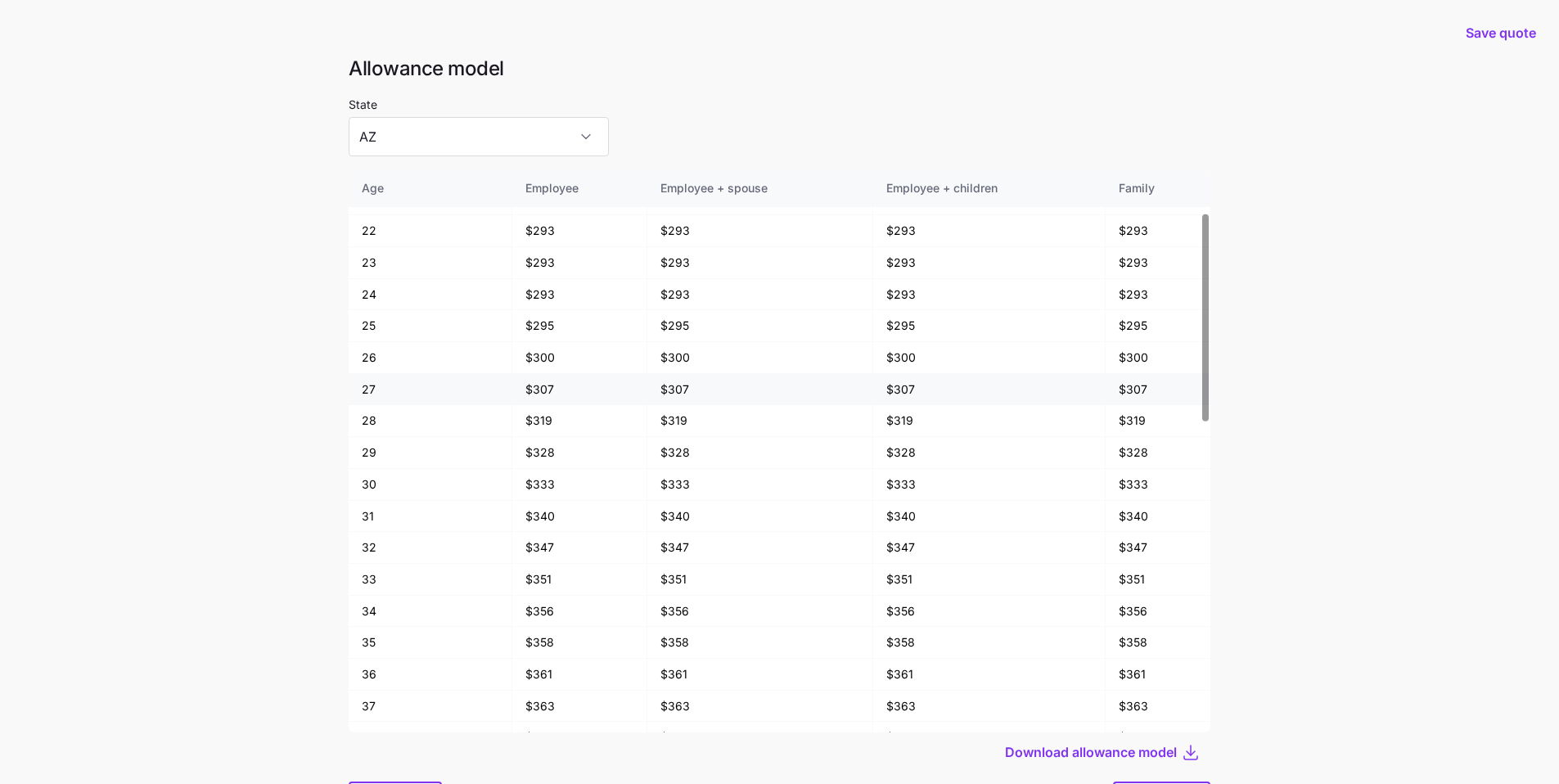 scroll, scrollTop: 146, scrollLeft: 0, axis: vertical 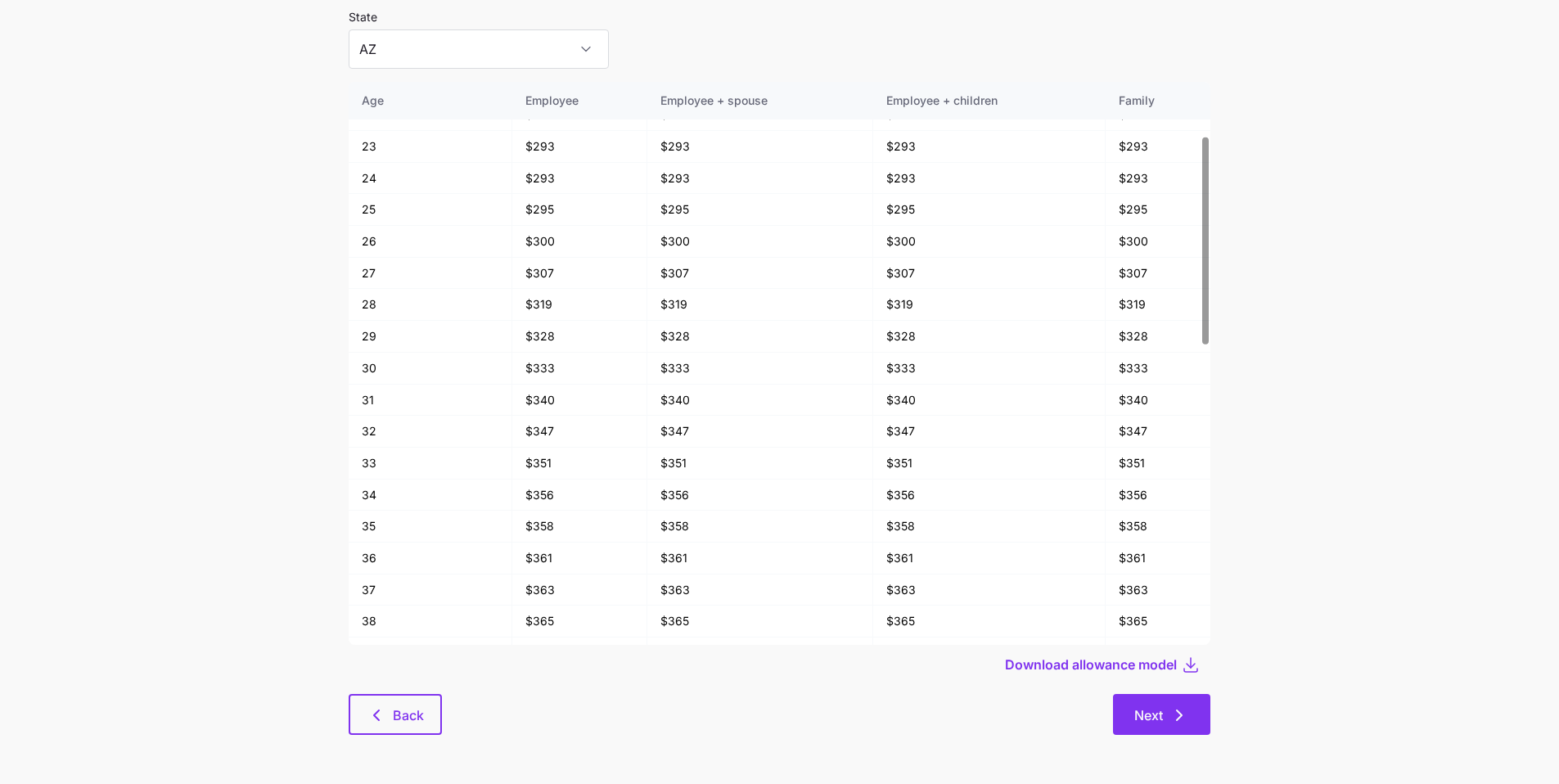 click 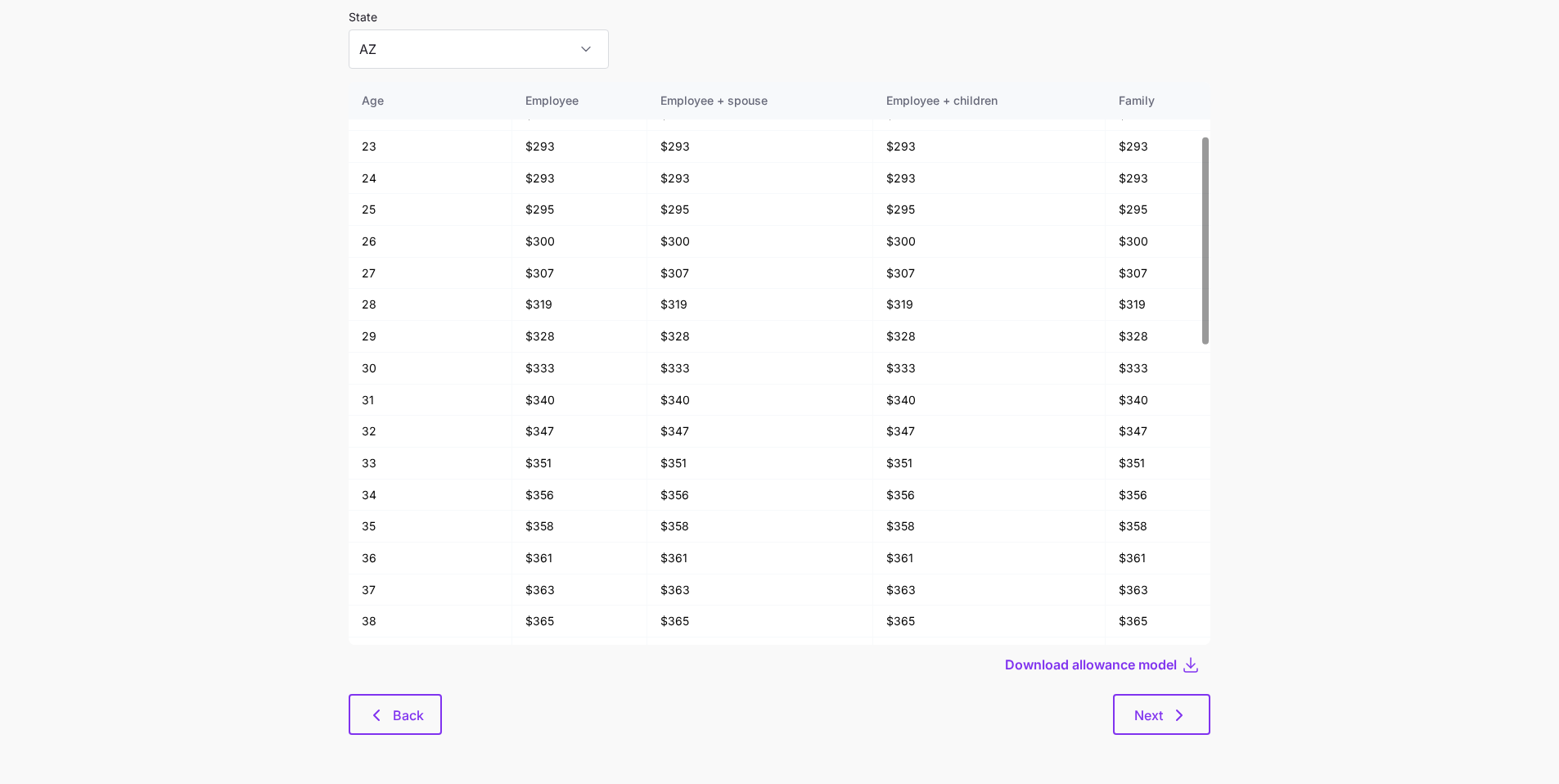 scroll, scrollTop: 0, scrollLeft: 0, axis: both 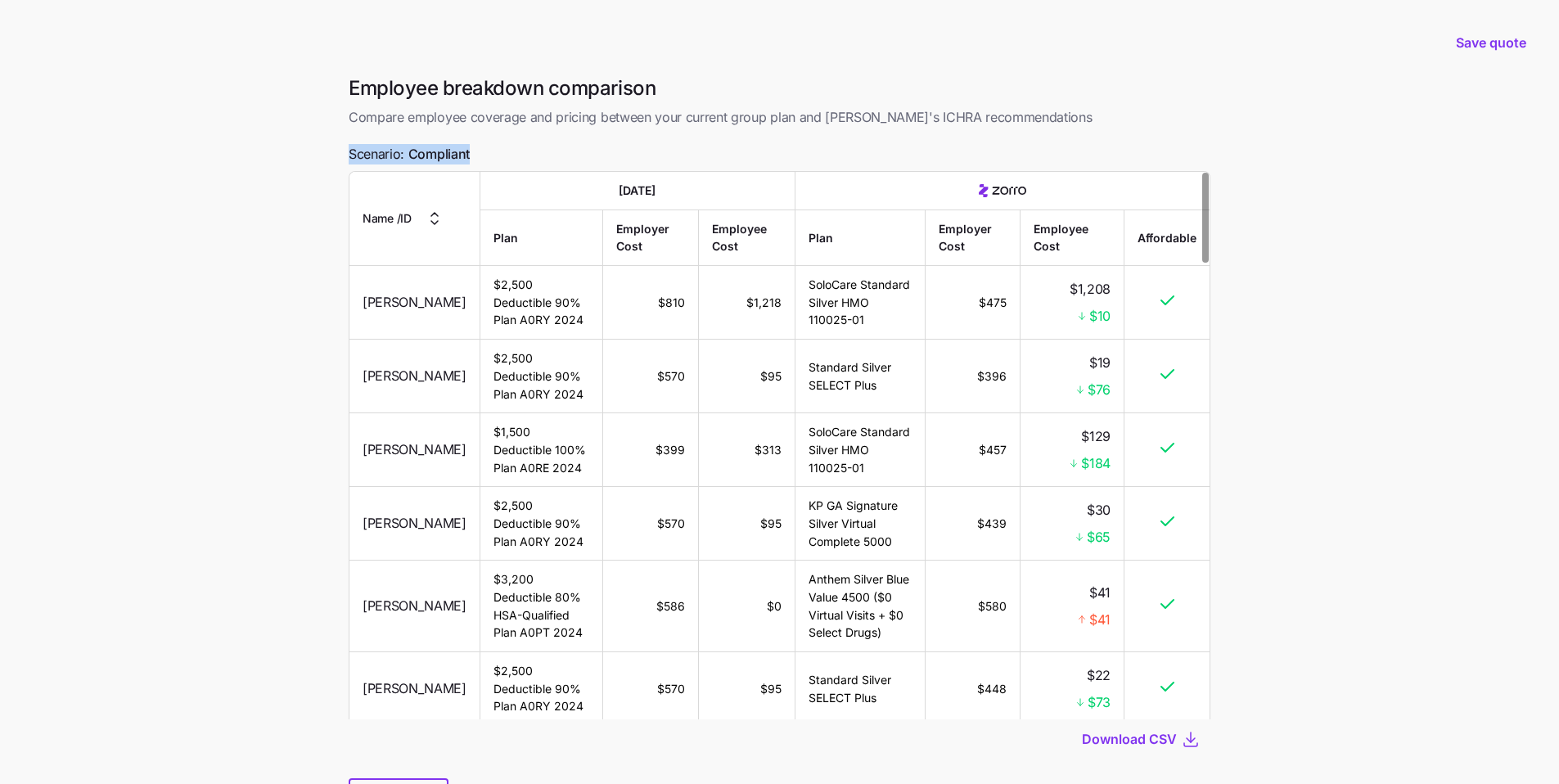 drag, startPoint x: 476, startPoint y: 150, endPoint x: 341, endPoint y: 150, distance: 135 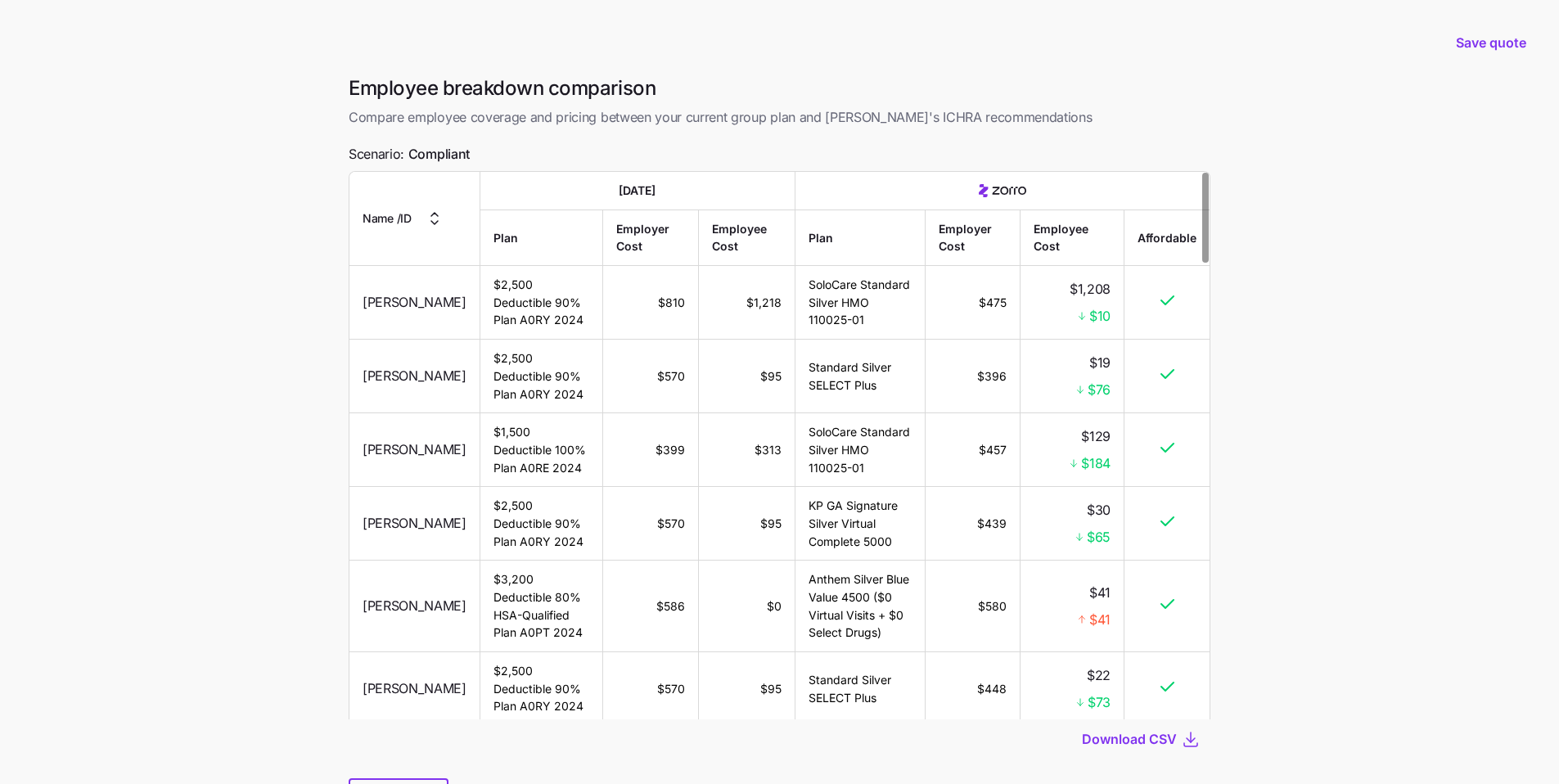 click on "$19 $76" at bounding box center (1072, 376) 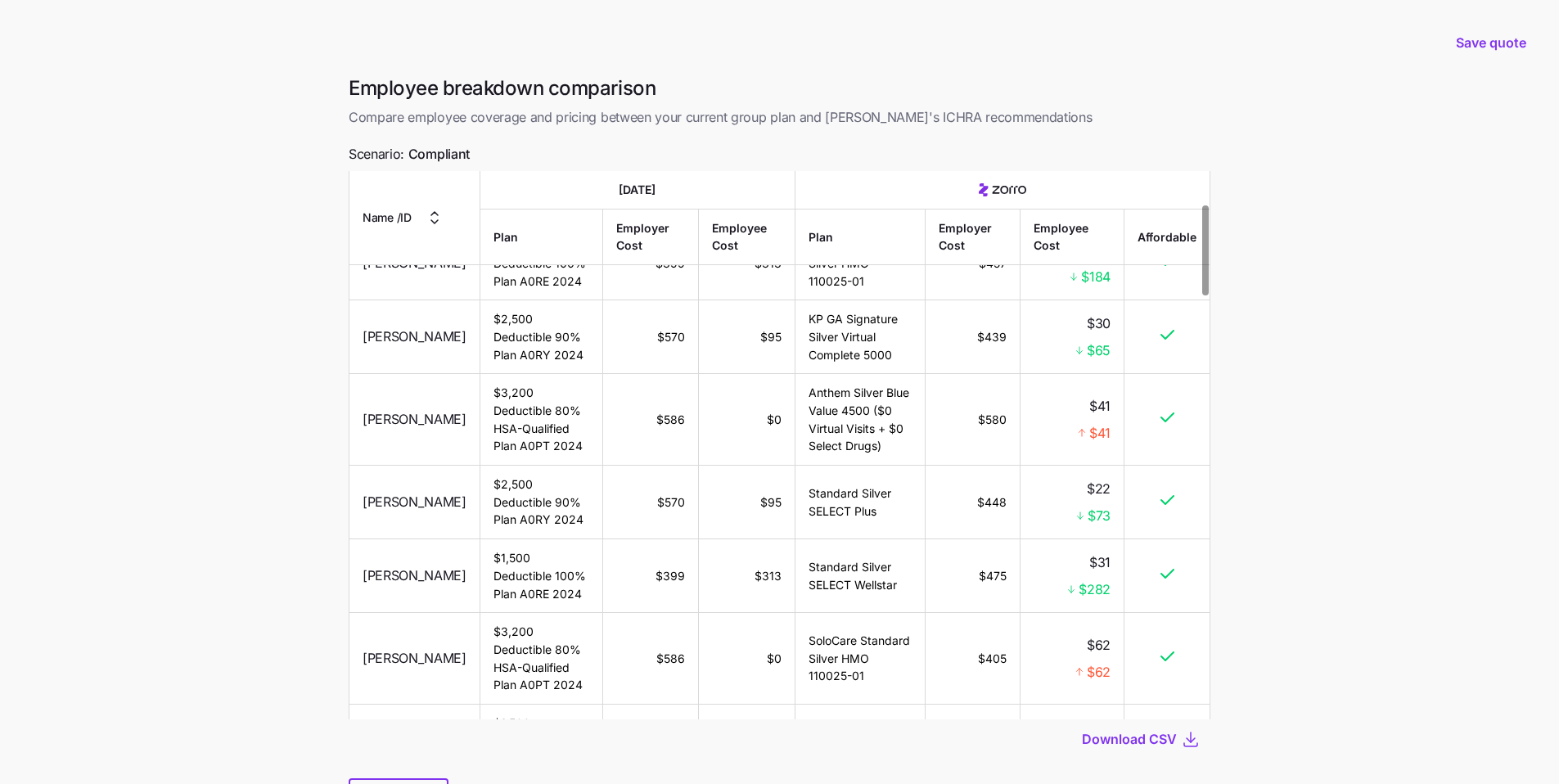 scroll, scrollTop: 220, scrollLeft: 0, axis: vertical 